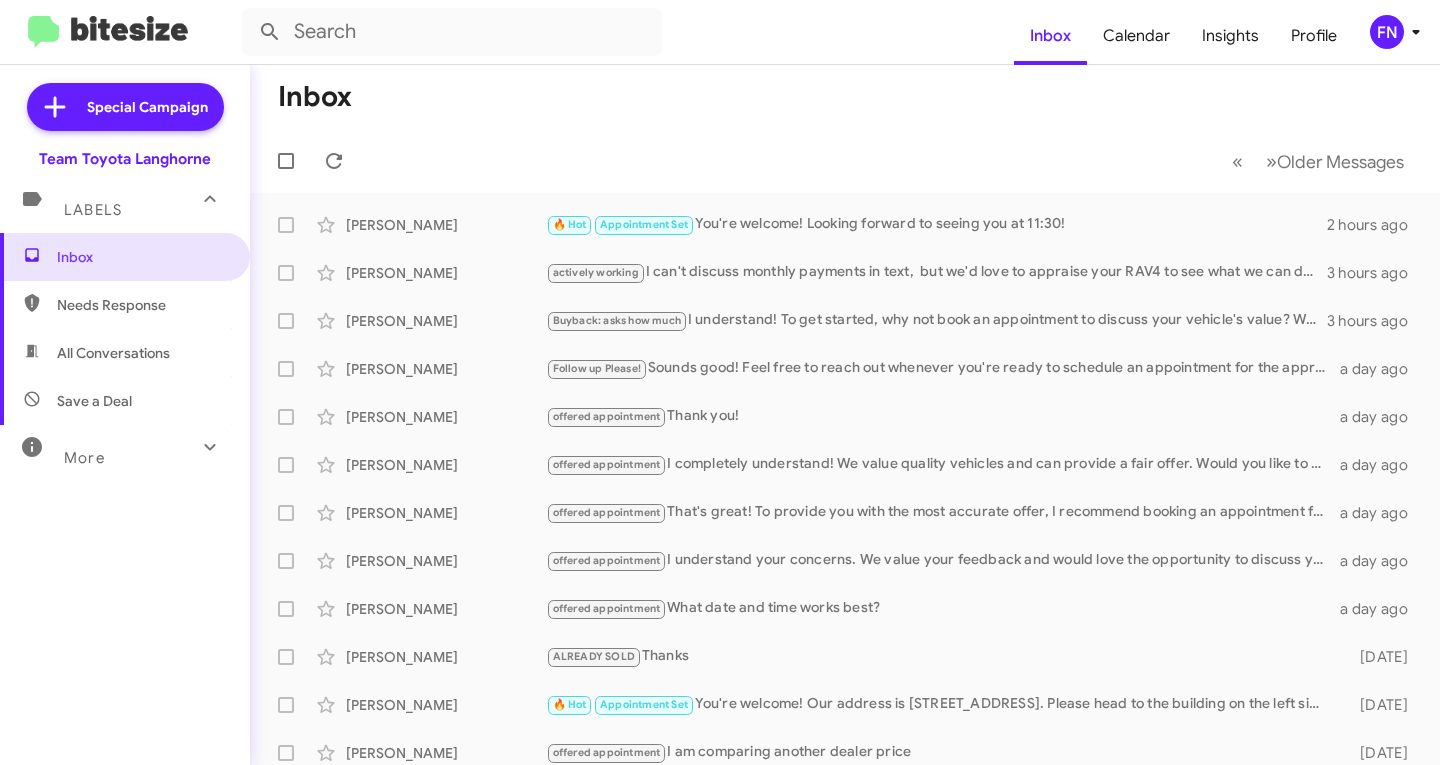 scroll, scrollTop: 0, scrollLeft: 0, axis: both 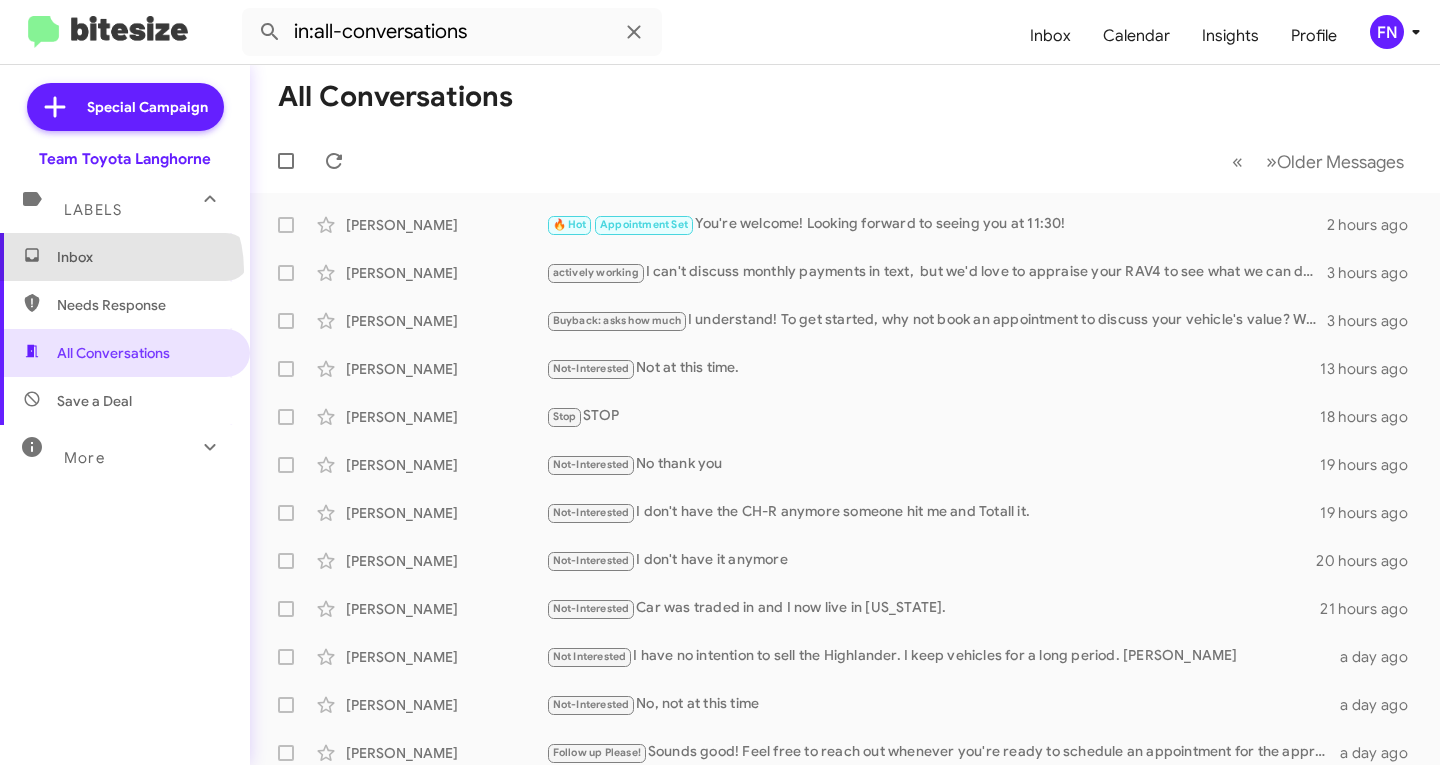 click on "Inbox" at bounding box center (125, 257) 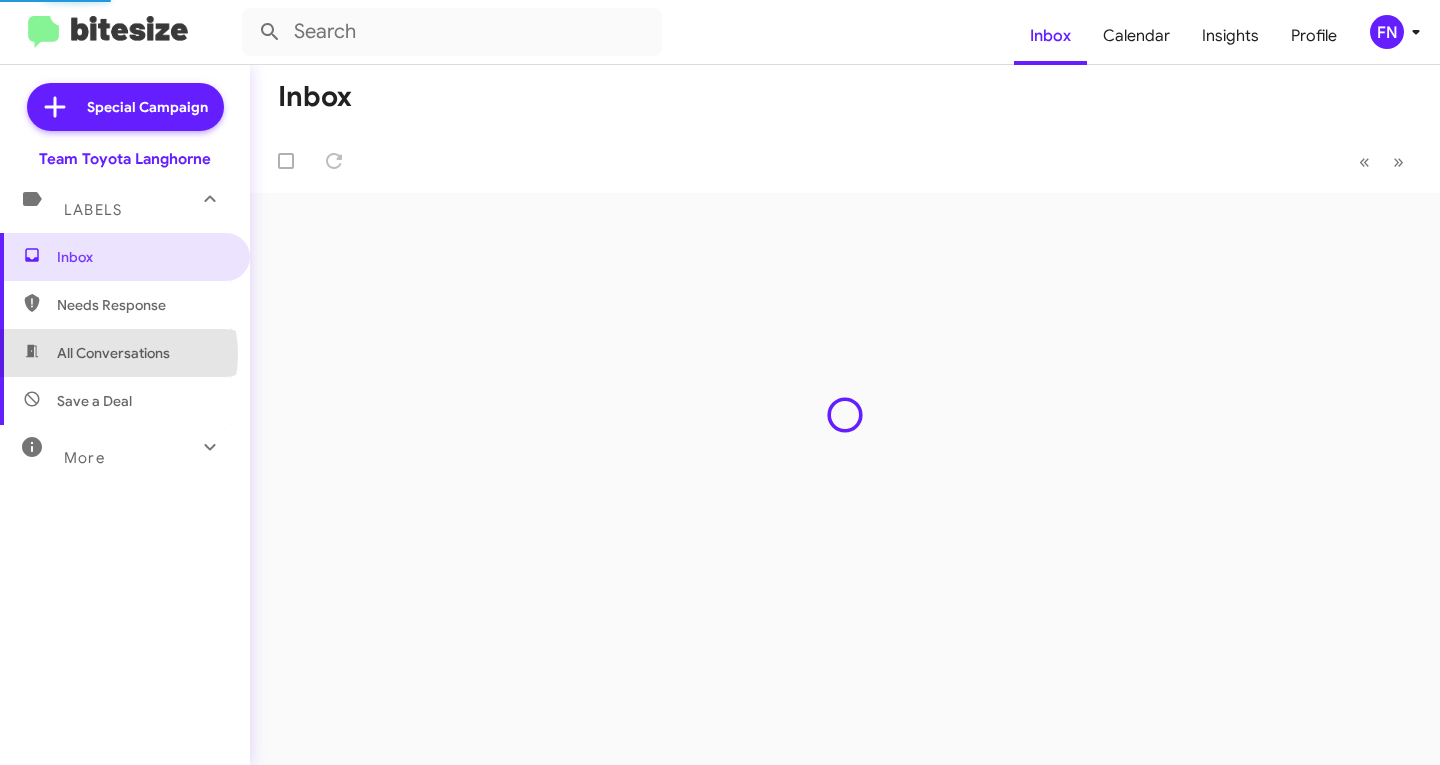 click on "All Conversations" at bounding box center (113, 353) 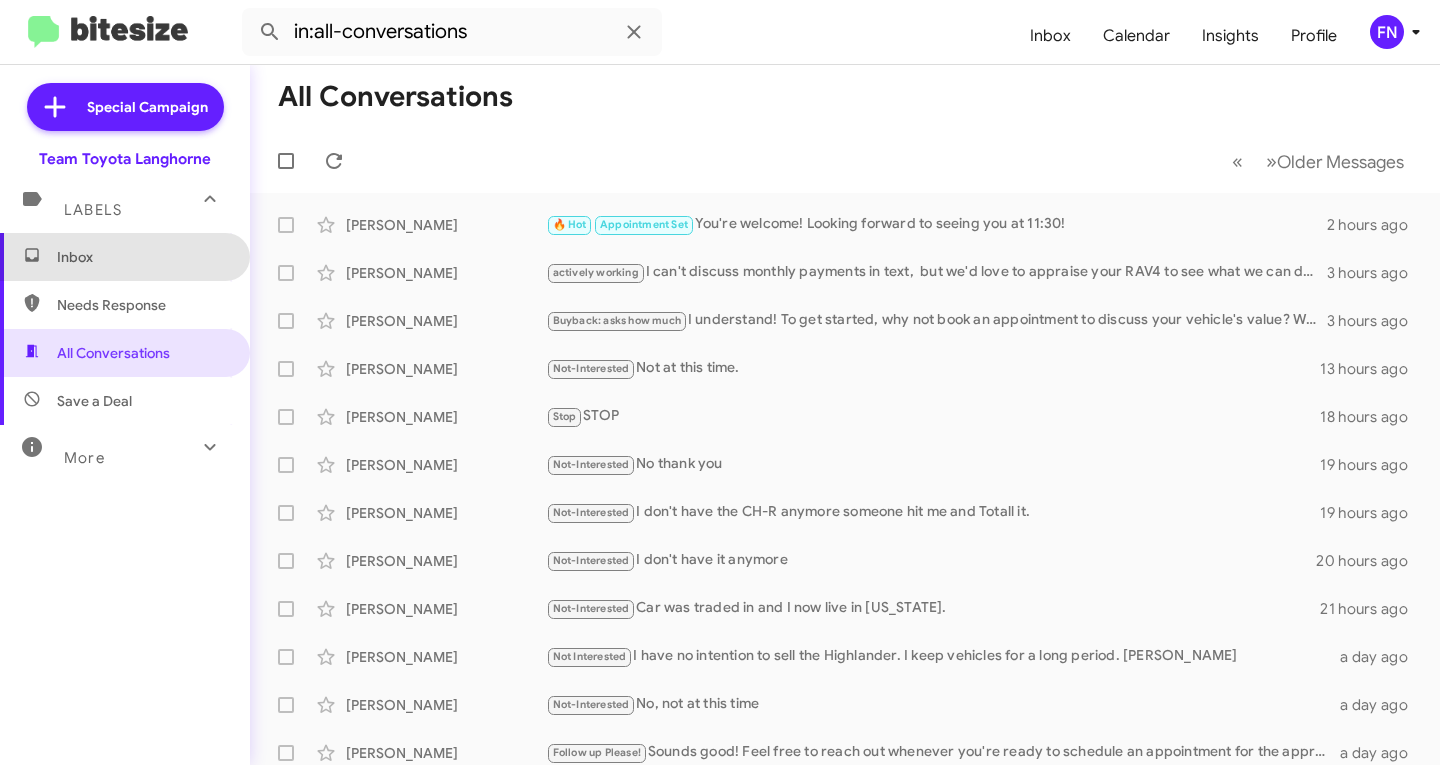 click on "Inbox" at bounding box center [142, 257] 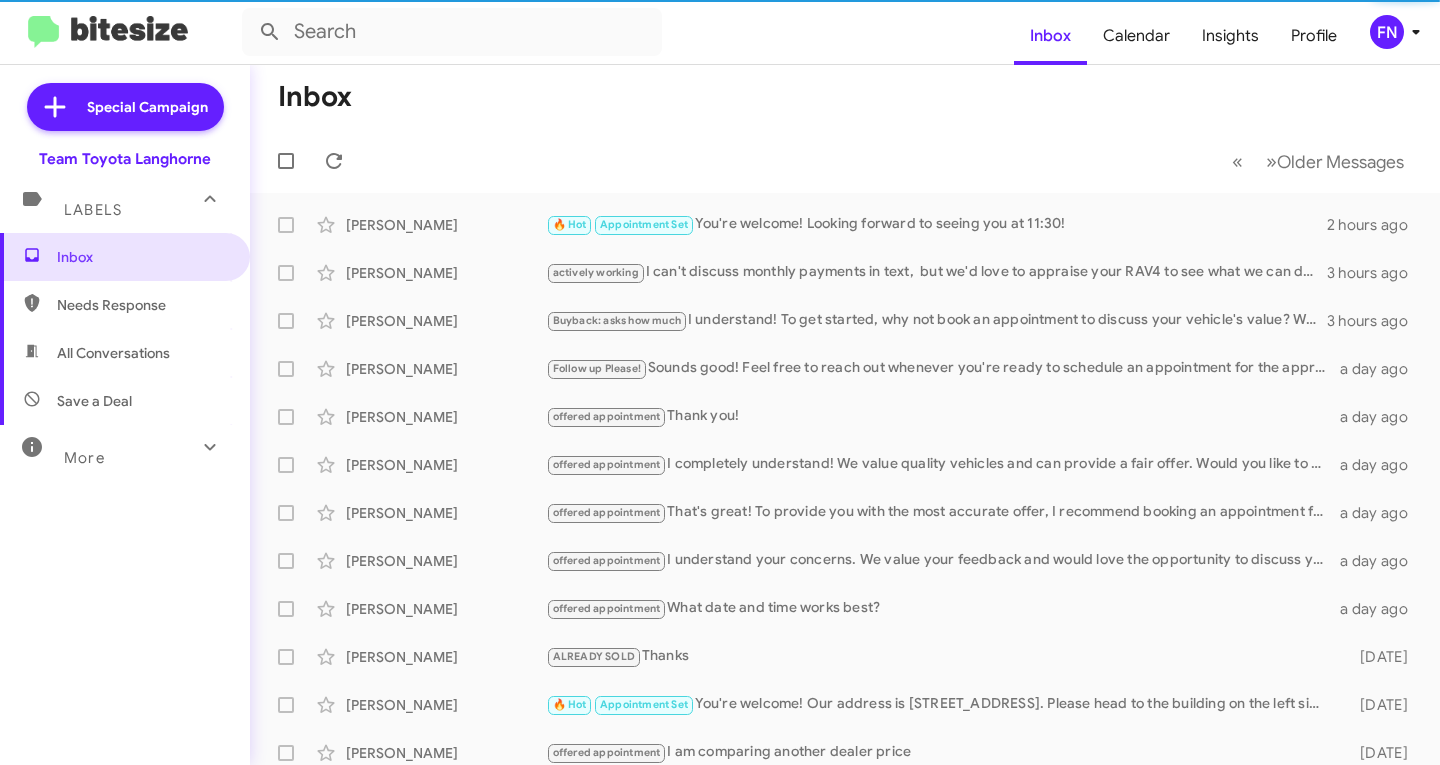 click on "All Conversations" at bounding box center (113, 353) 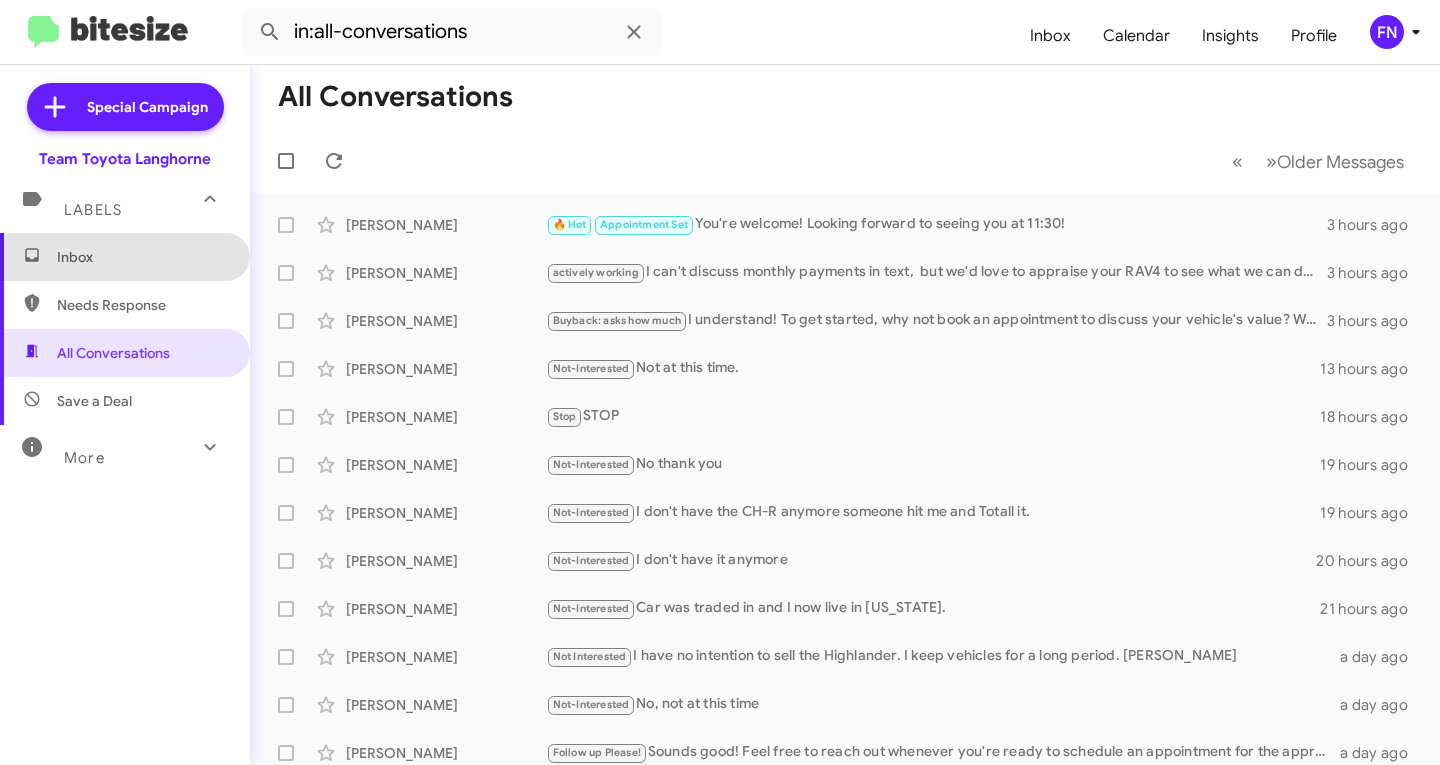 click on "Inbox" at bounding box center (142, 257) 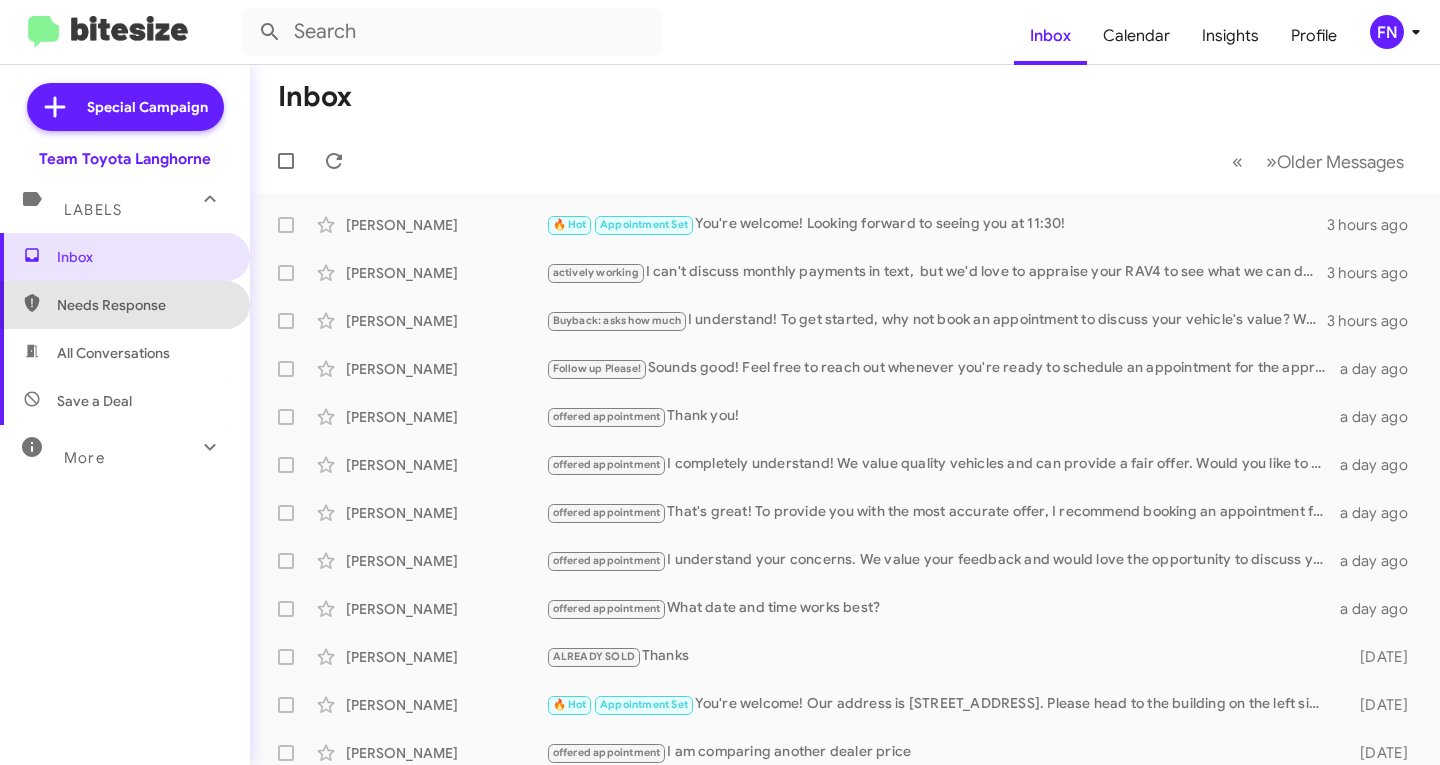 click on "Needs Response" at bounding box center [125, 305] 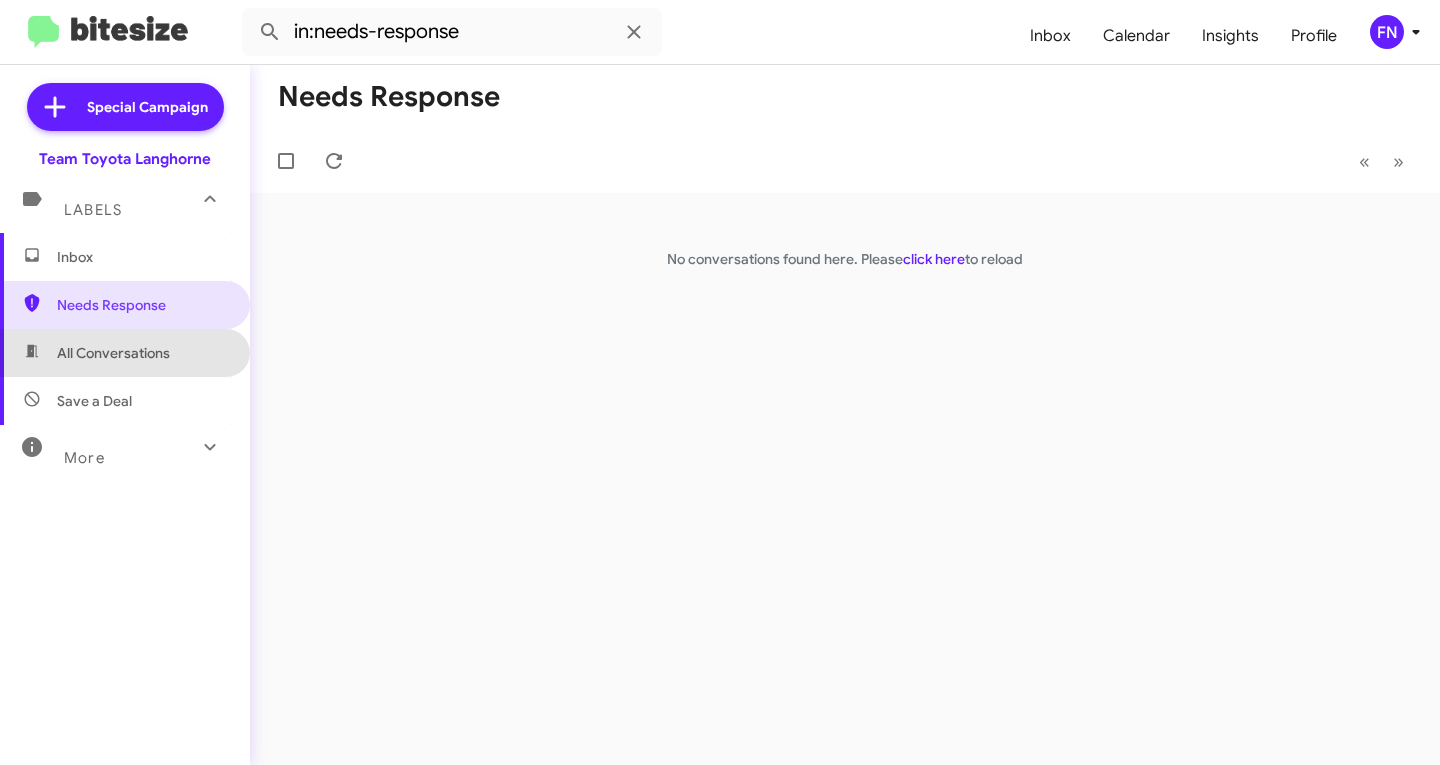 click on "All Conversations" at bounding box center [113, 353] 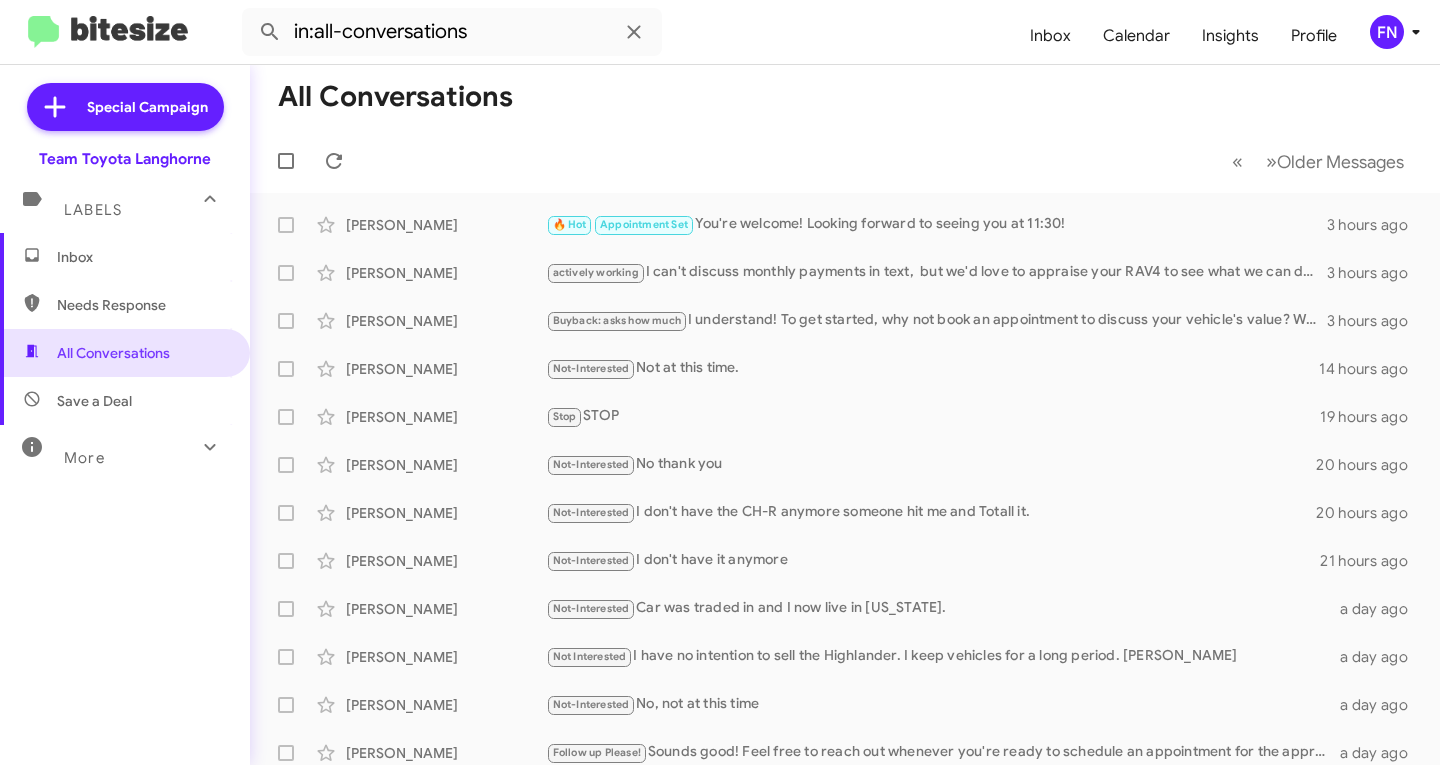 click on "FN" 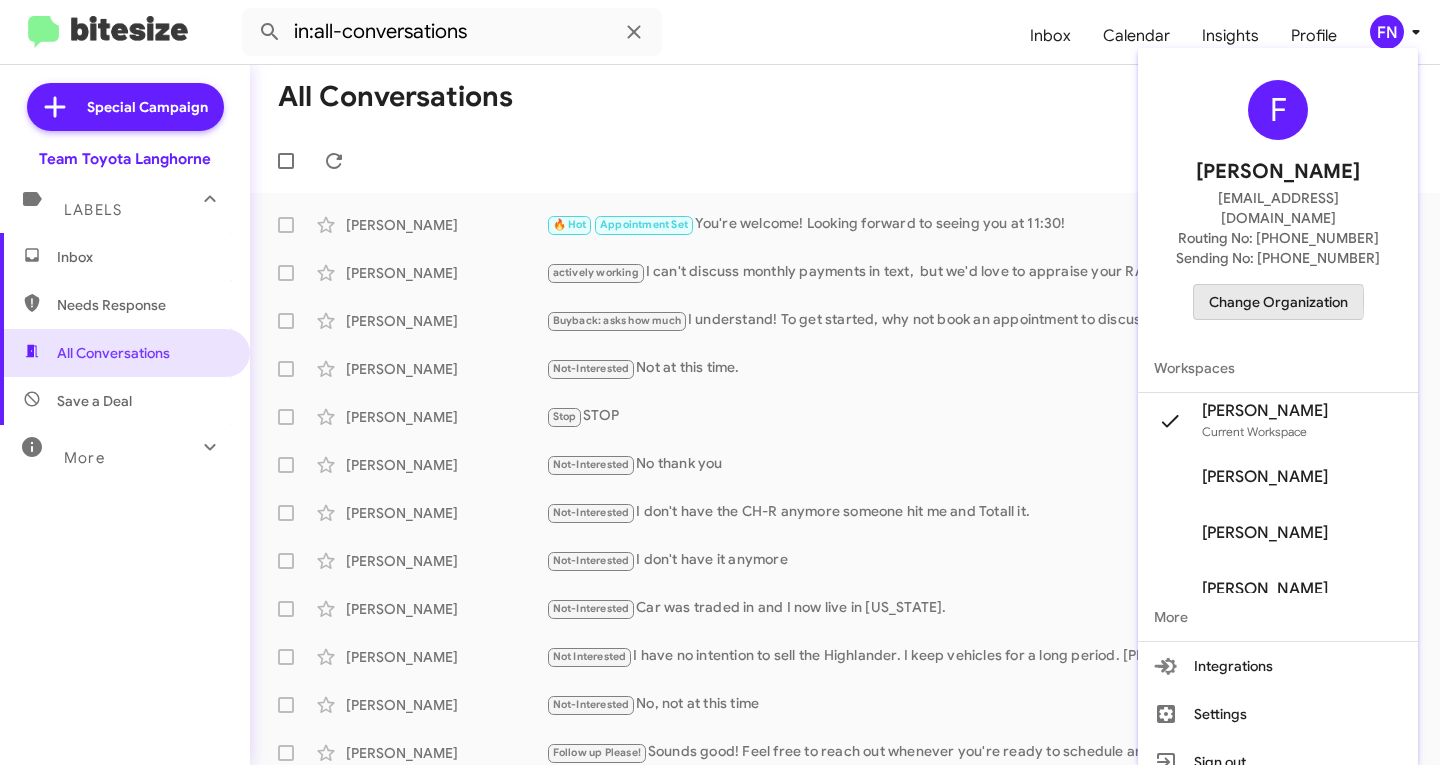 click on "Change Organization" at bounding box center (1278, 302) 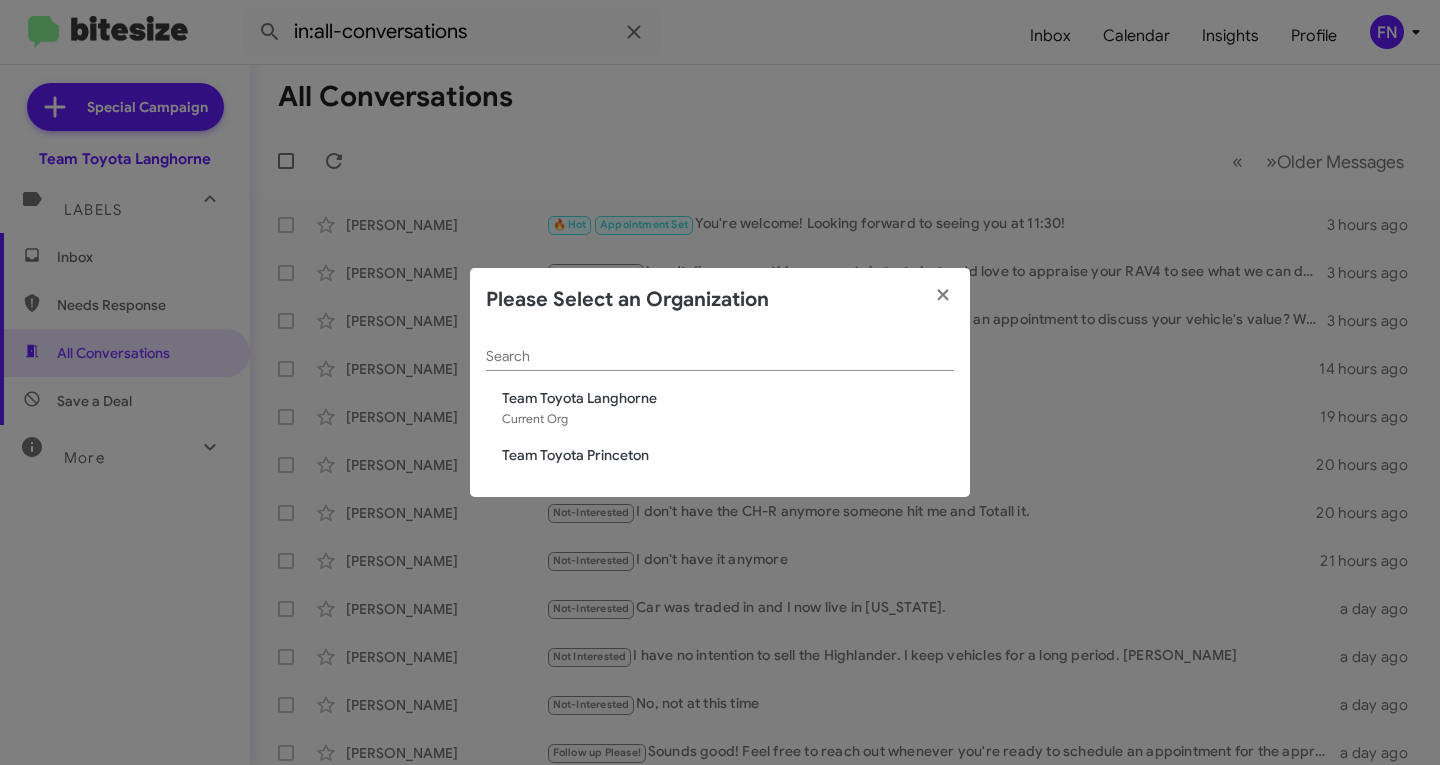click on "Team Toyota Princeton" 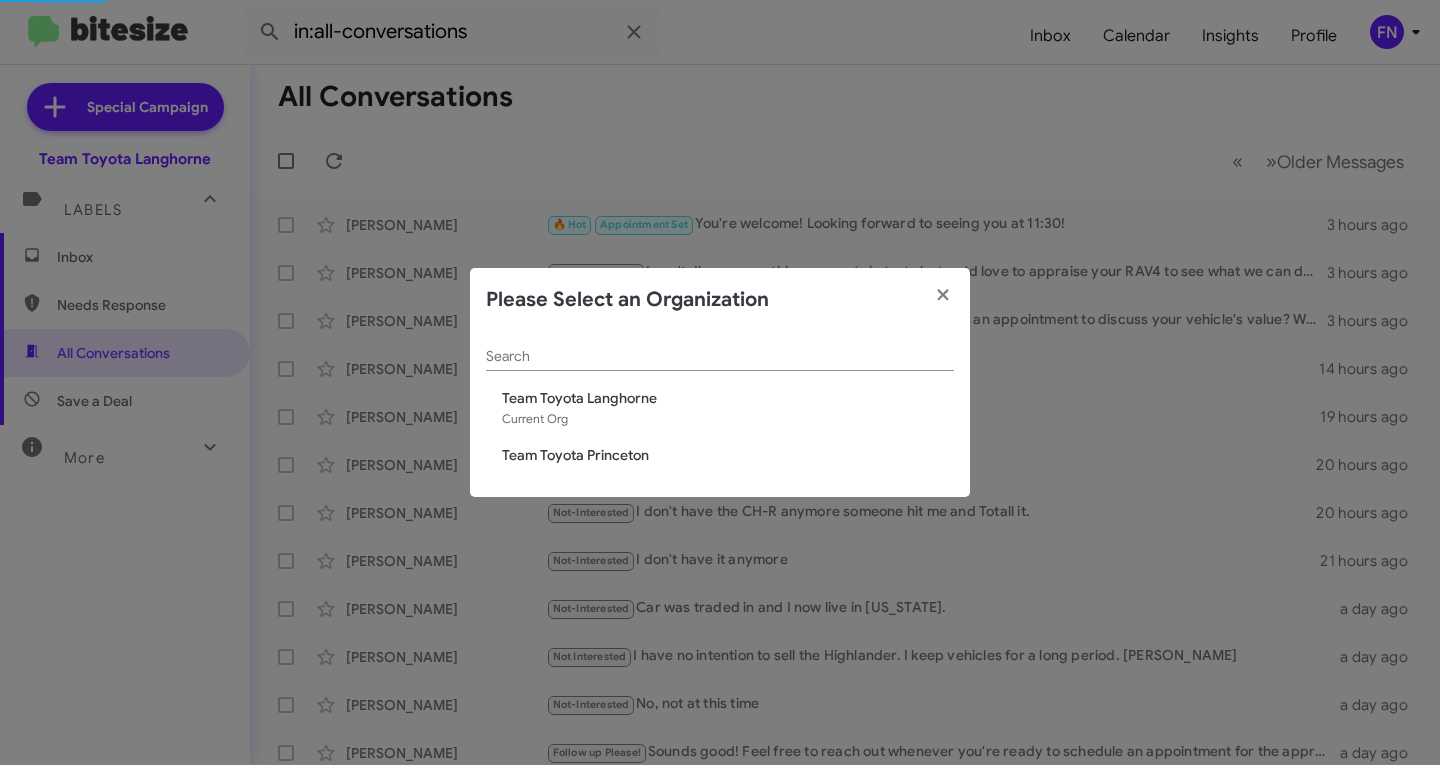 type 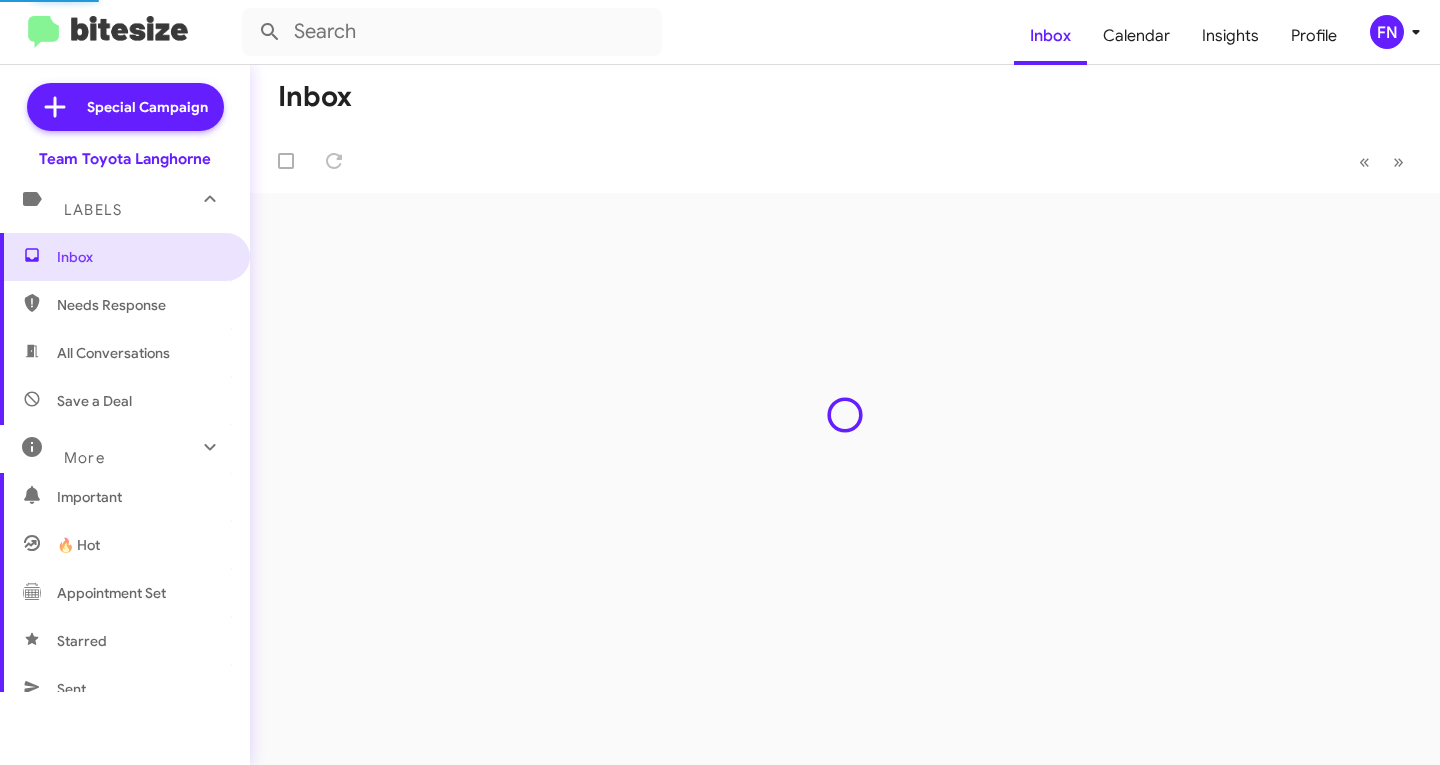 scroll, scrollTop: 0, scrollLeft: 0, axis: both 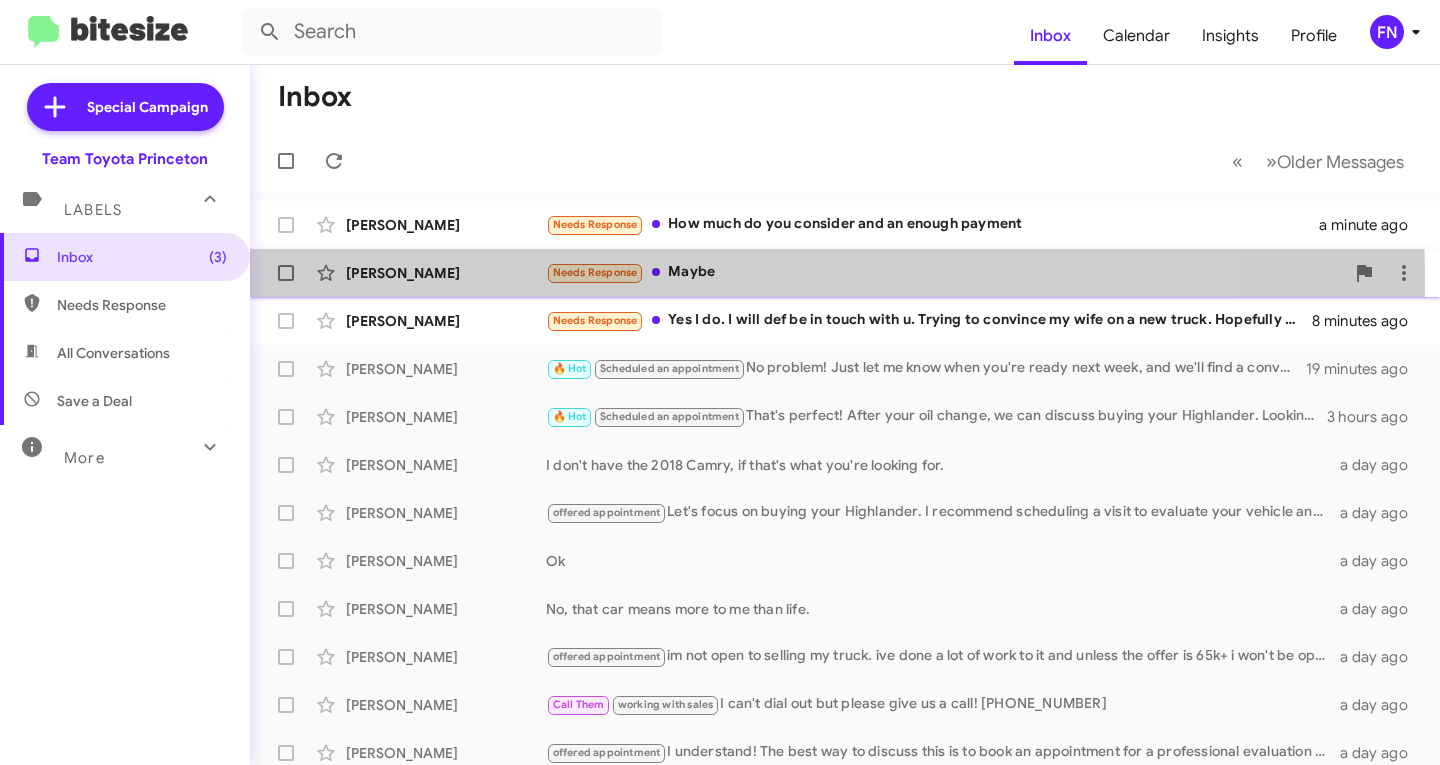 click on "[PERSON_NAME]" 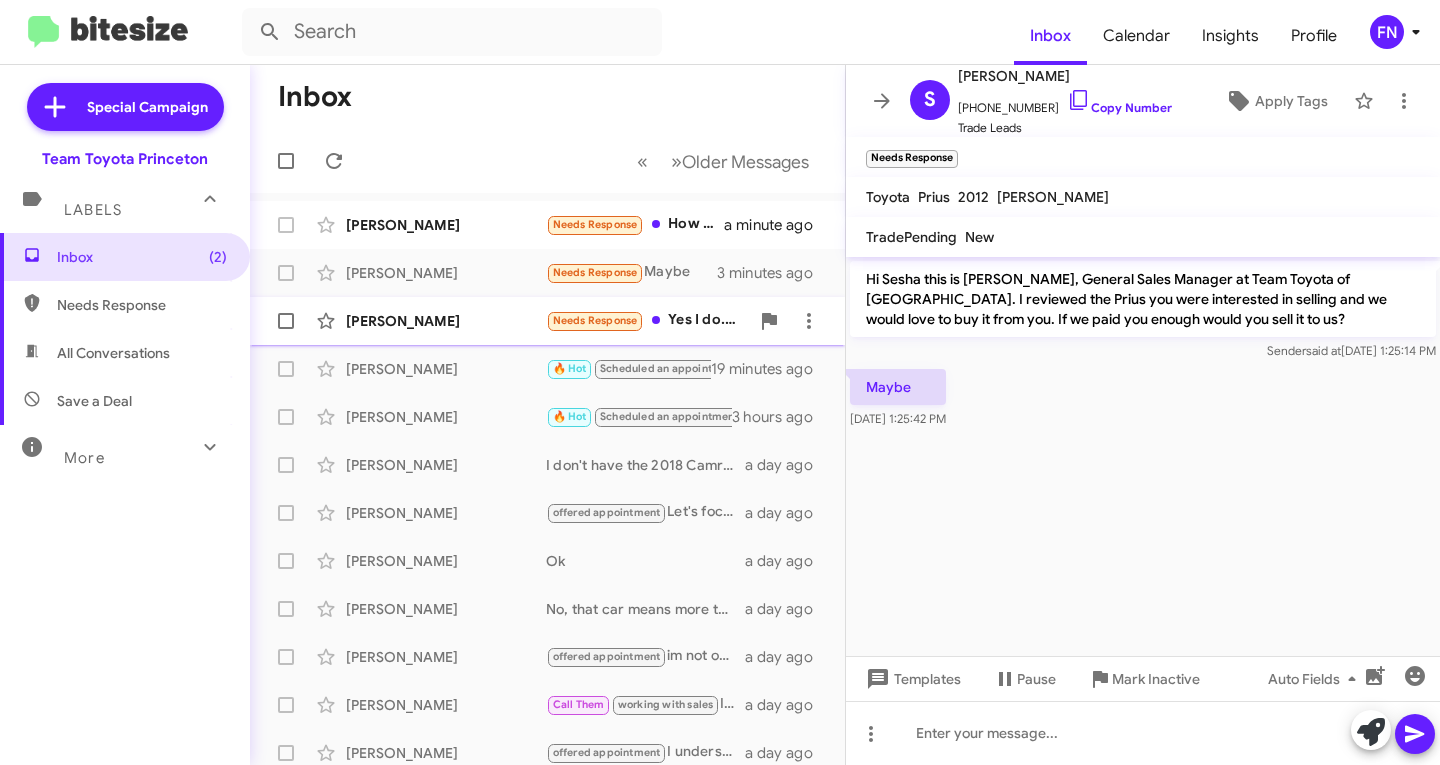 click on "[PERSON_NAME]" 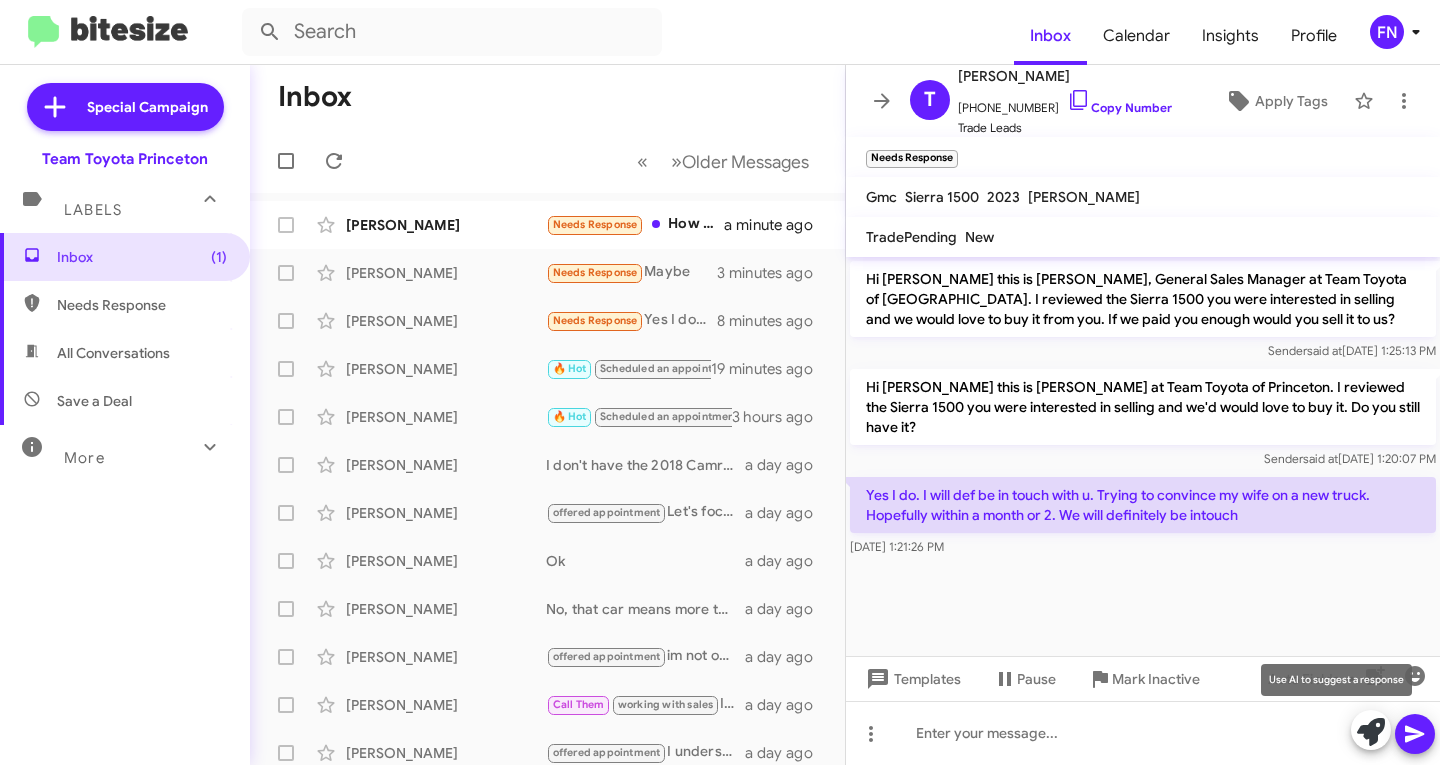 click 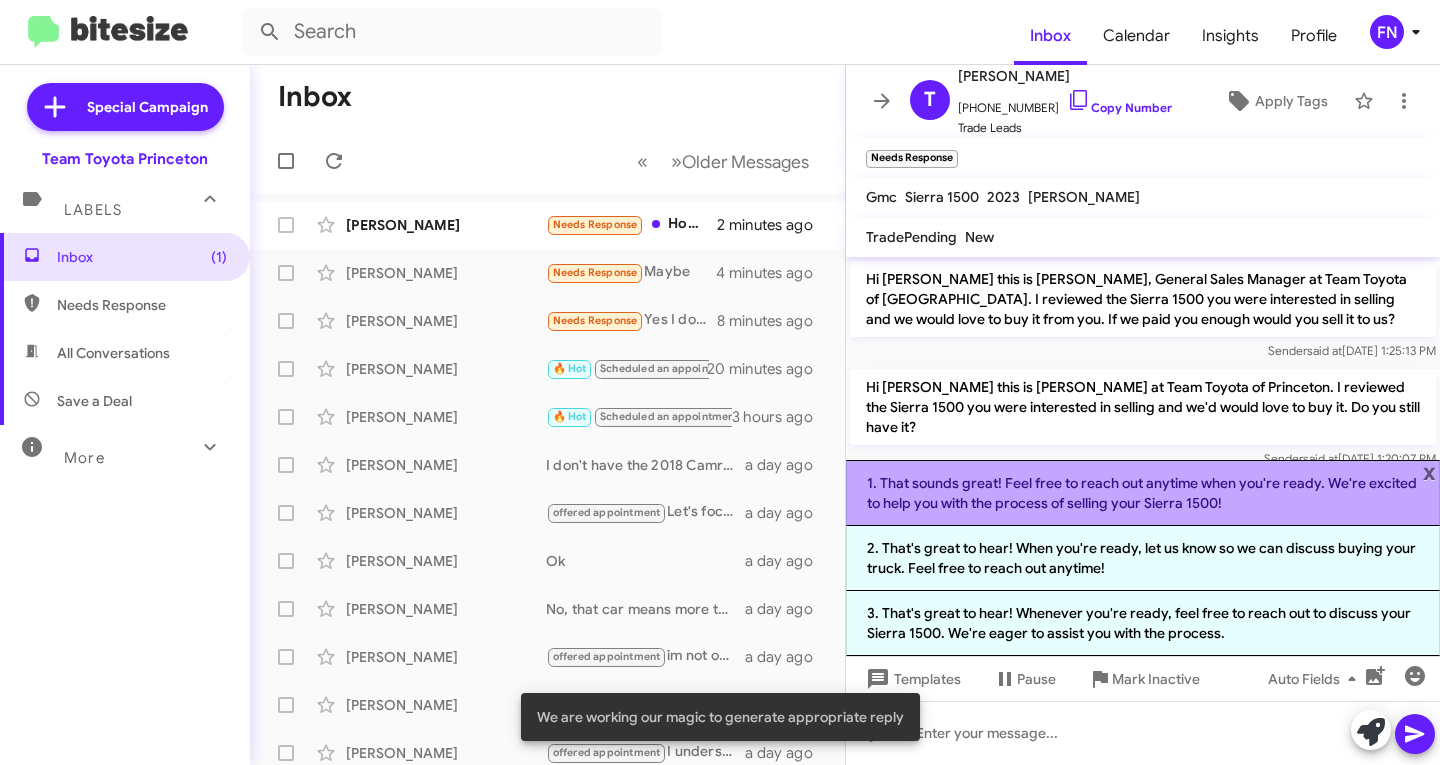 click on "1. That sounds great! Feel free to reach out anytime when you're ready. We're excited to help you with the process of selling your Sierra 1500!" 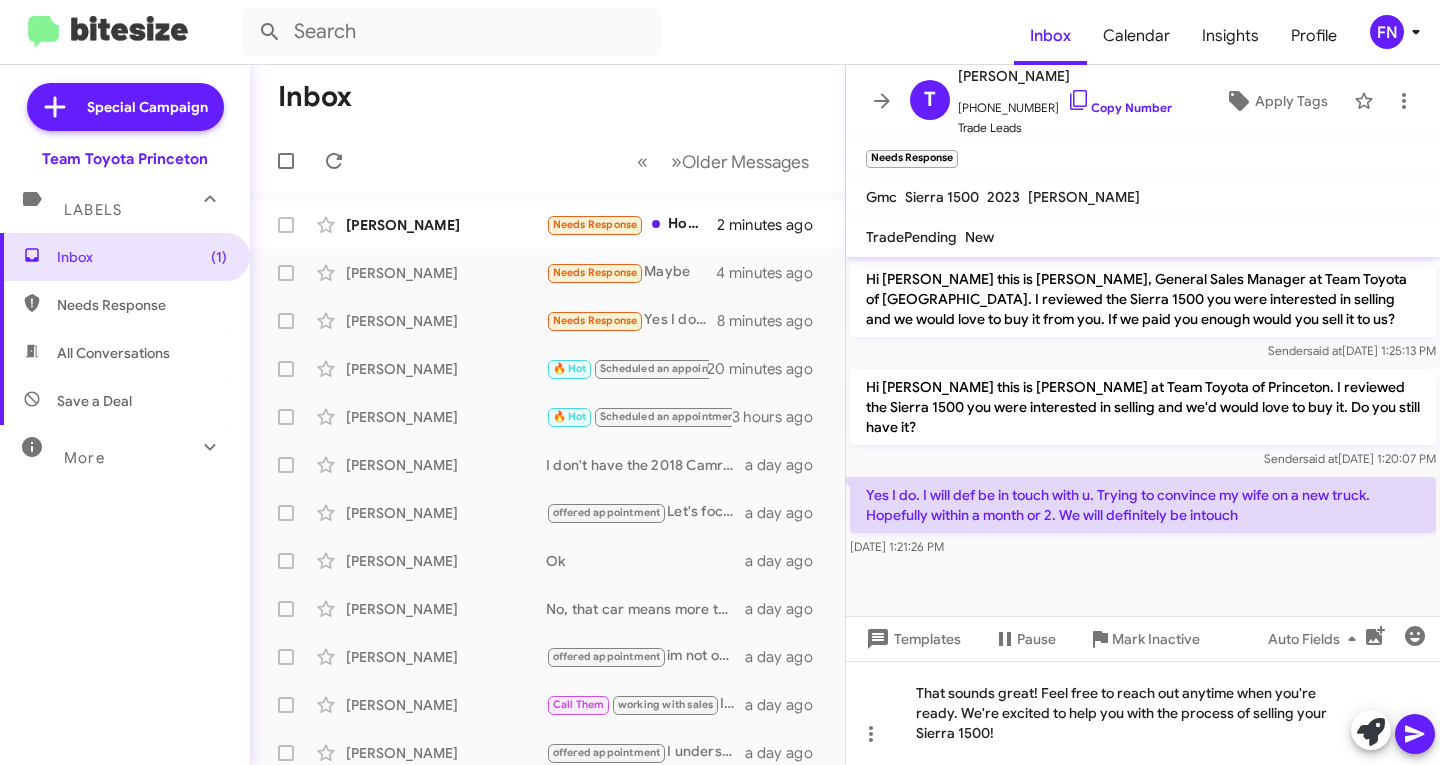click 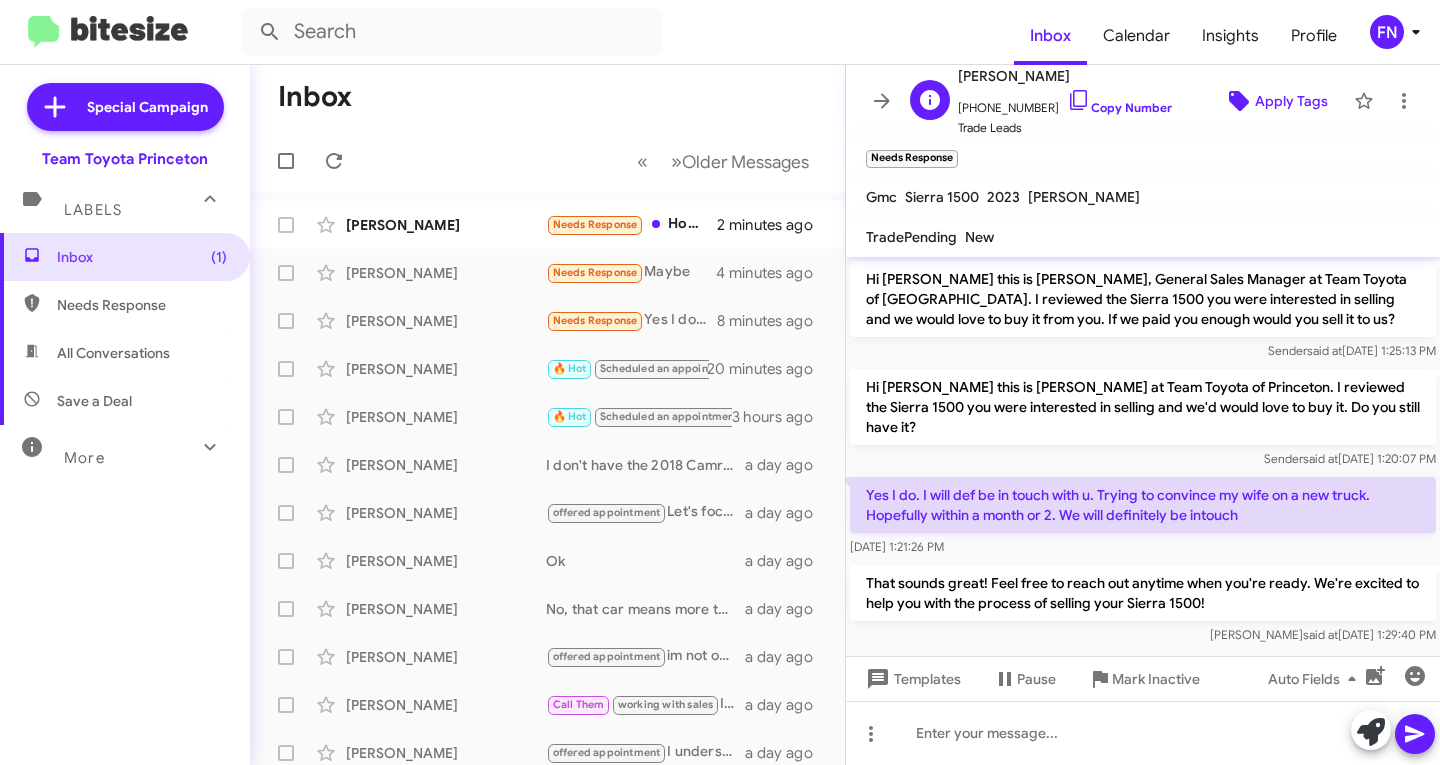click on "Apply Tags" 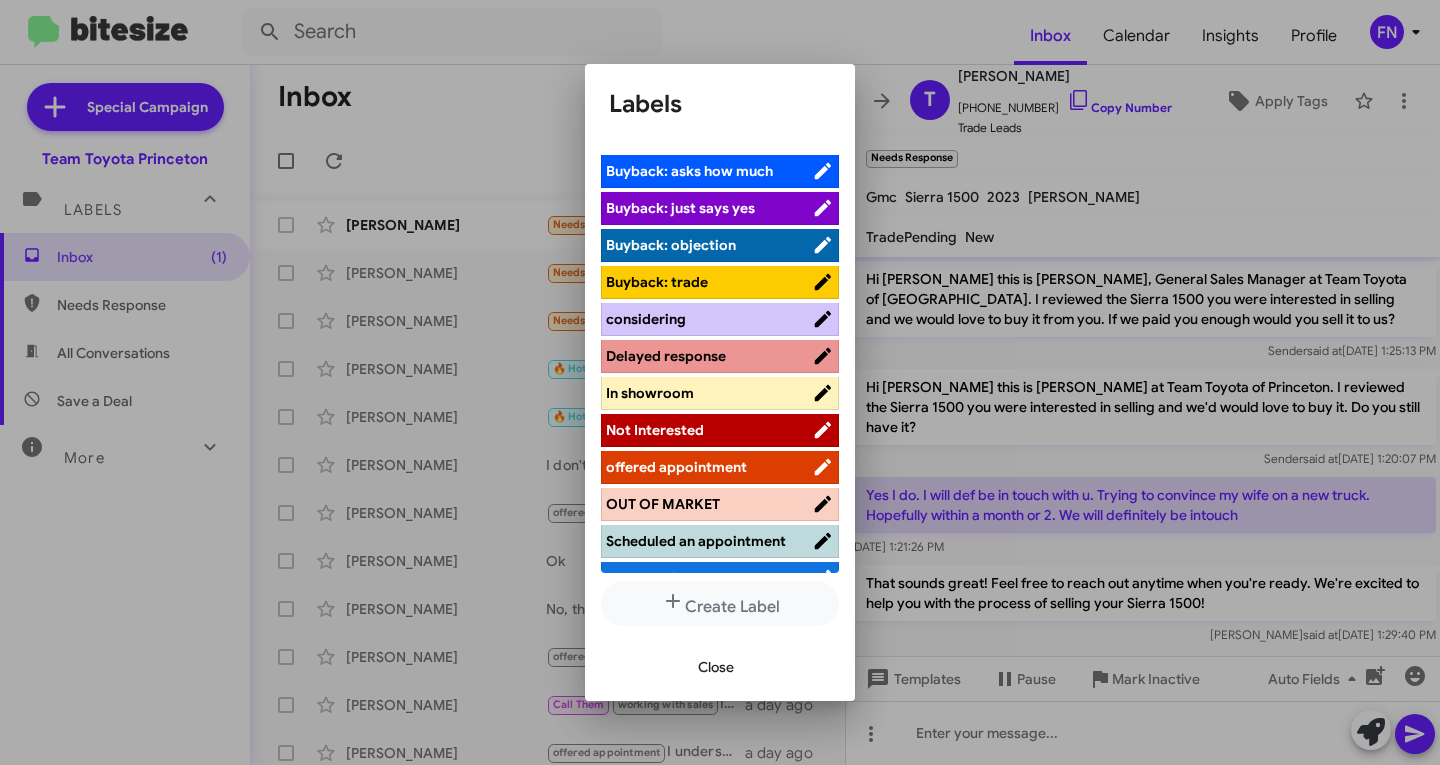 scroll, scrollTop: 0, scrollLeft: 0, axis: both 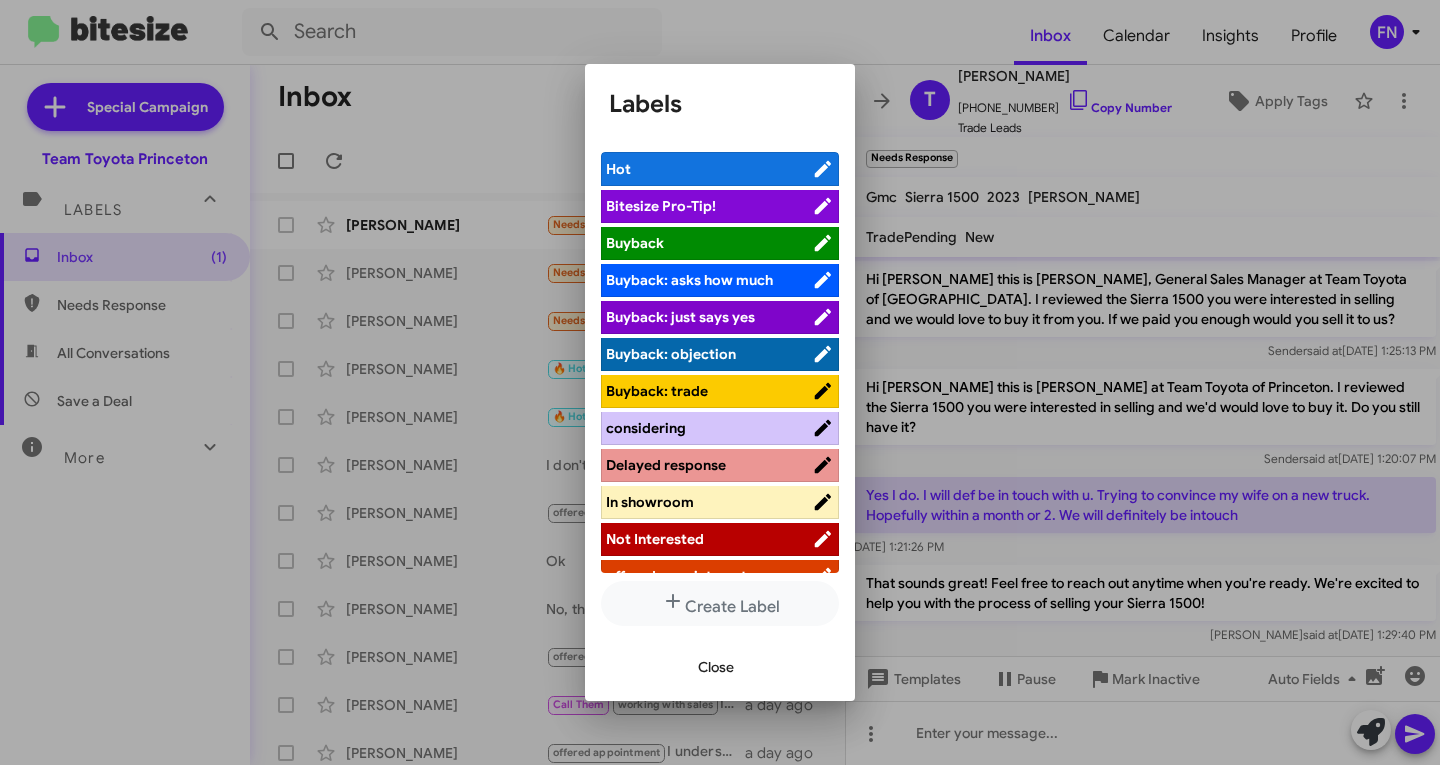 click on "considering" at bounding box center (709, 428) 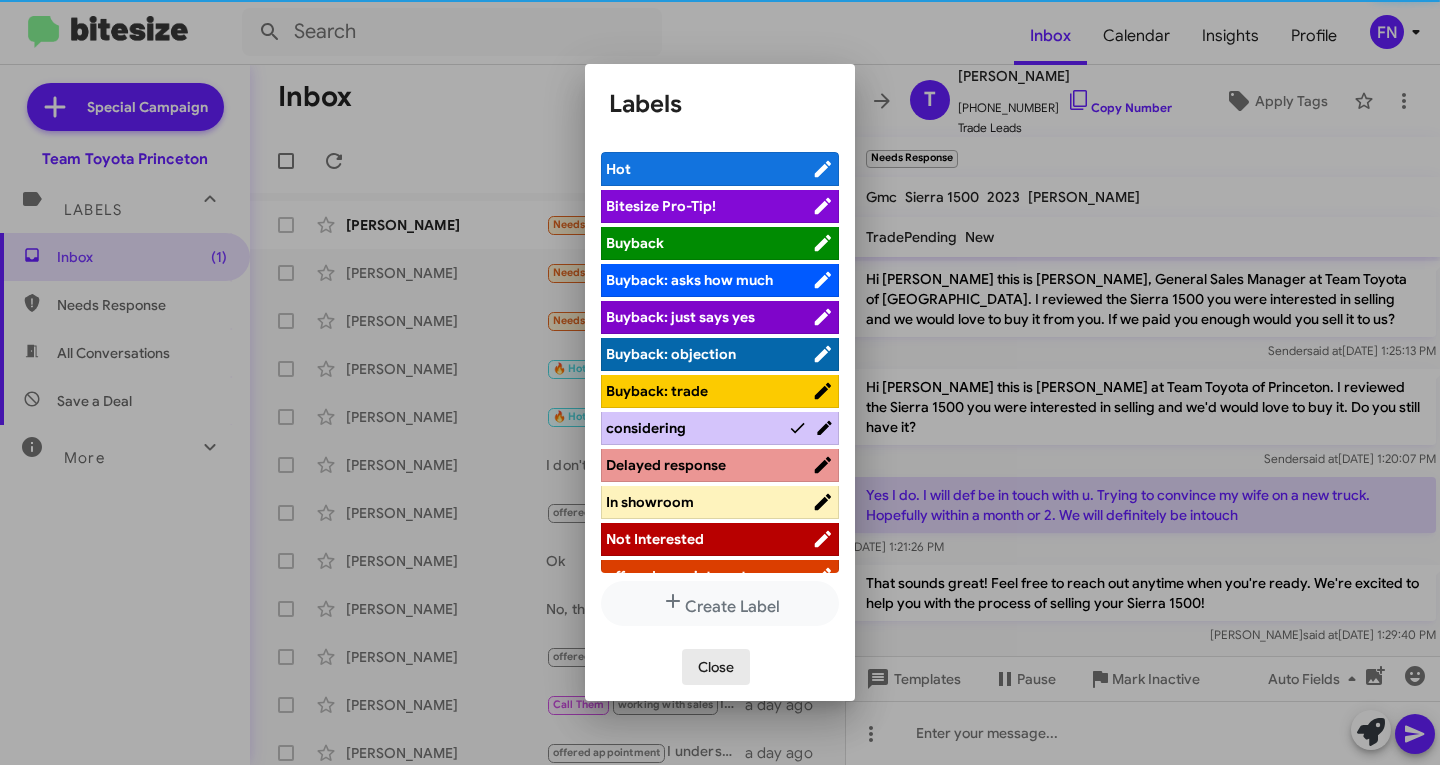 click on "Close" at bounding box center (716, 667) 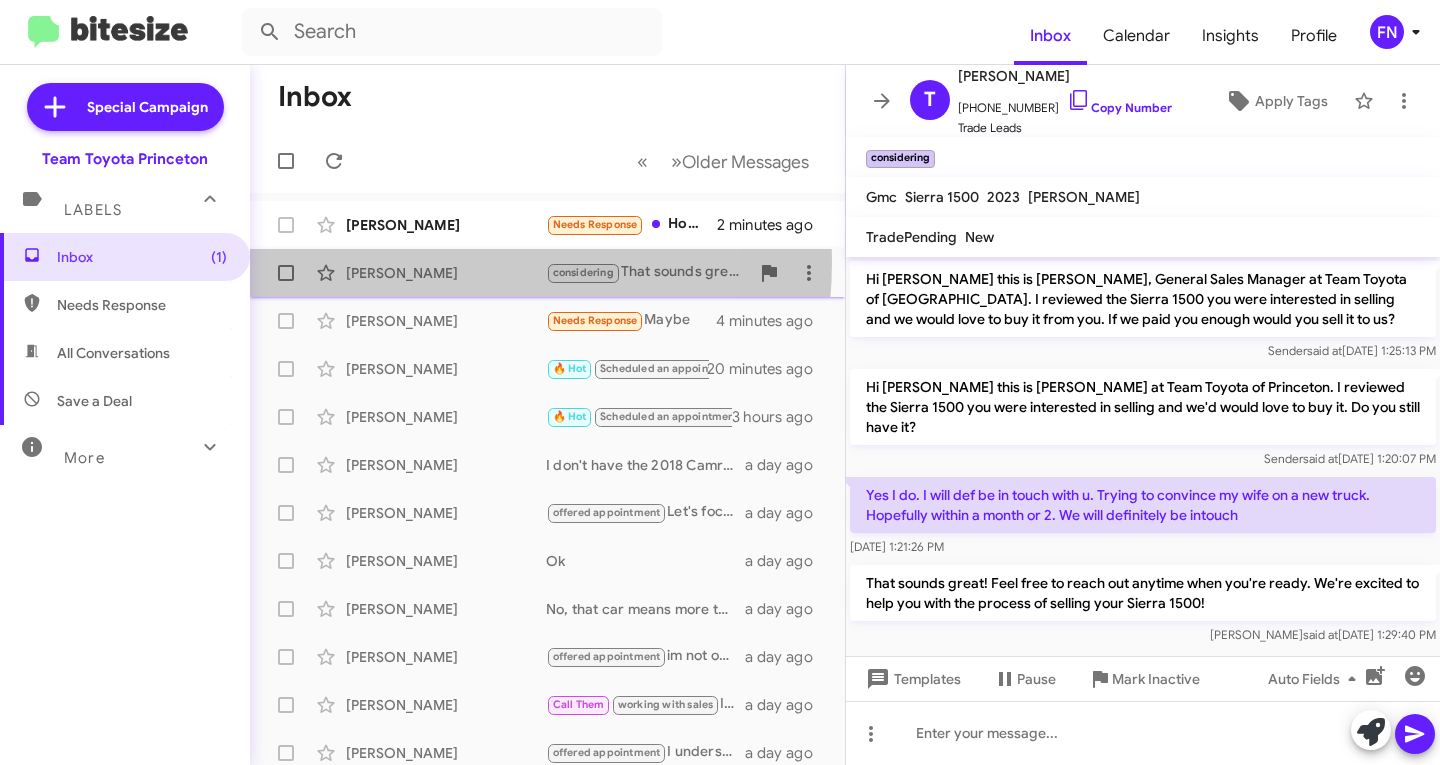 click on "Tom Delapo  considering   That sounds great! Feel free to reach out anytime when you're ready. We're excited to help you with the process of selling your Sierra 1500!   a few seconds ago" 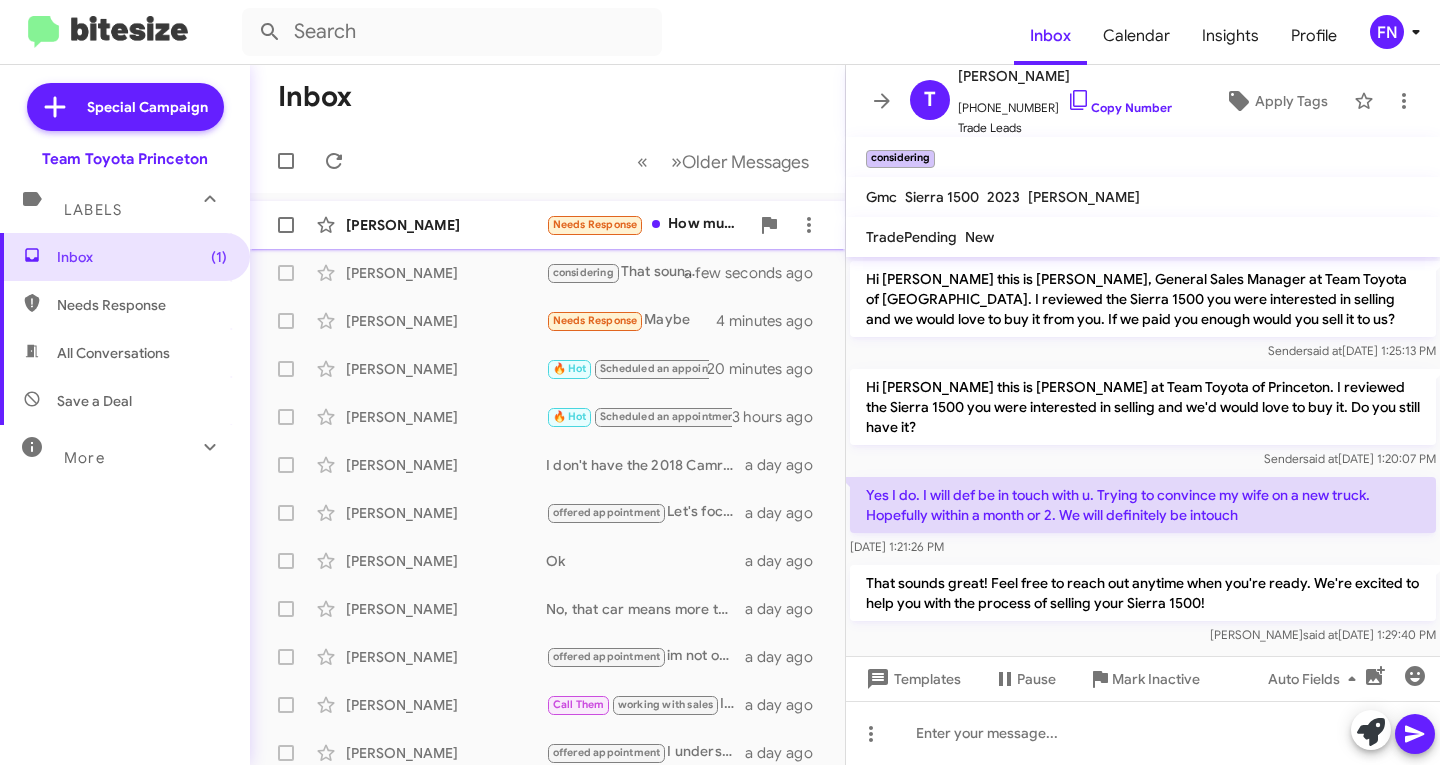 click on "[PERSON_NAME]" 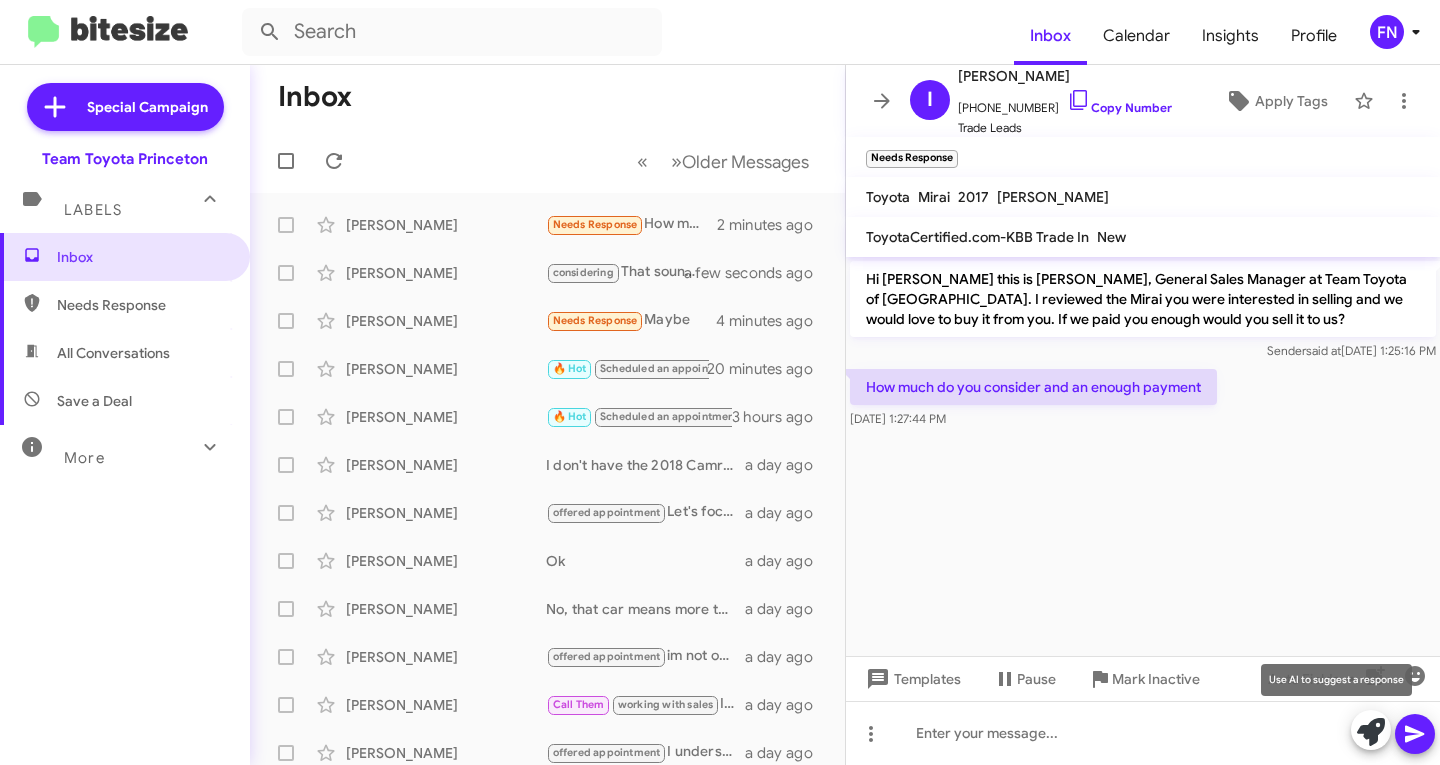 click 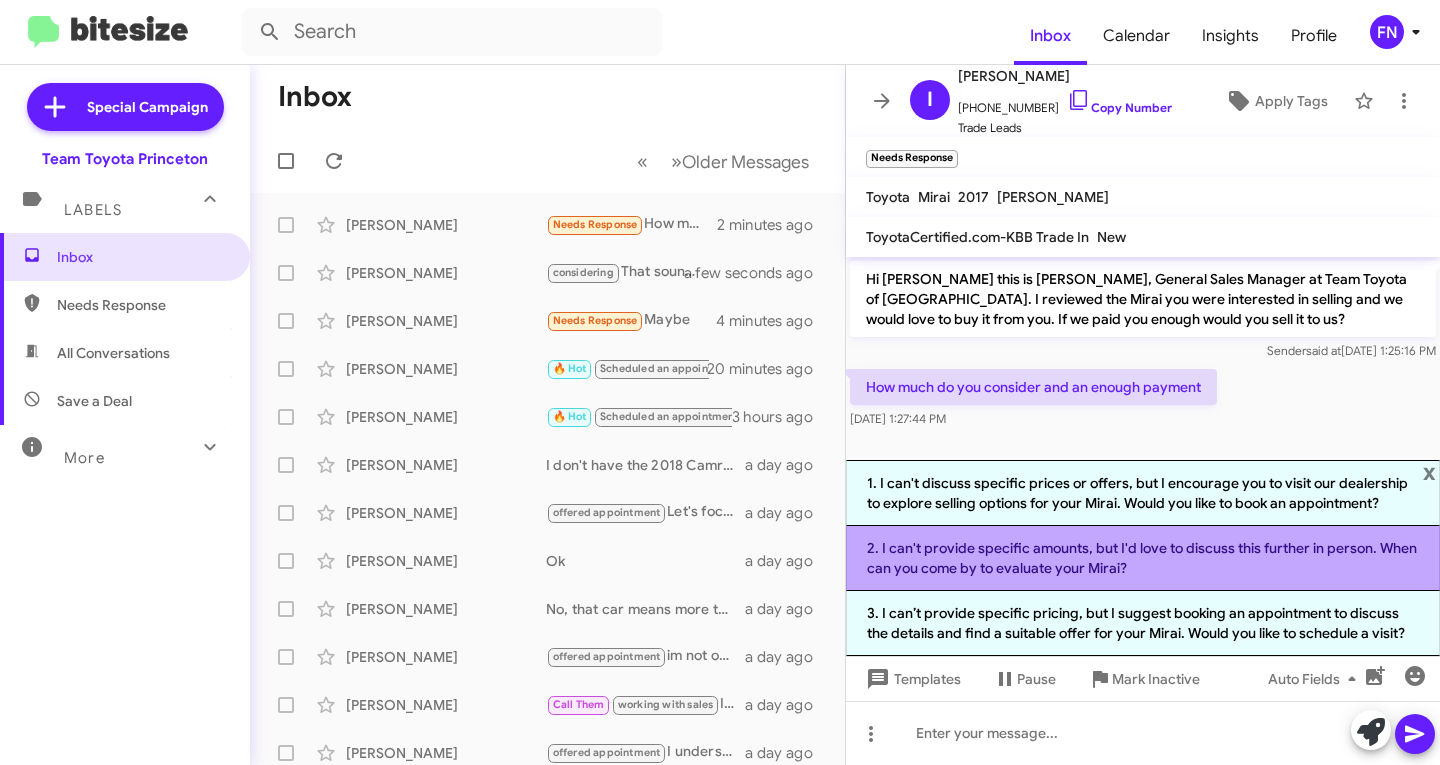 click on "2. I can't provide specific amounts, but I'd love to discuss this further in person. When can you come by to evaluate your Mirai?" 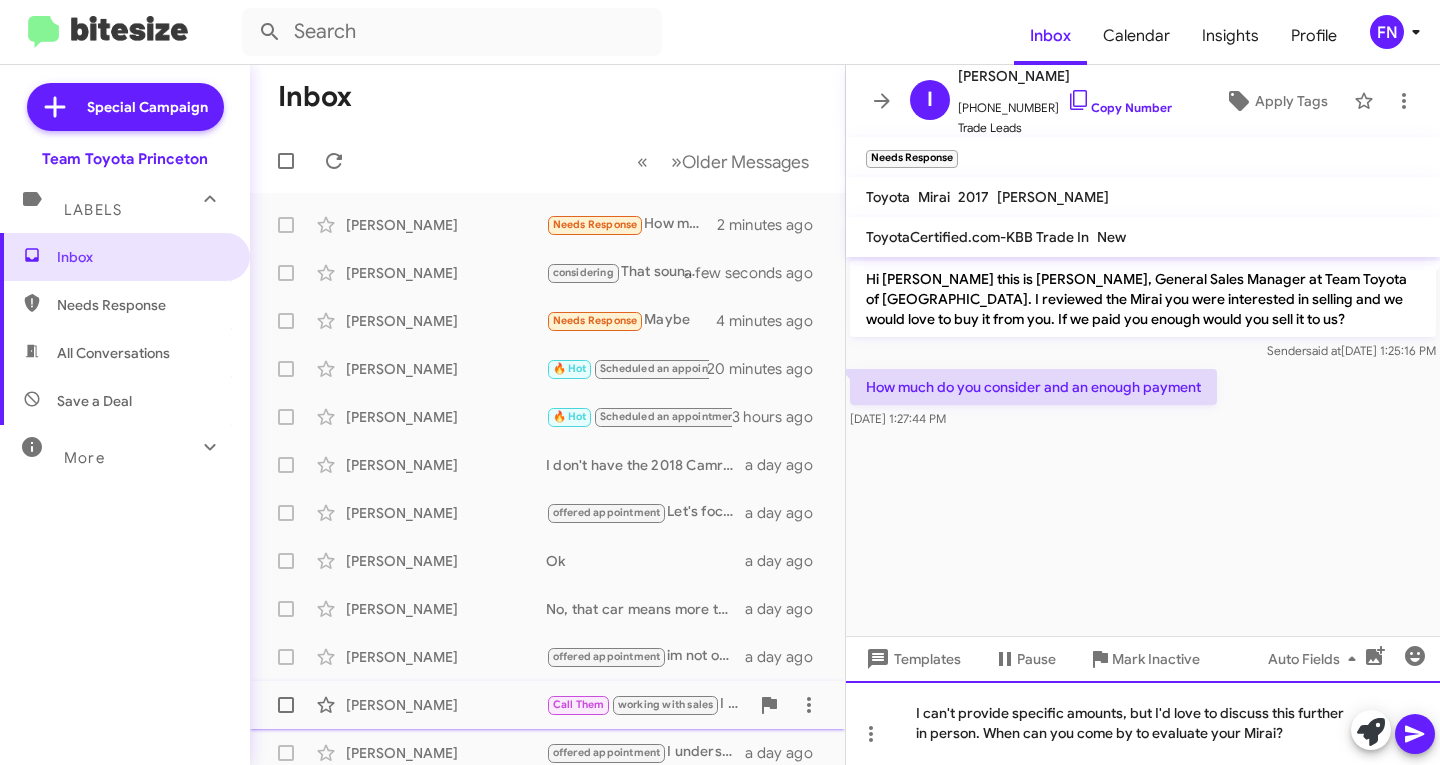 drag, startPoint x: 1150, startPoint y: 713, endPoint x: 607, endPoint y: 712, distance: 543.0009 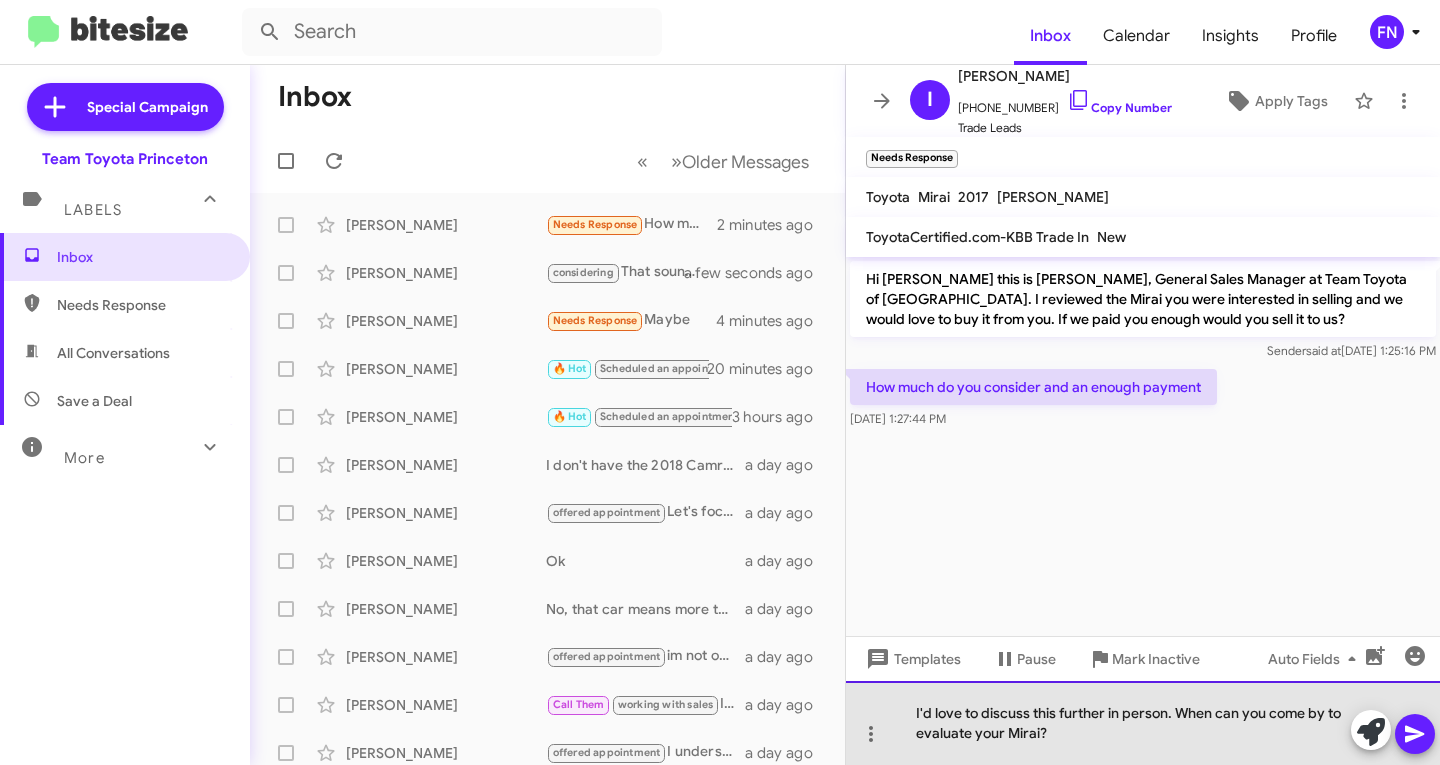 click on "I'd love to discuss this further in person. When can you come by to evaluate your Mirai?" 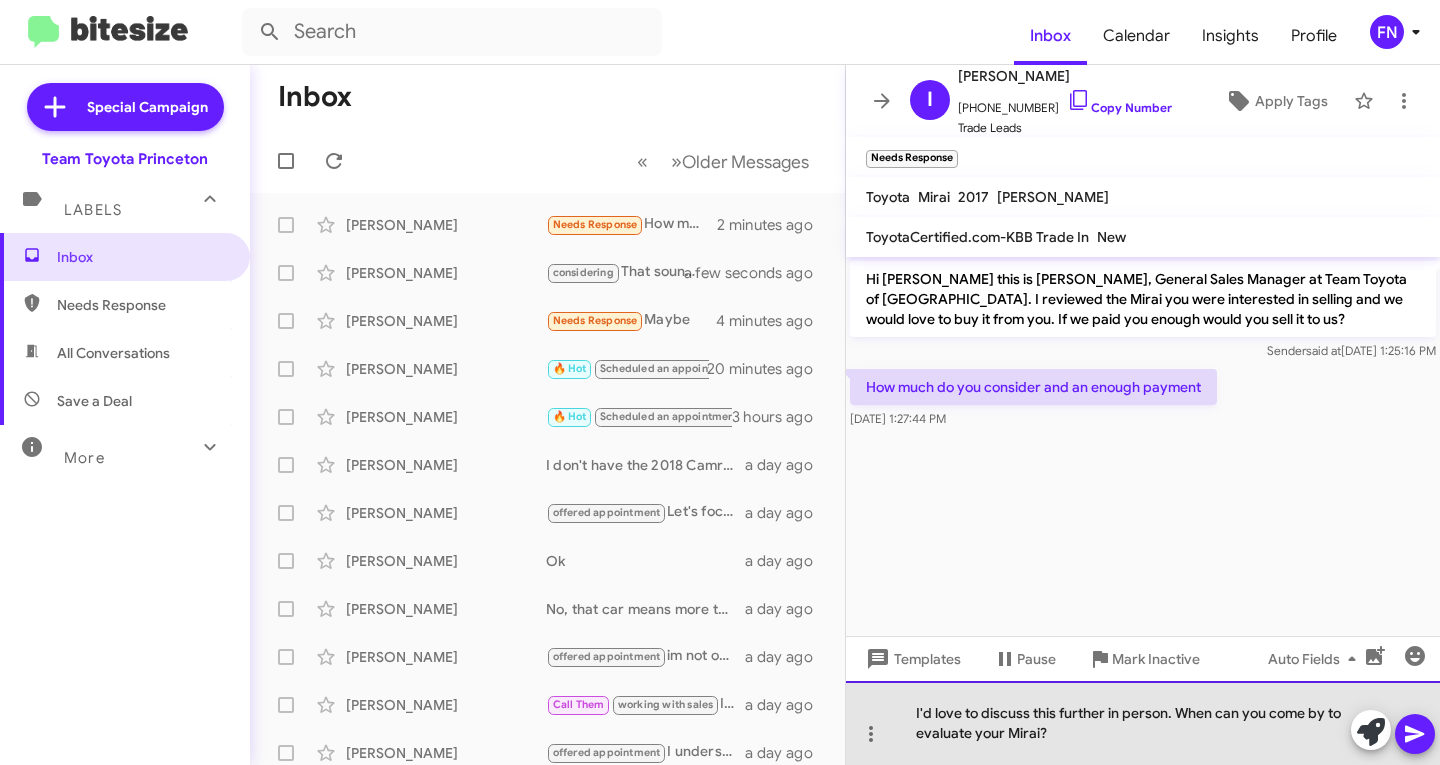 click on "I'd love to discuss this further in person. When can you come by to evaluate your Mirai?" 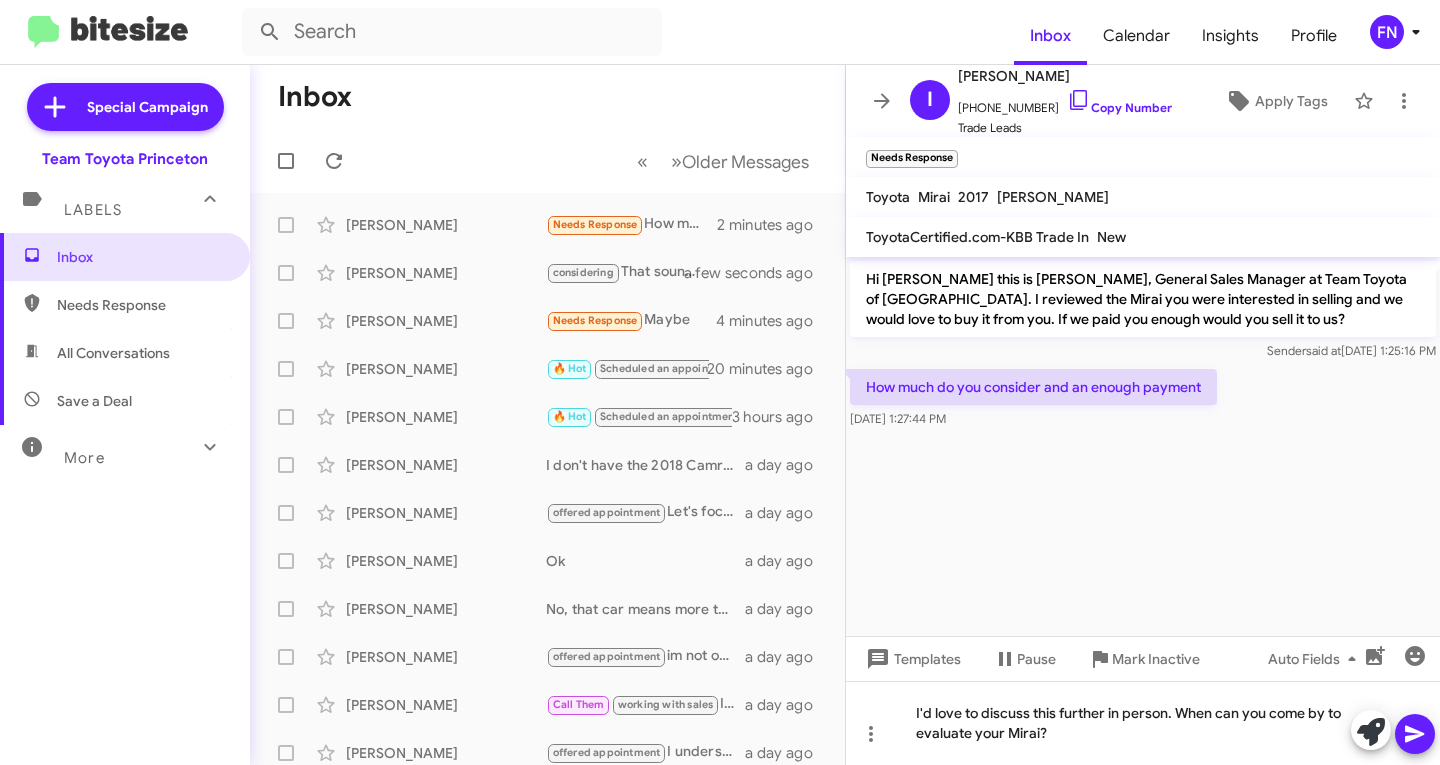 drag, startPoint x: 1417, startPoint y: 733, endPoint x: 1417, endPoint y: 721, distance: 12 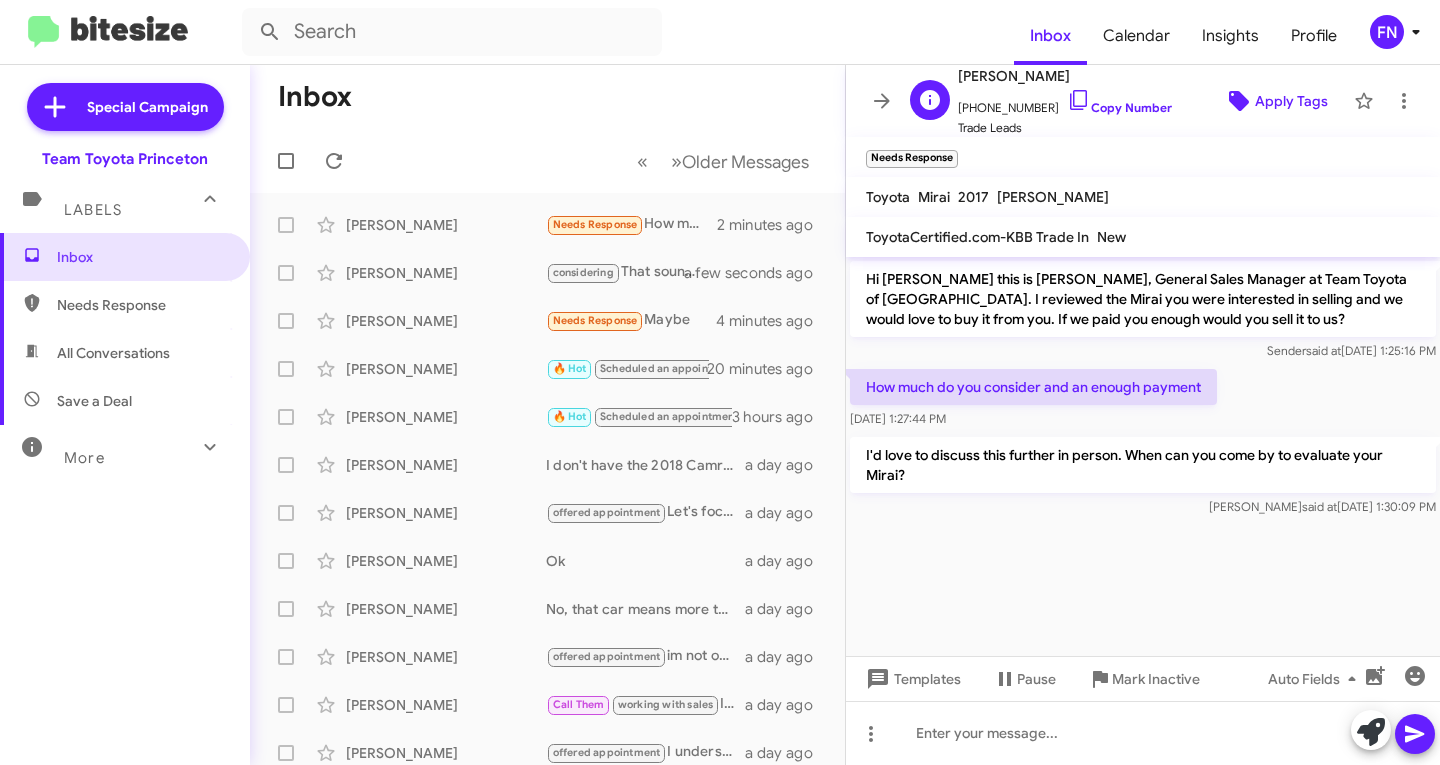 click on "Apply Tags" 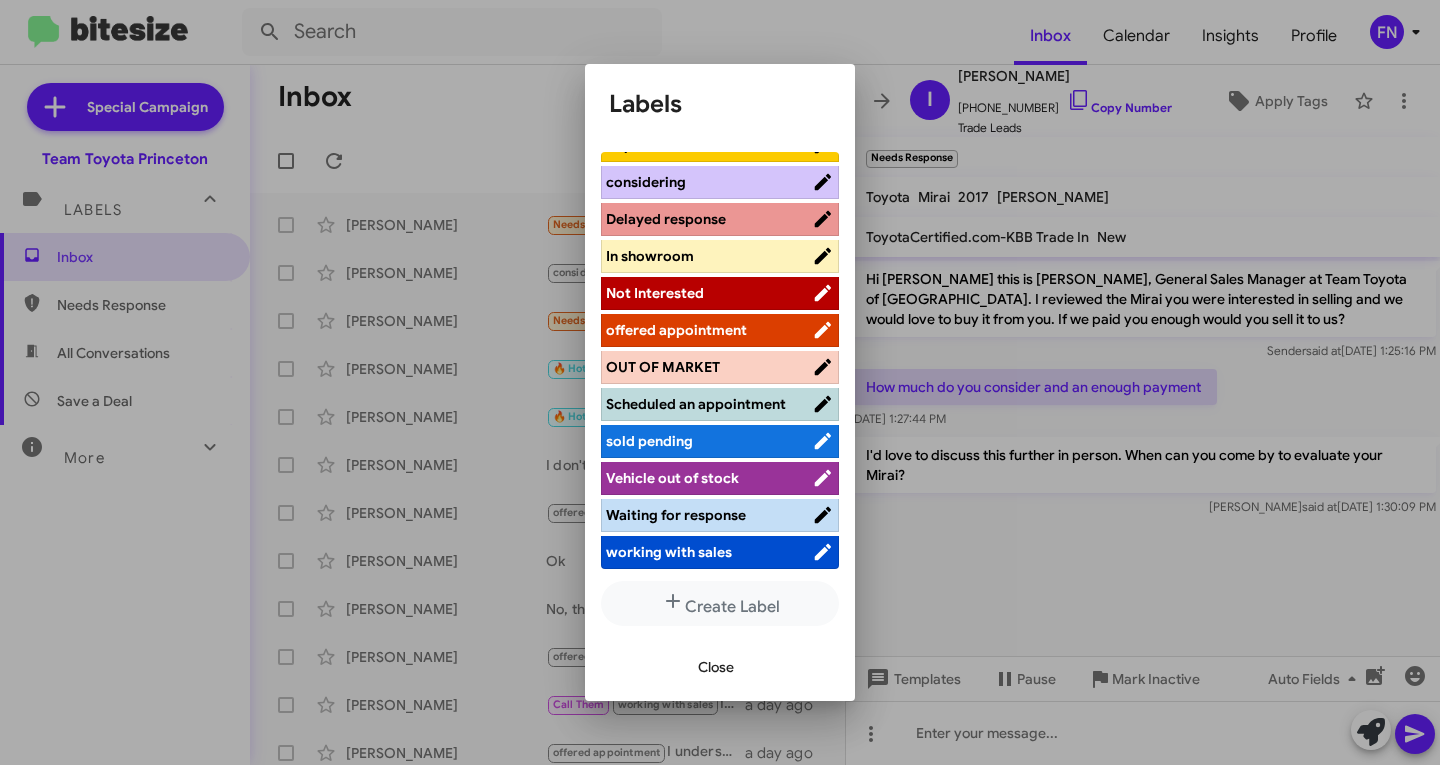 click on "offered appointment" at bounding box center (676, 330) 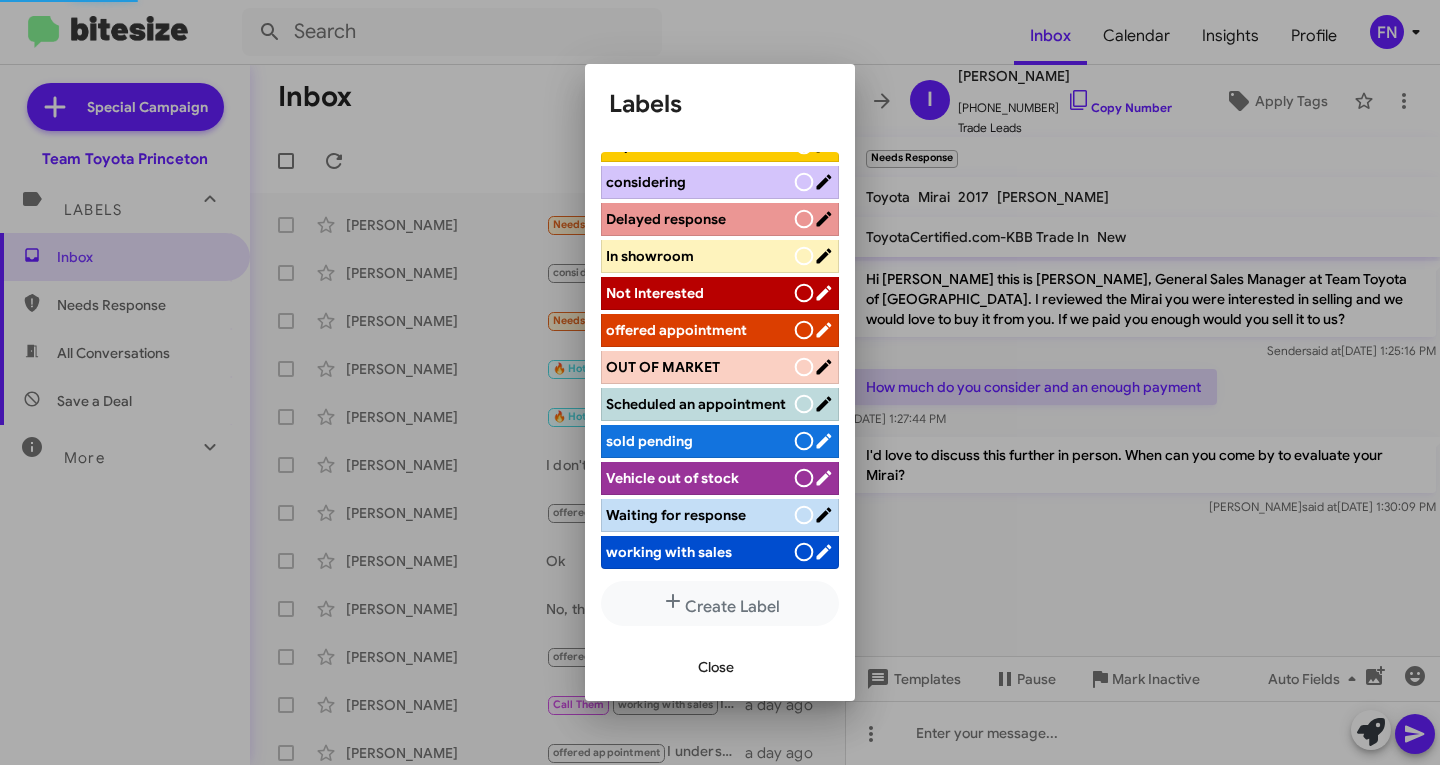 scroll, scrollTop: 262, scrollLeft: 0, axis: vertical 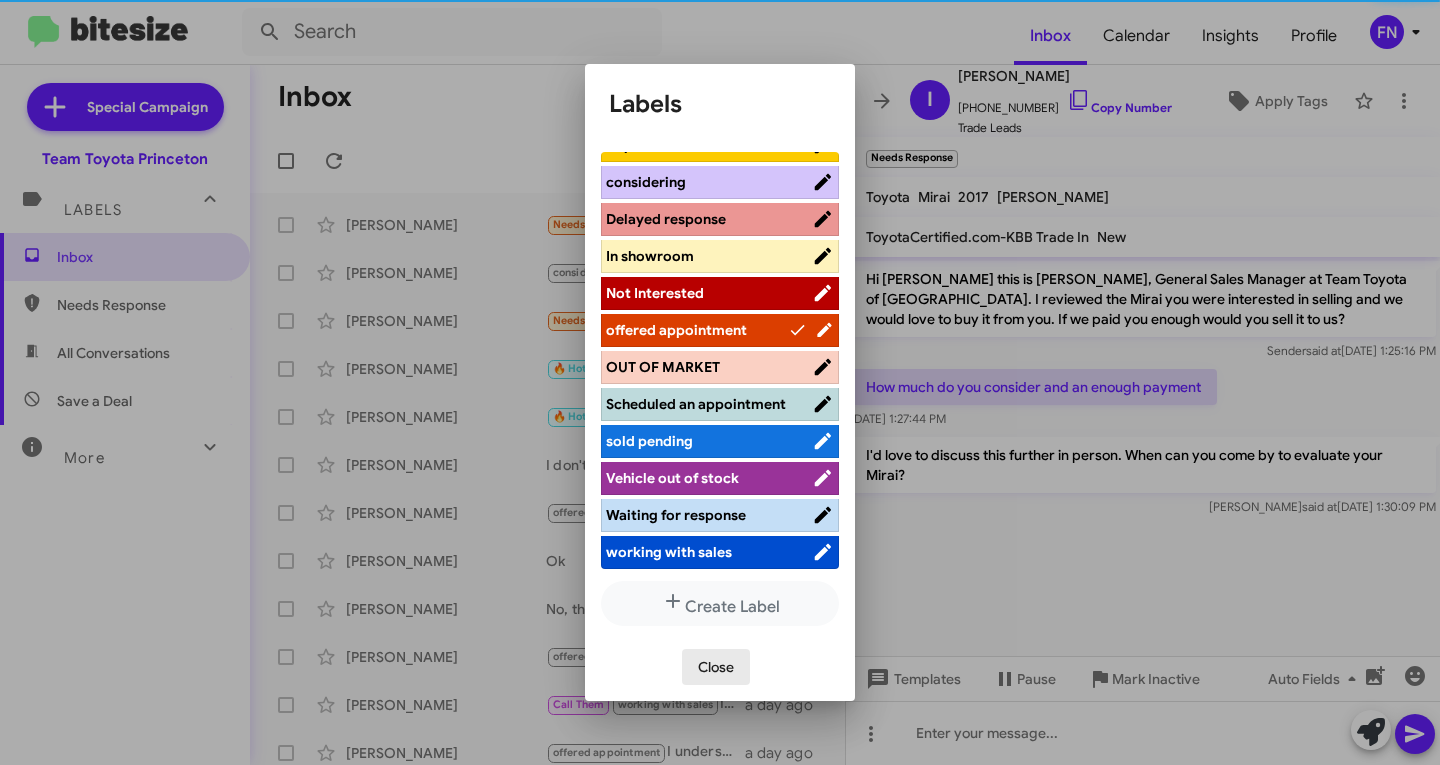 click on "Close" at bounding box center [716, 667] 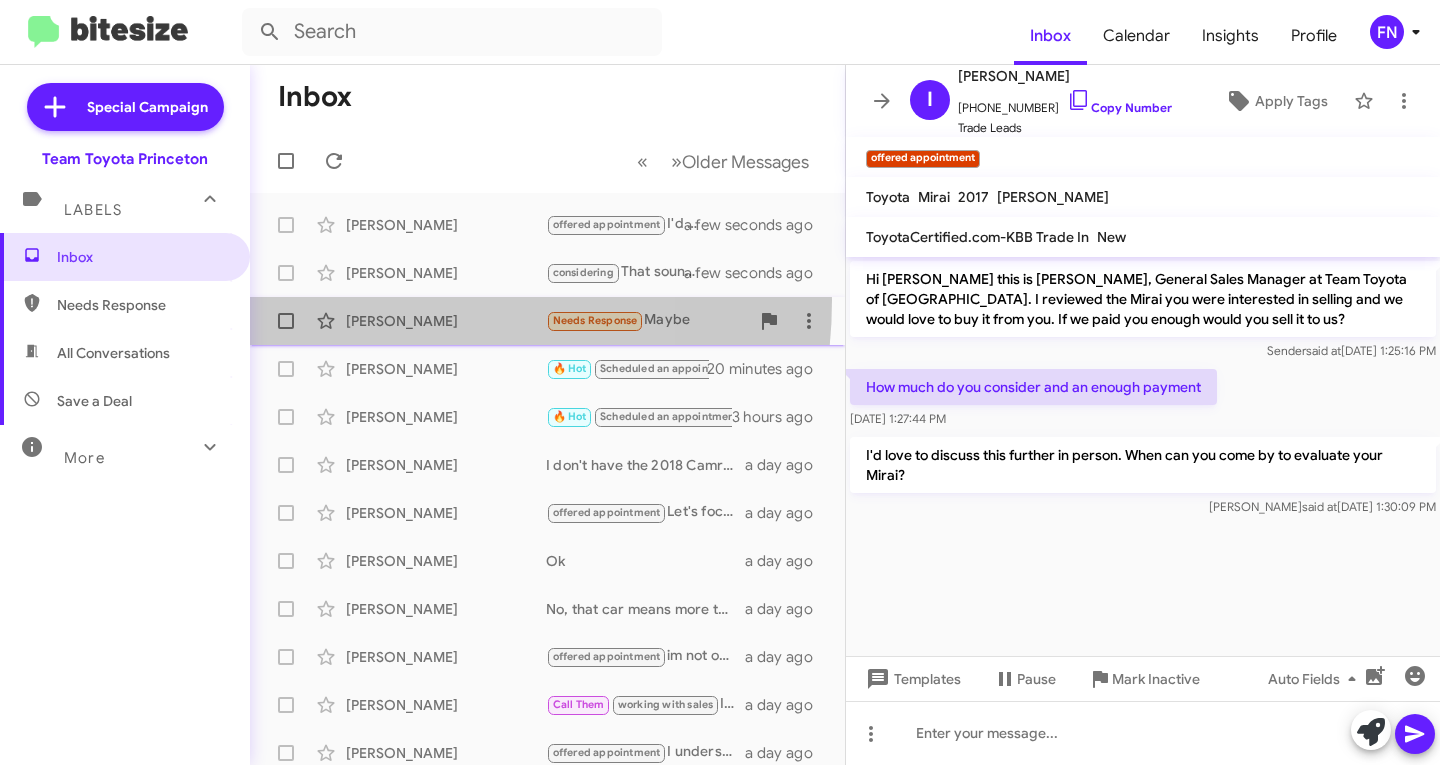 click on "Sesha Reddy  Needs Response   Maybe   4 minutes ago" 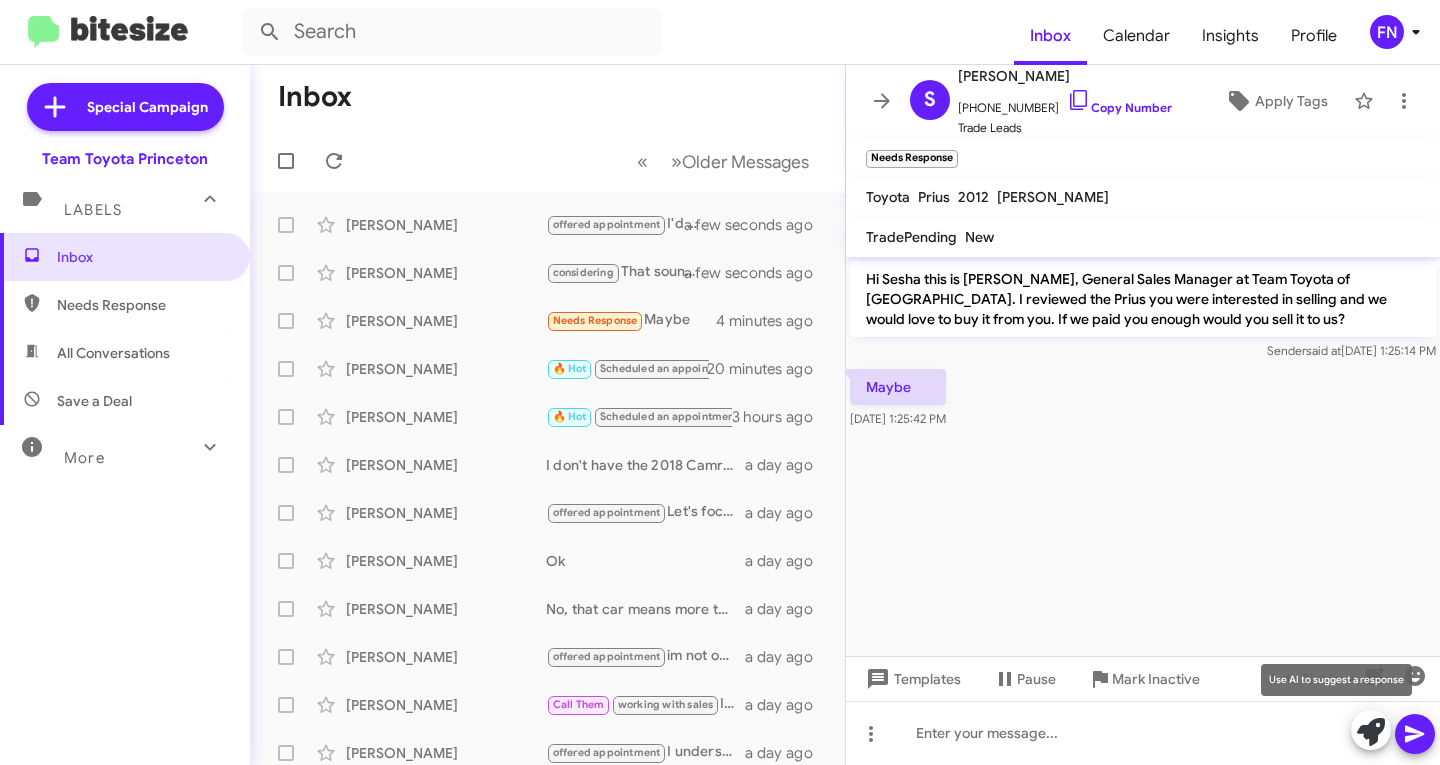 click 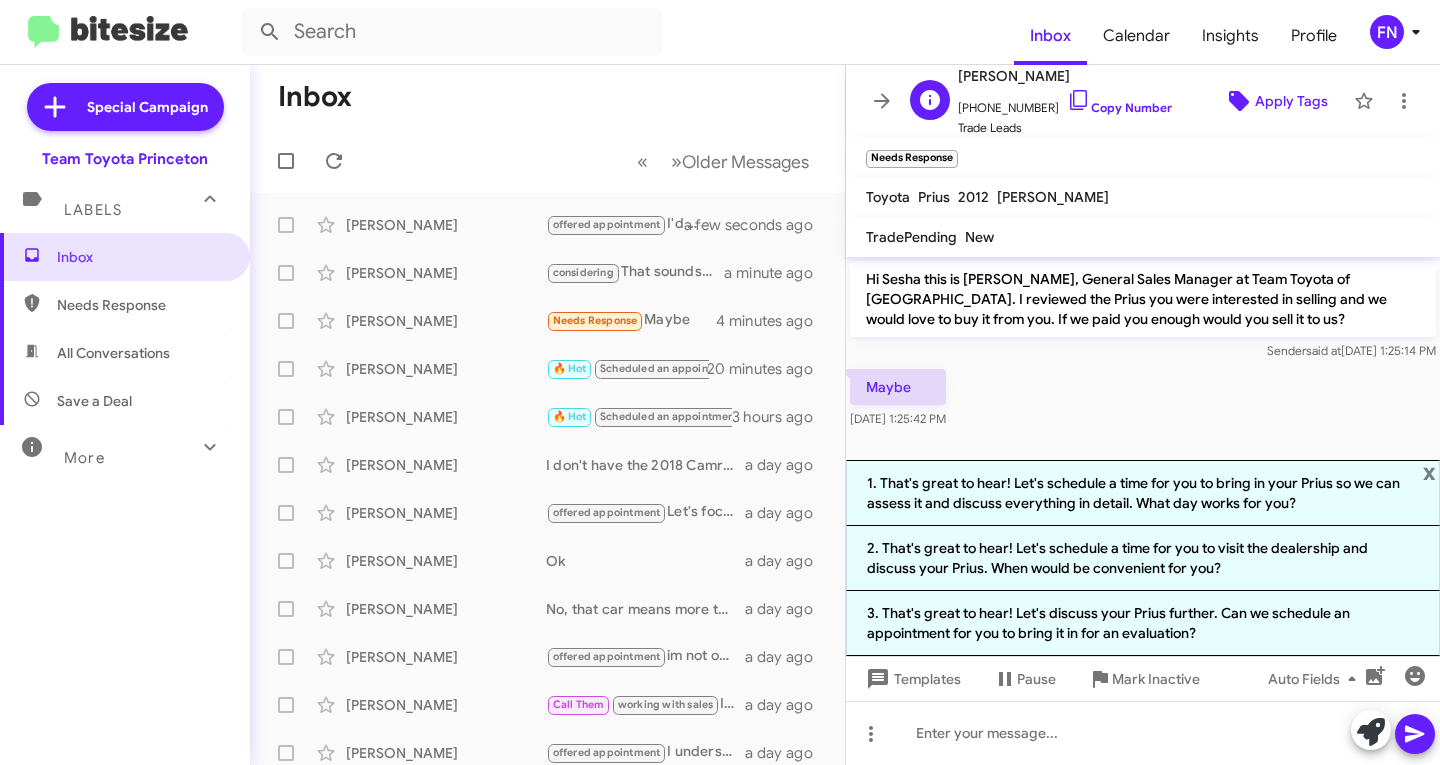 click on "Apply Tags" 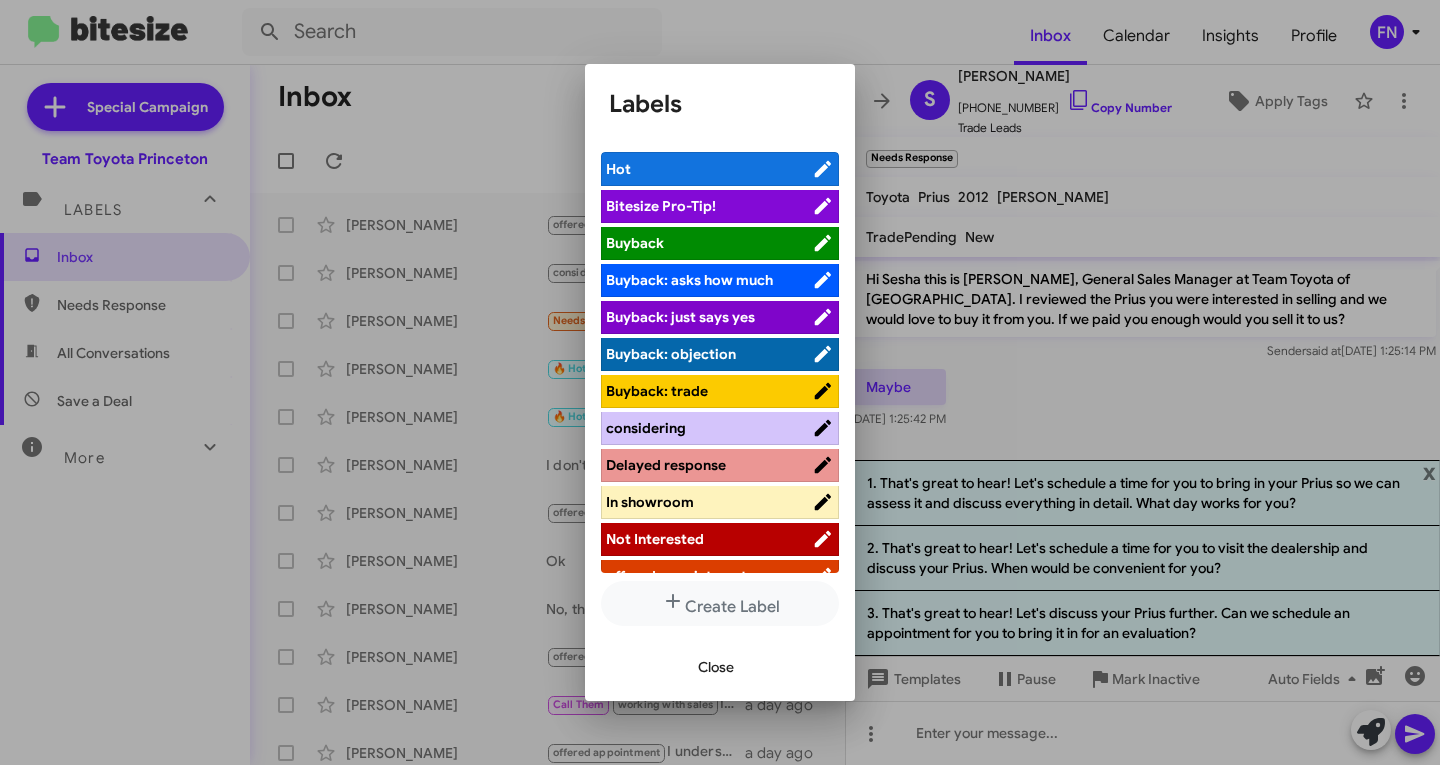 click at bounding box center (720, 382) 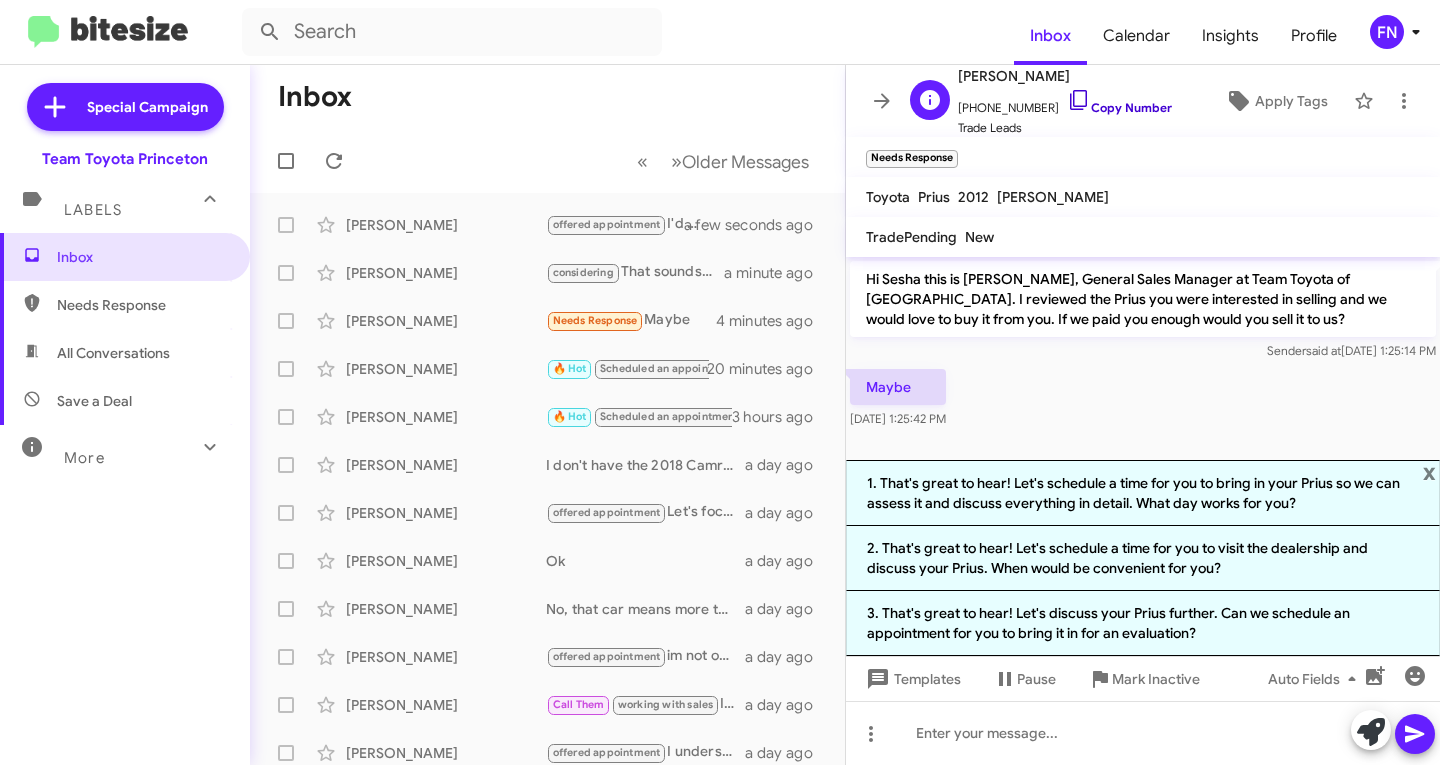 click 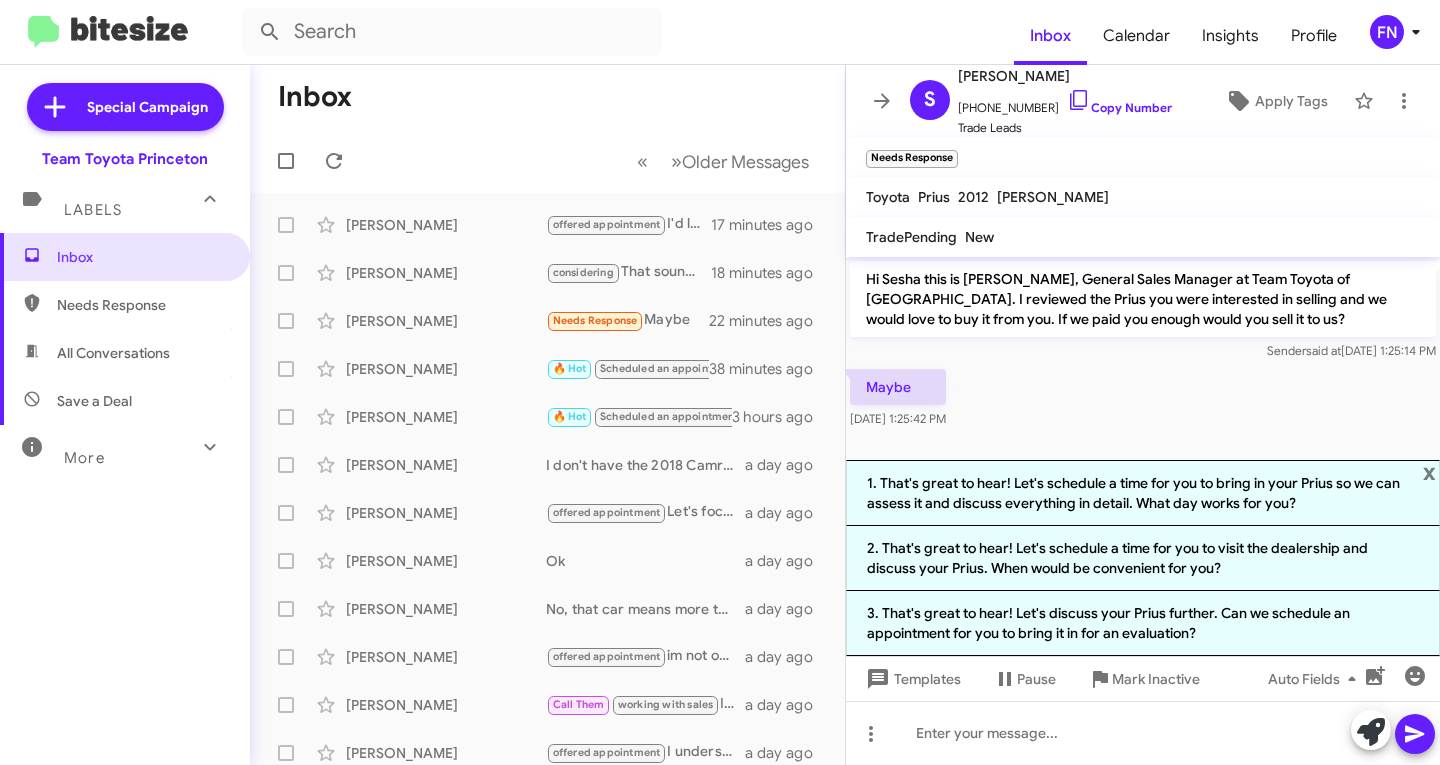 click on "All Conversations" at bounding box center [125, 353] 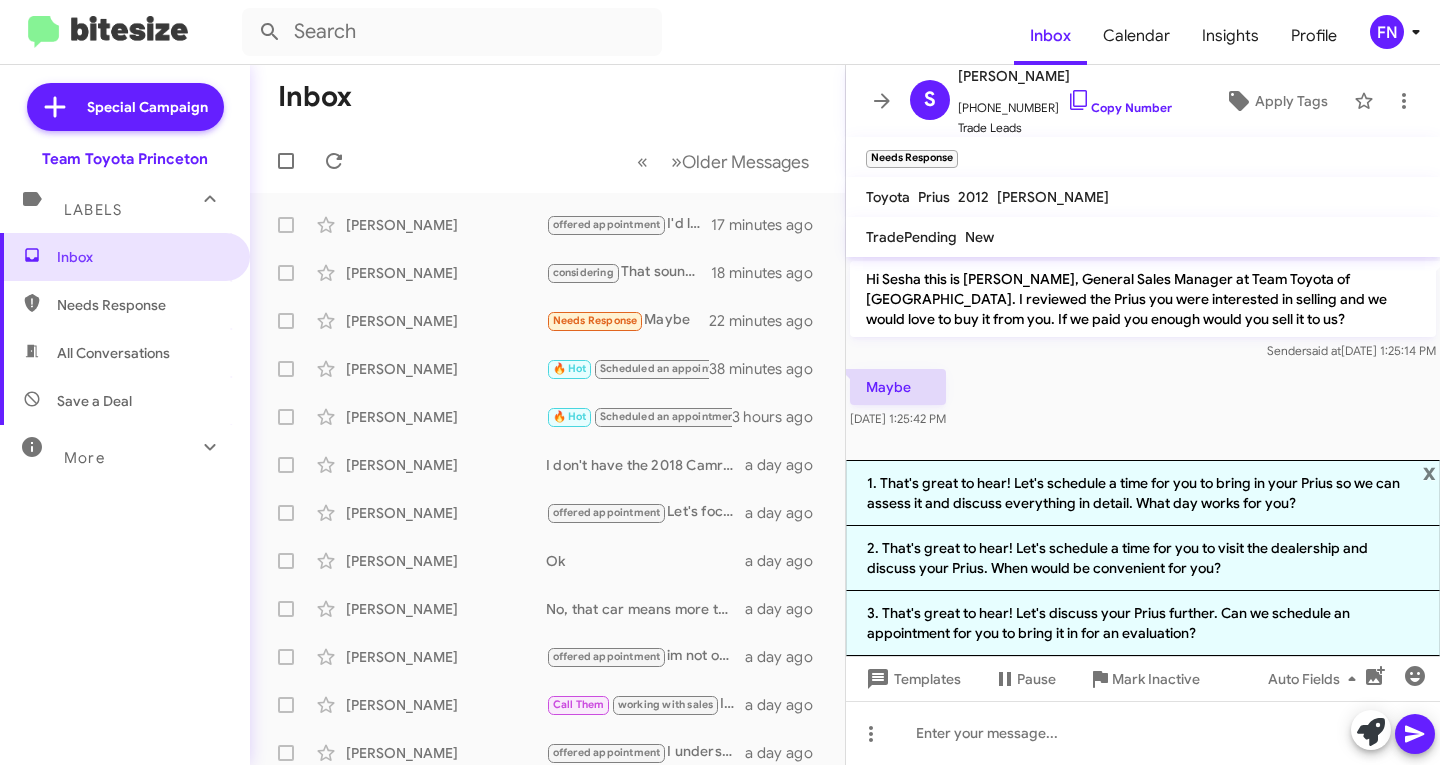 type on "in:all-conversations" 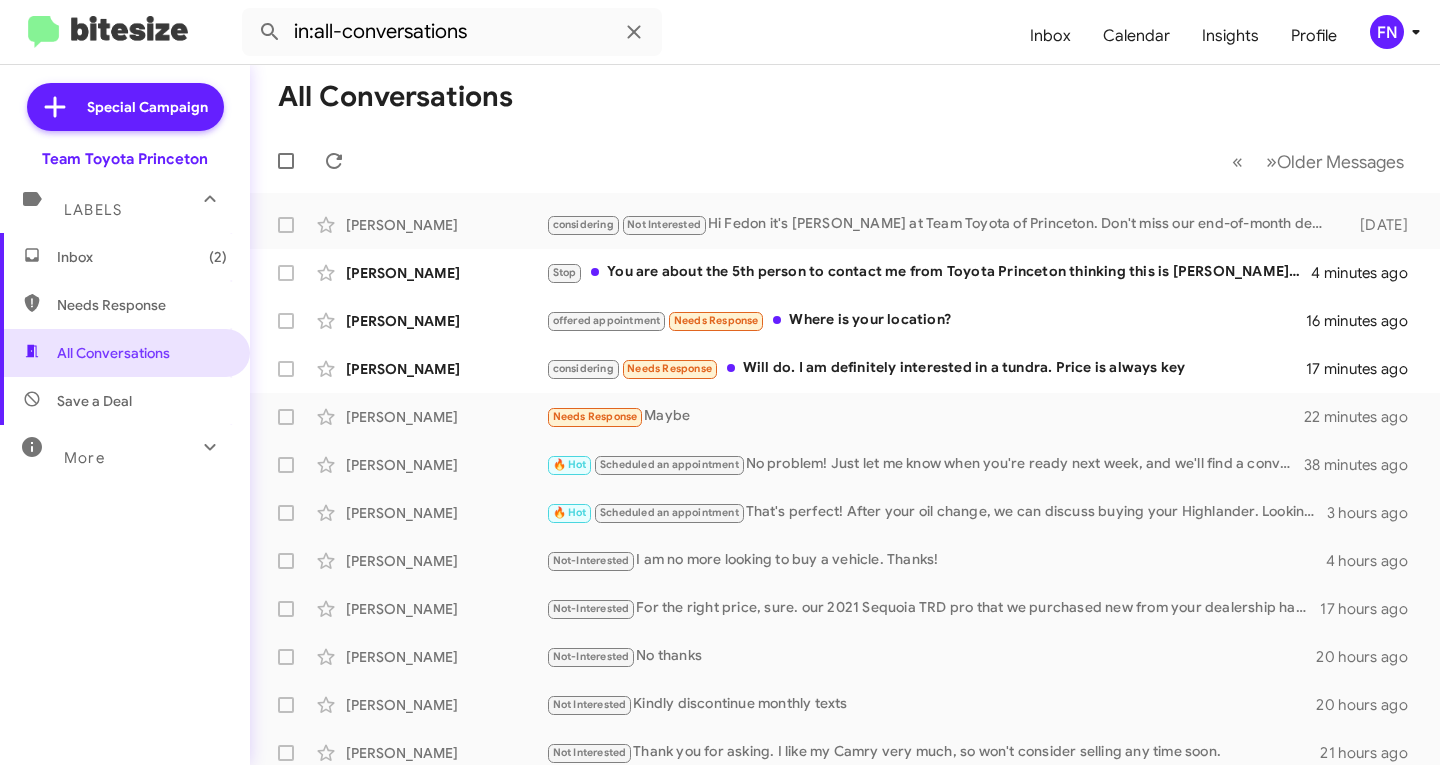 click 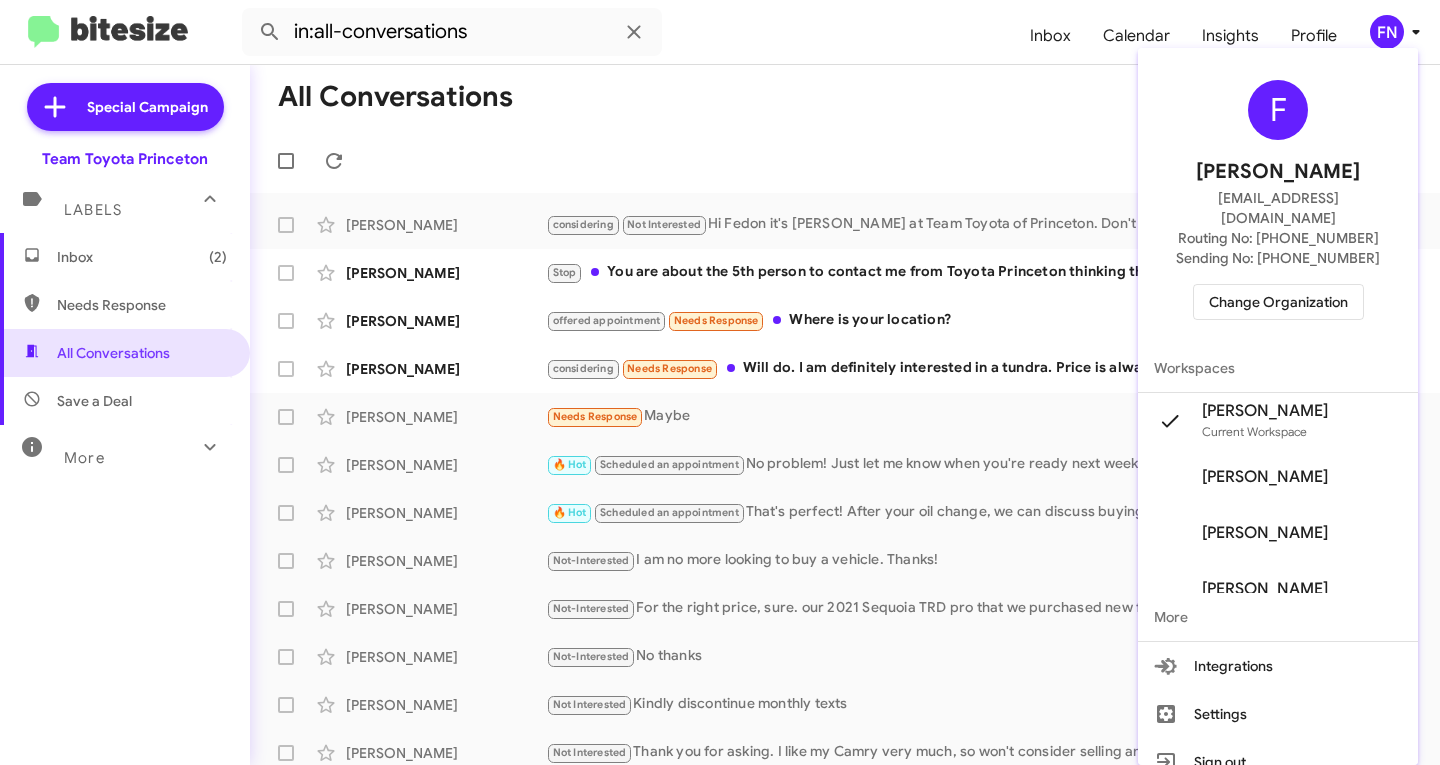 click on "Change Organization" at bounding box center [1278, 302] 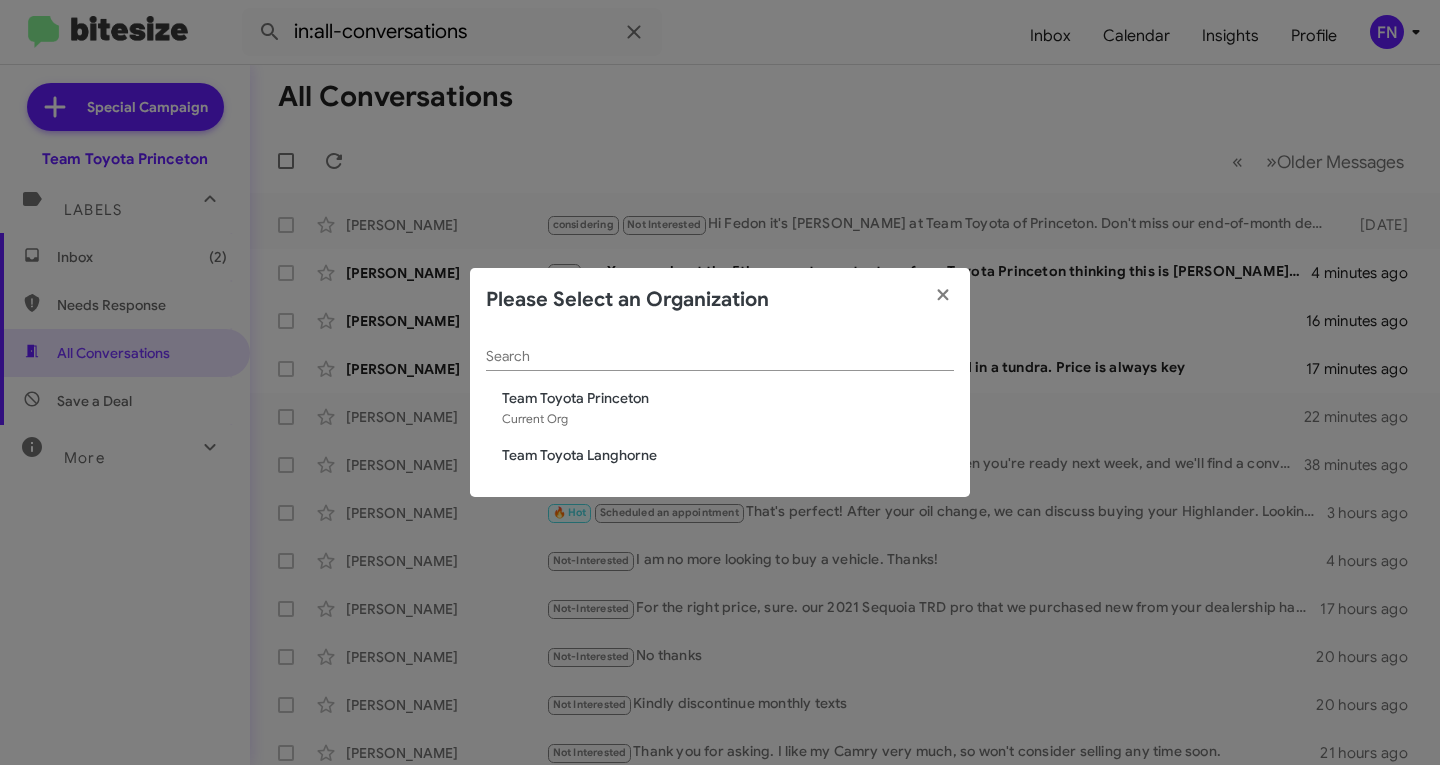 click on "Team Toyota Langhorne" 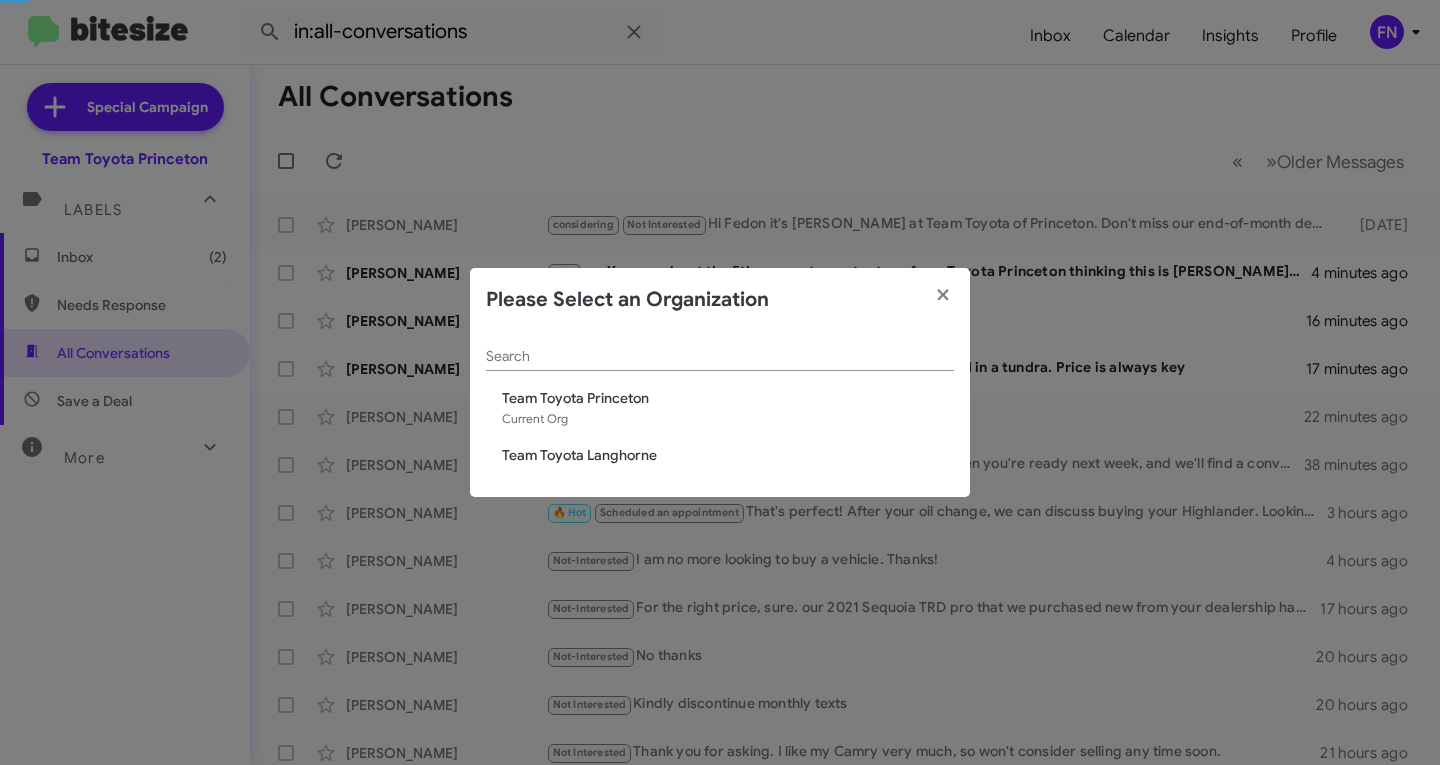 type 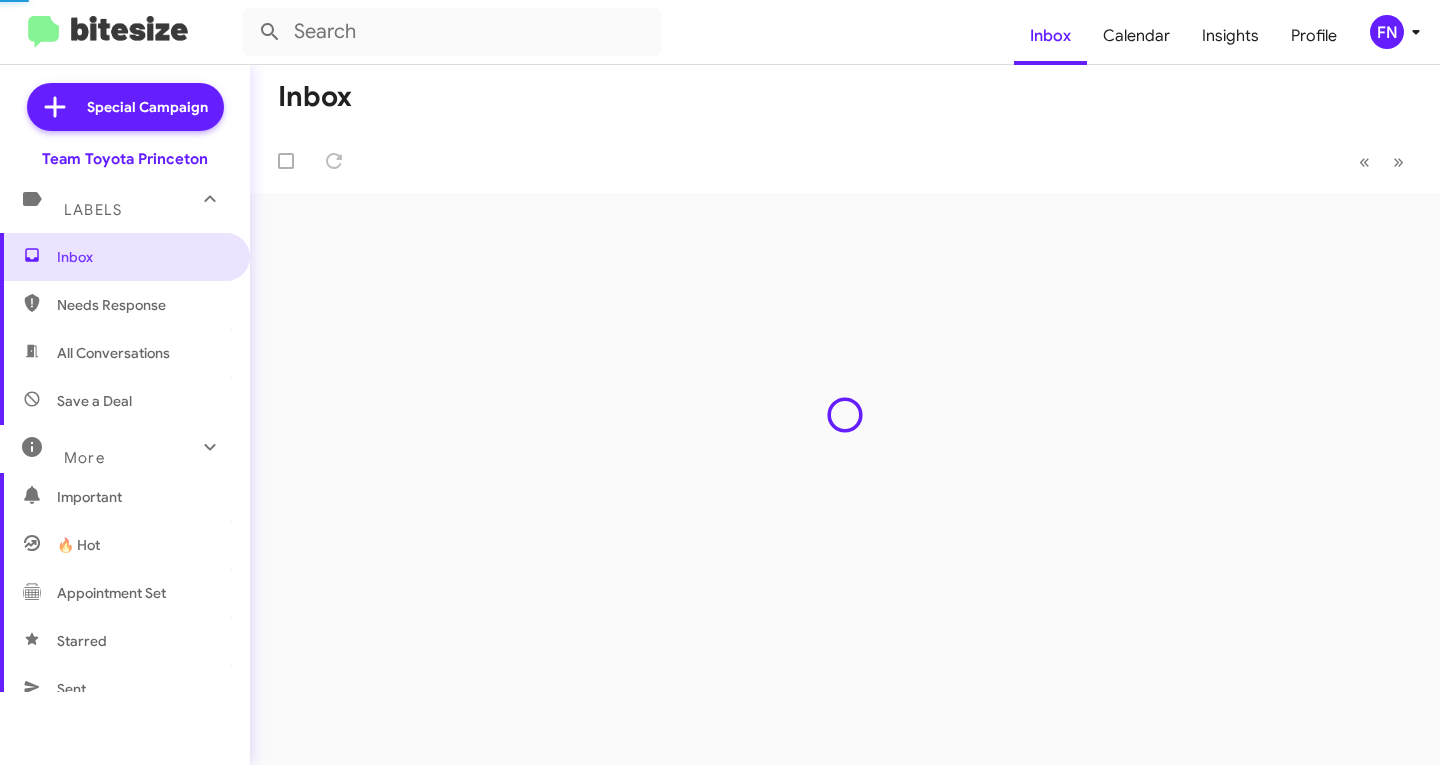 scroll, scrollTop: 0, scrollLeft: 0, axis: both 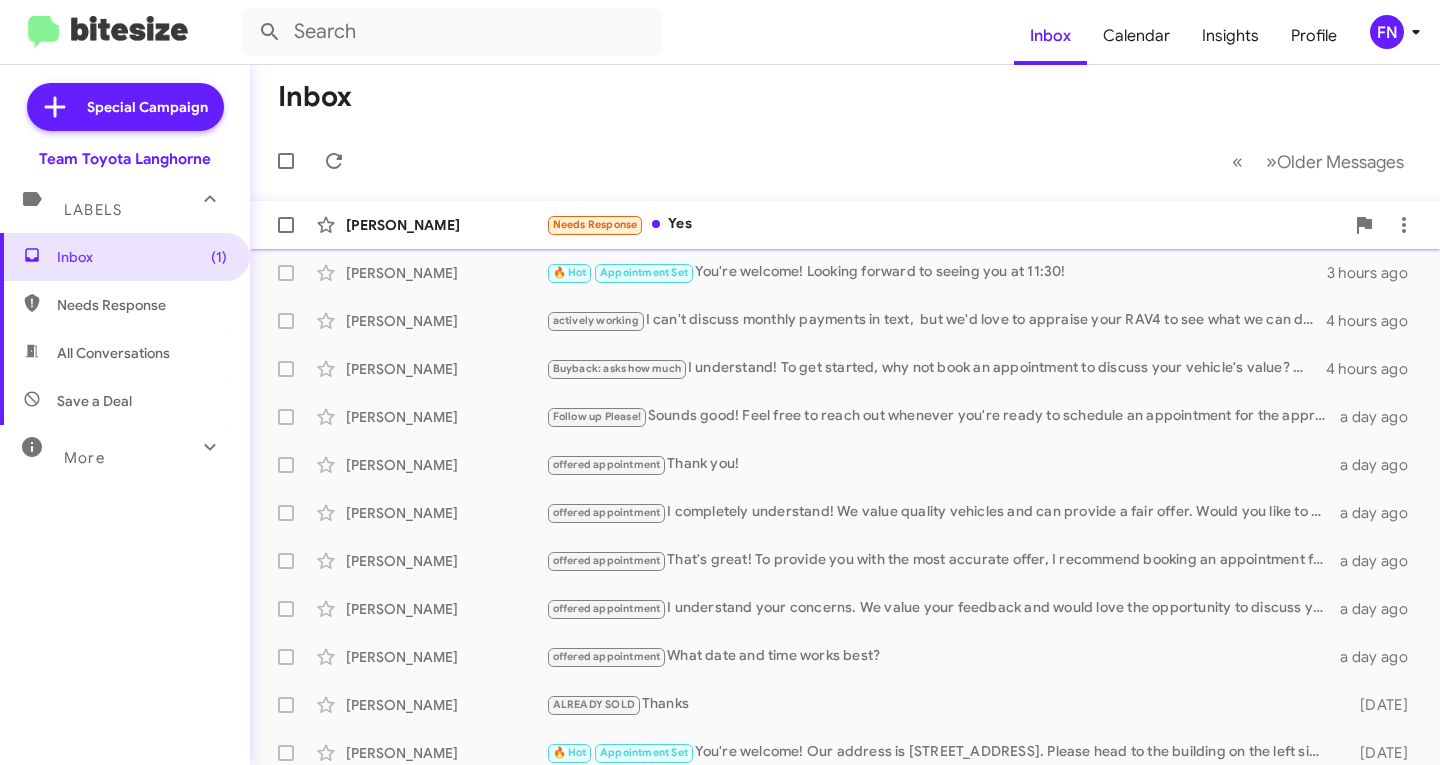click on "Alliya Rizvi" 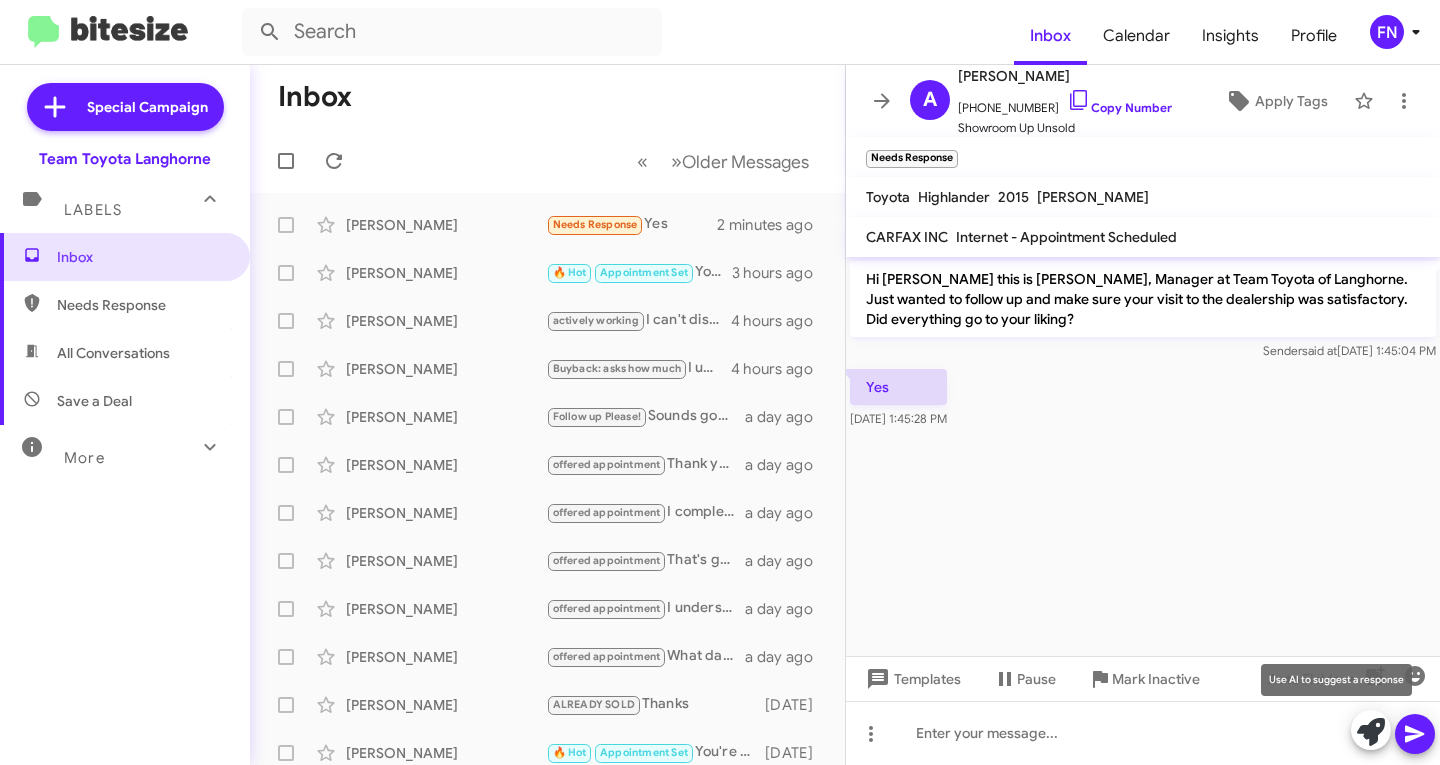 click 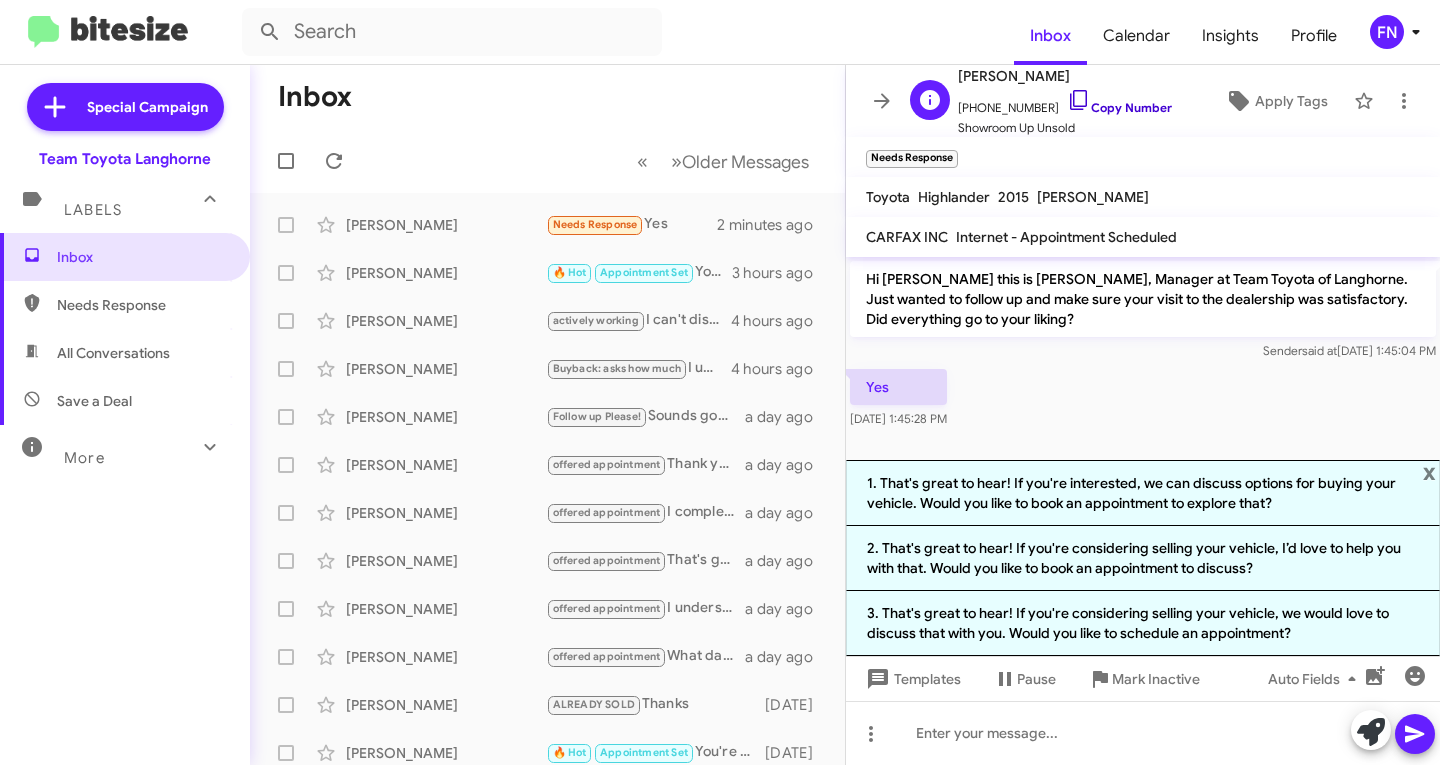 click on "Copy Number" 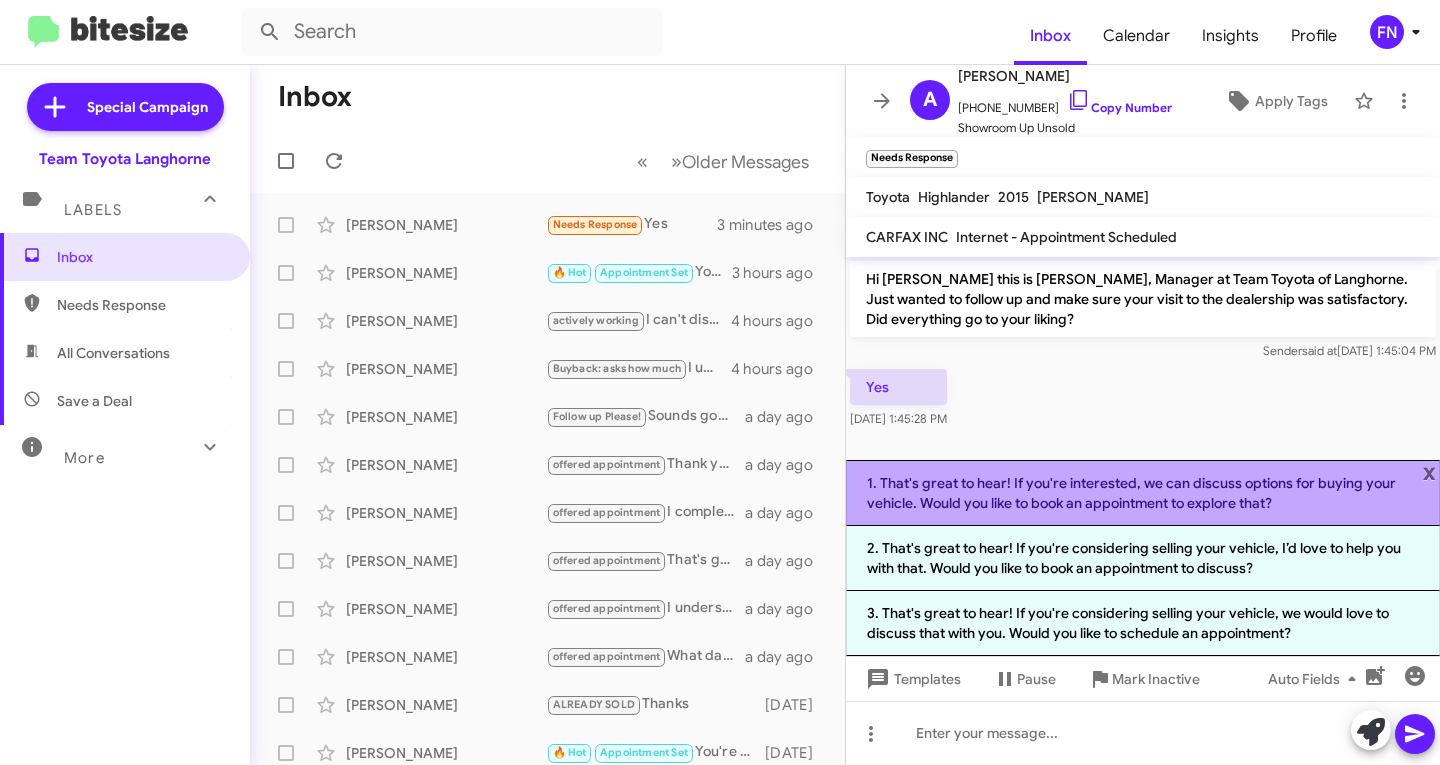 click on "1. That's great to hear! If you're interested, we can discuss options for buying your vehicle. Would you like to book an appointment to explore that?" 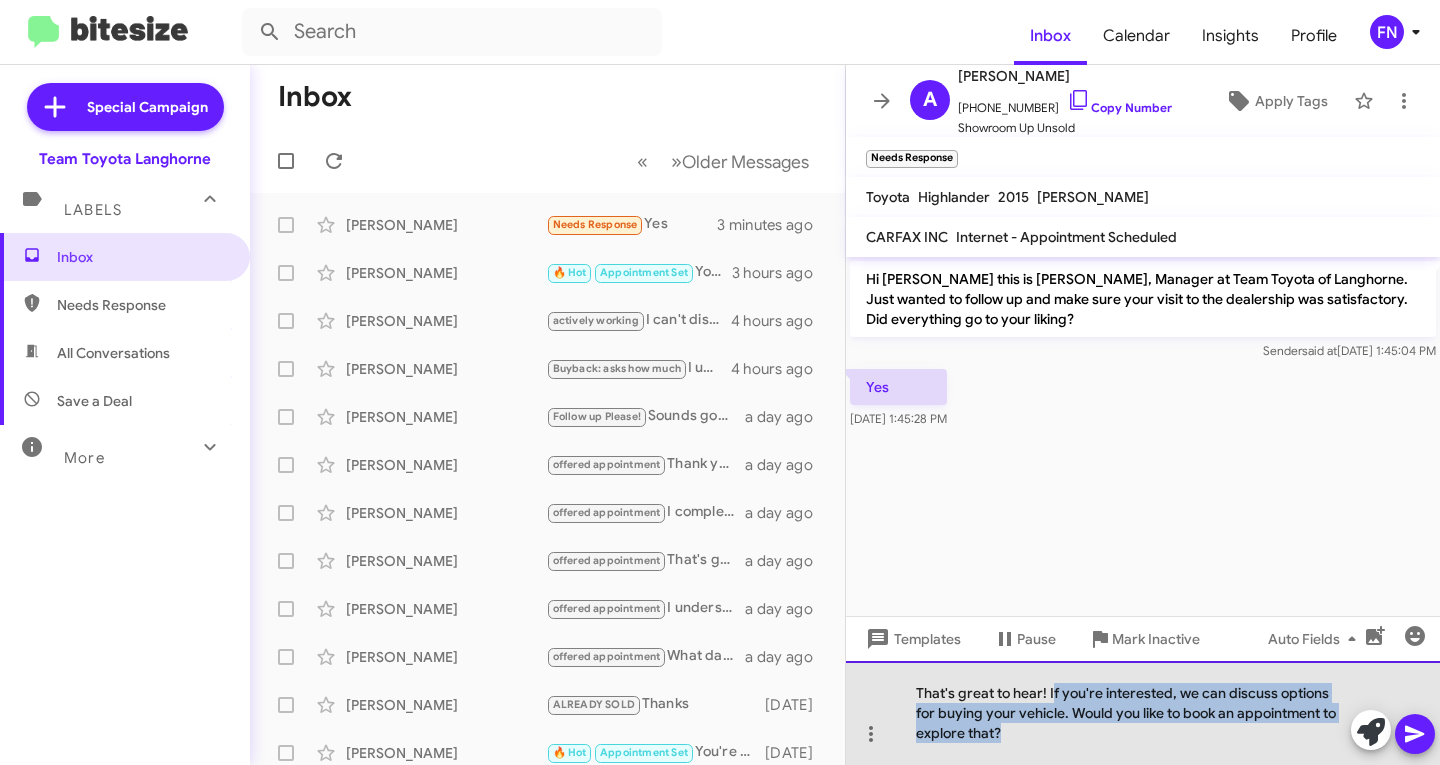 drag, startPoint x: 1023, startPoint y: 741, endPoint x: 1051, endPoint y: 681, distance: 66.211784 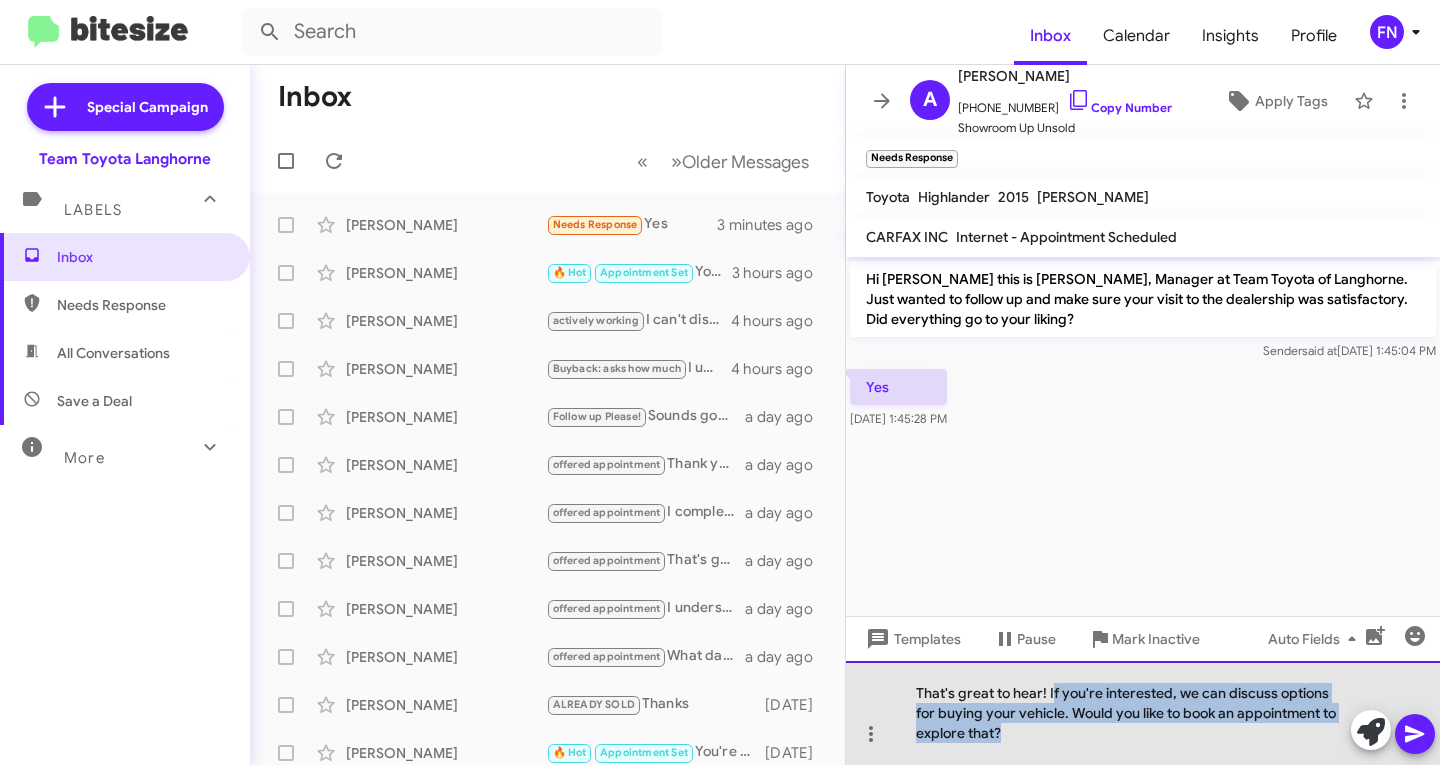 click on "That's great to hear! If you're interested, we can discuss options for buying your vehicle. Would you like to book an appointment to explore that?" 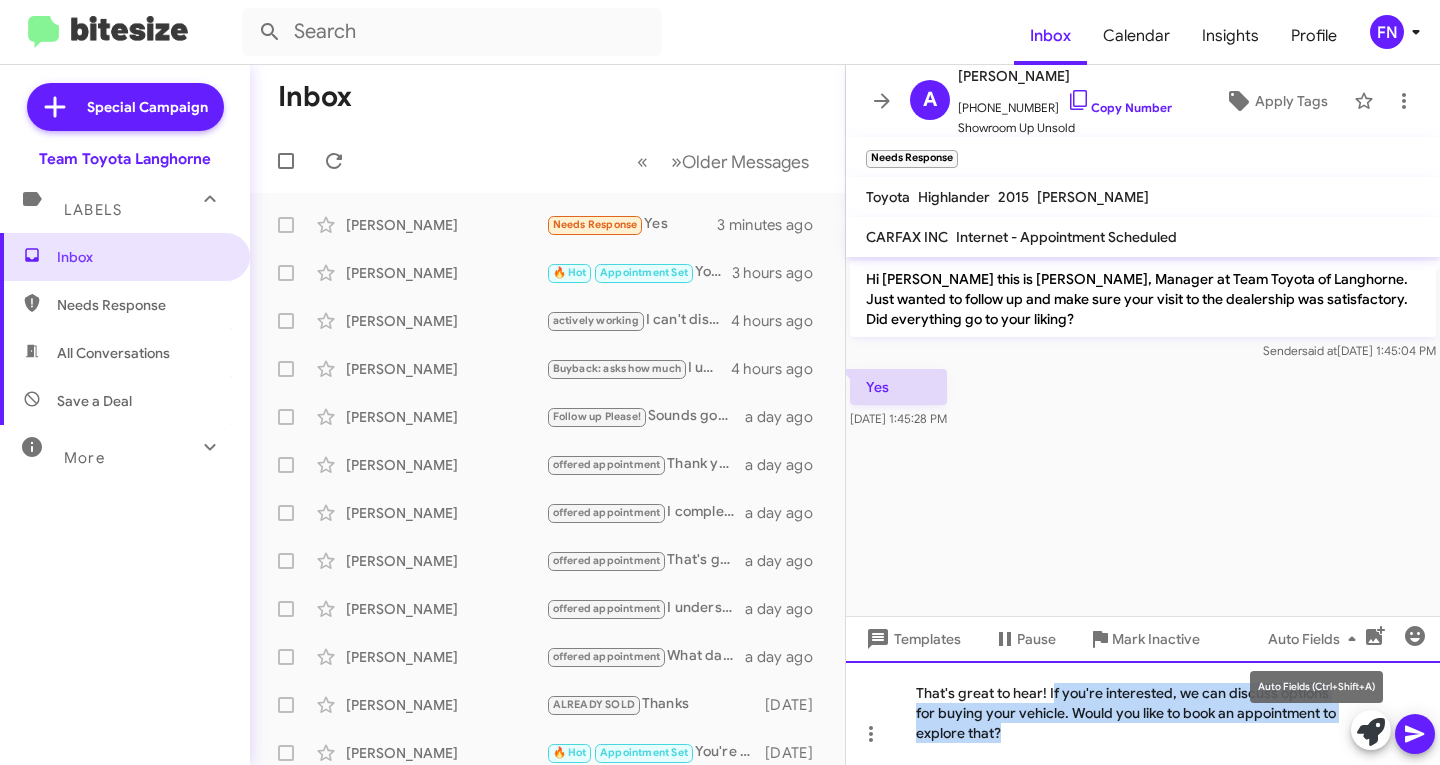 type 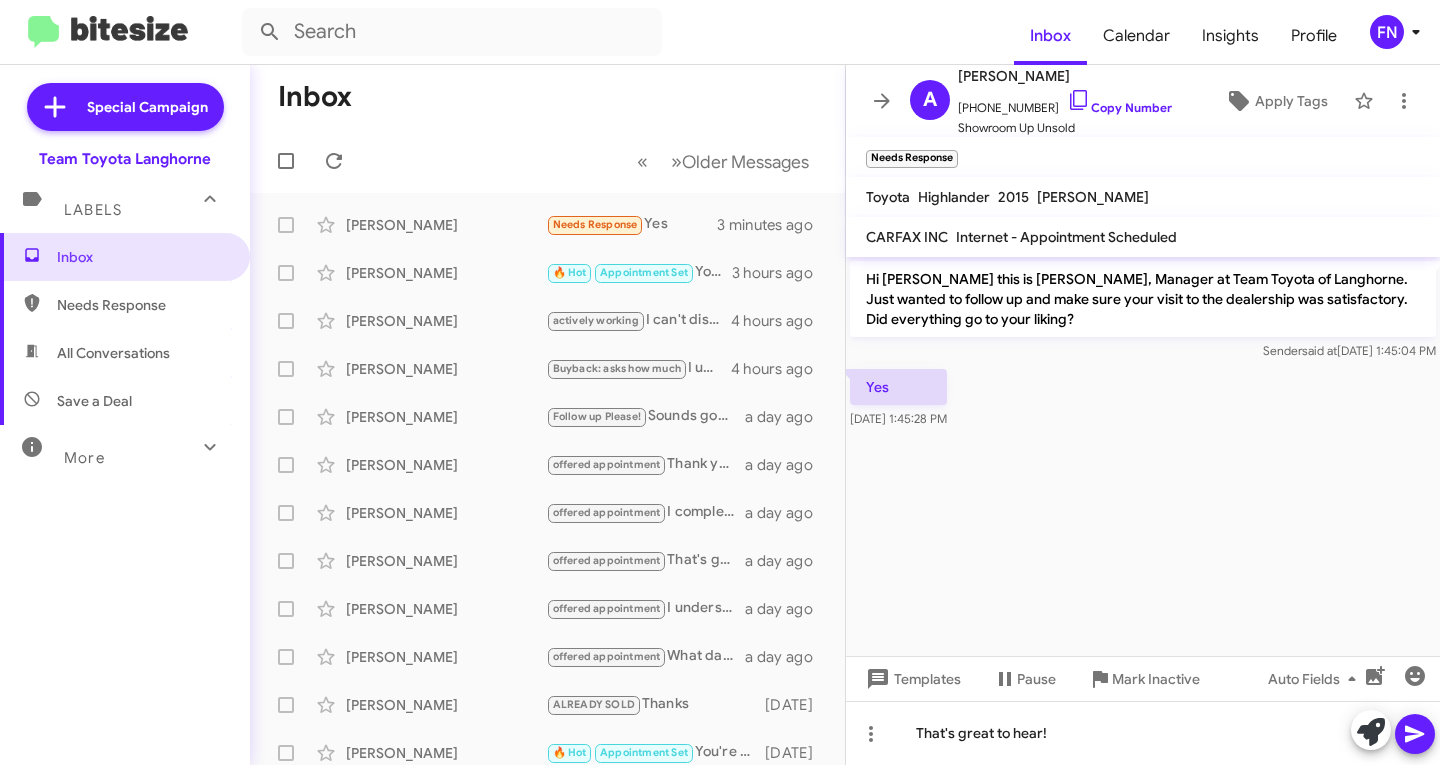 click on "Hi Alliya this is Chris Erxleben, Manager at Team Toyota of Langhorne. Just wanted to follow up and make sure your visit to the dealership was satisfactory. Did everything go to your liking? Sender   said at   Jul 16, 2025, 1:45:04 PM  Yes    Jul 16, 2025, 1:45:28 PM" 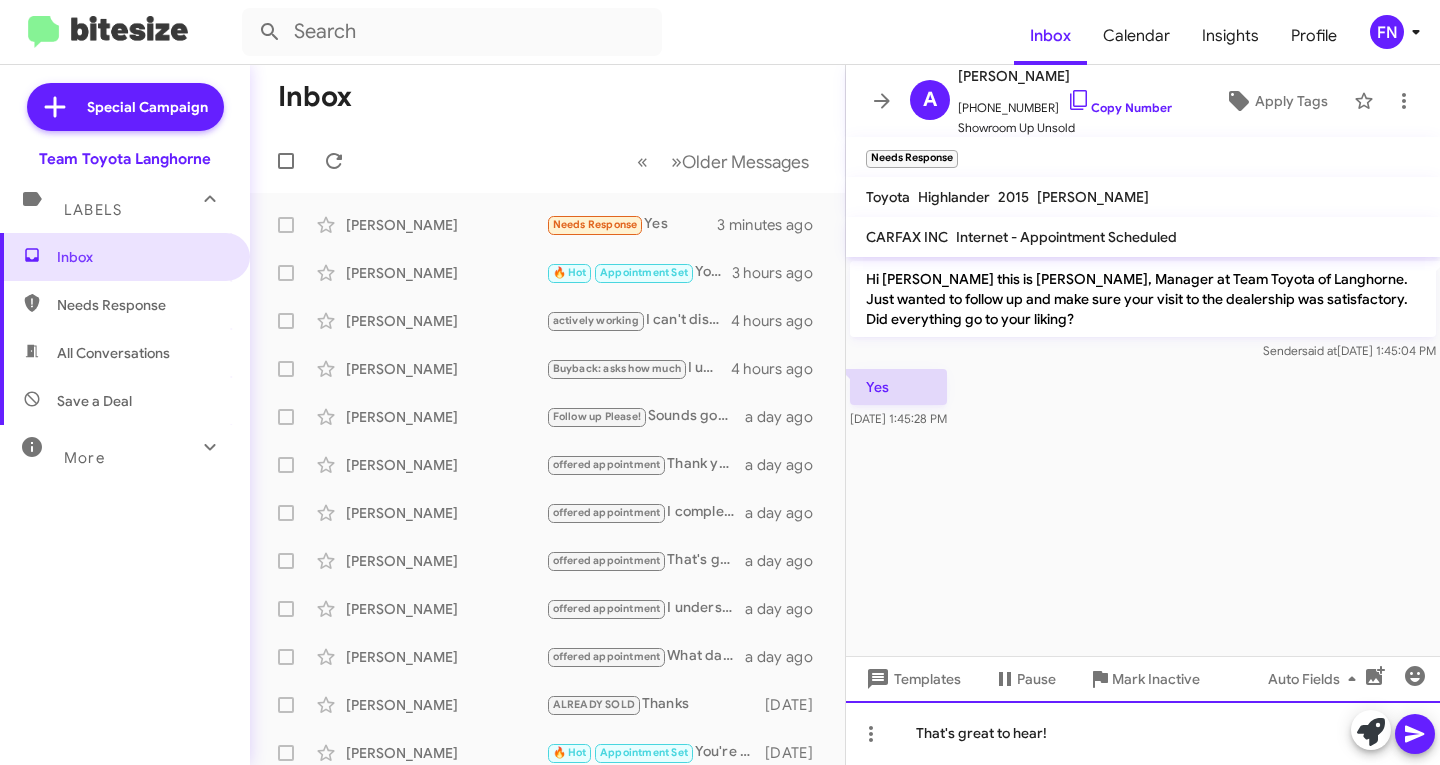click on "That's great to hear!" 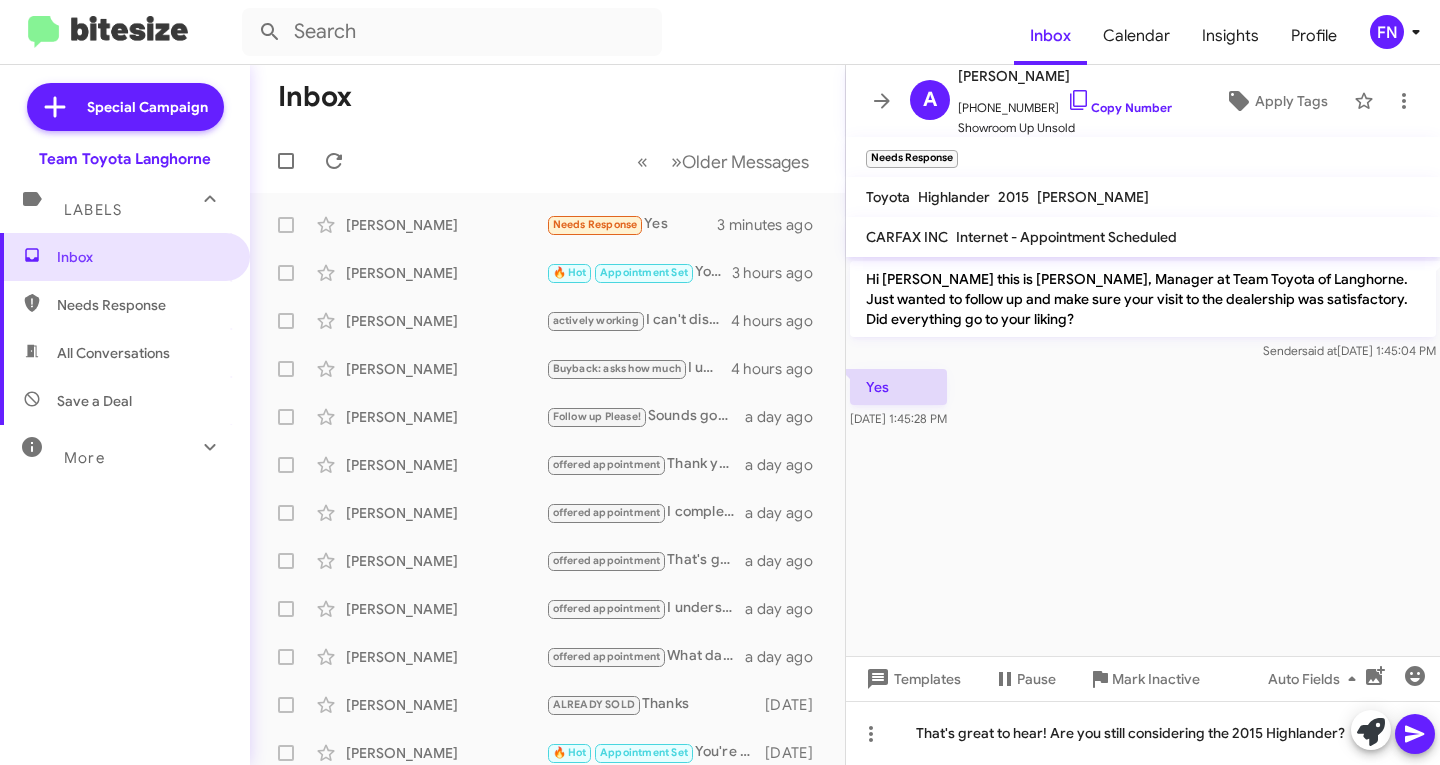 click 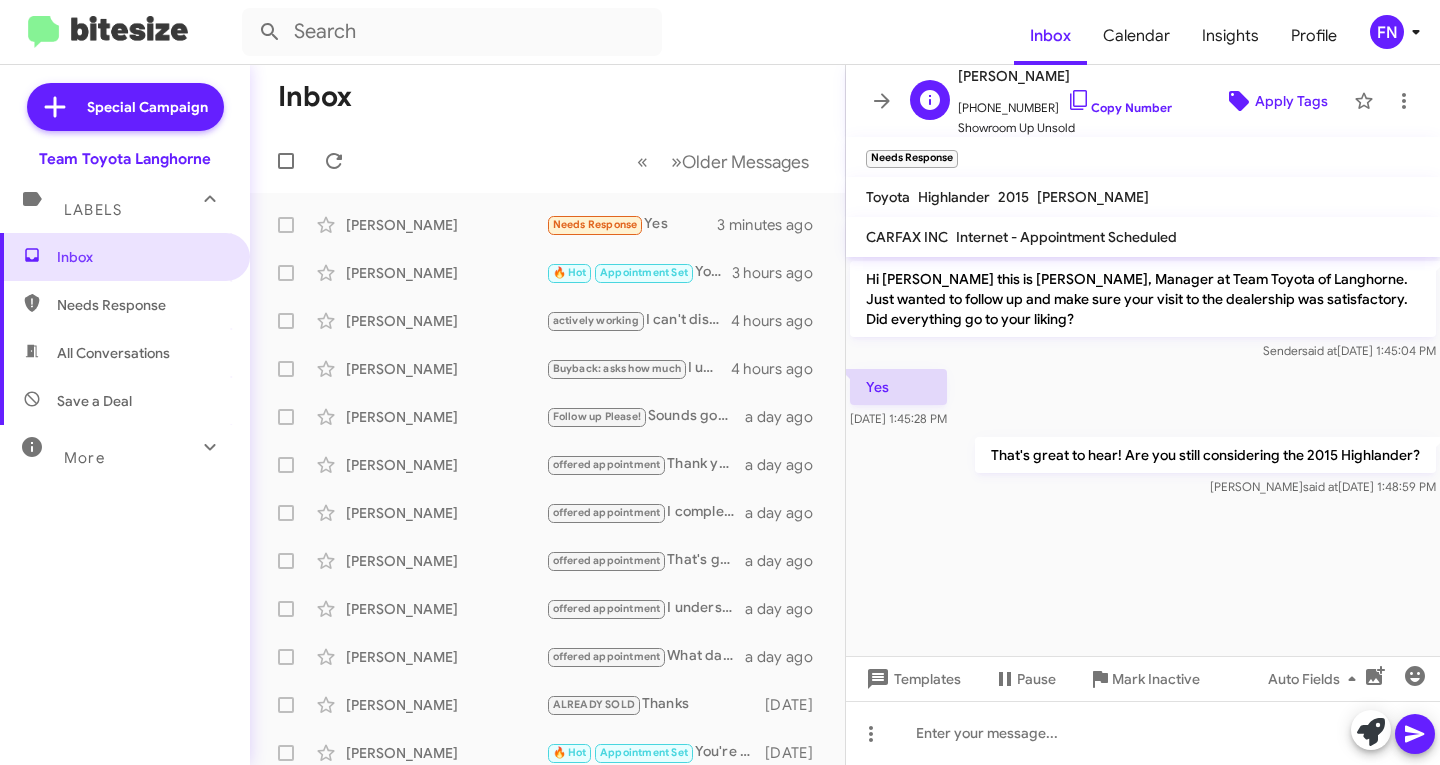 click on "Apply Tags" 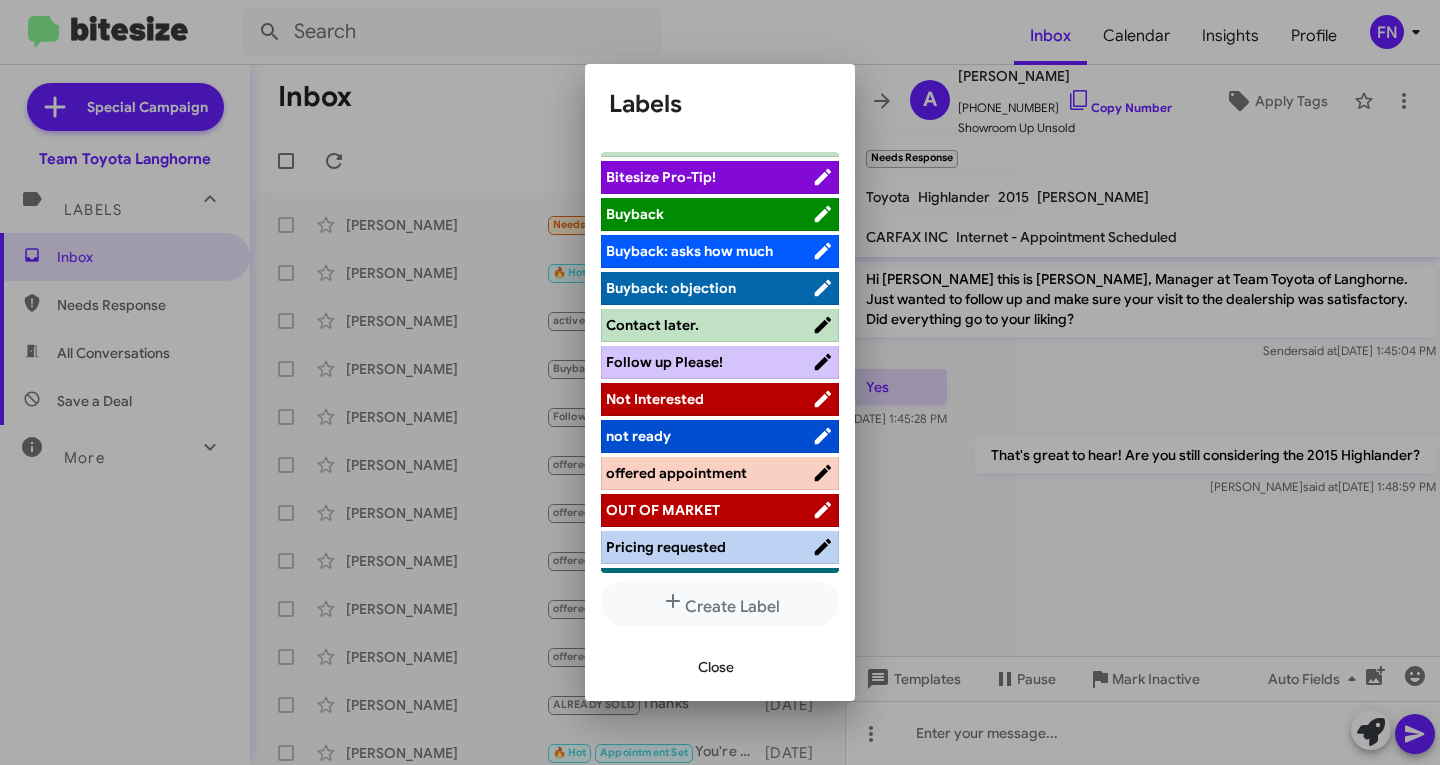 scroll, scrollTop: 0, scrollLeft: 0, axis: both 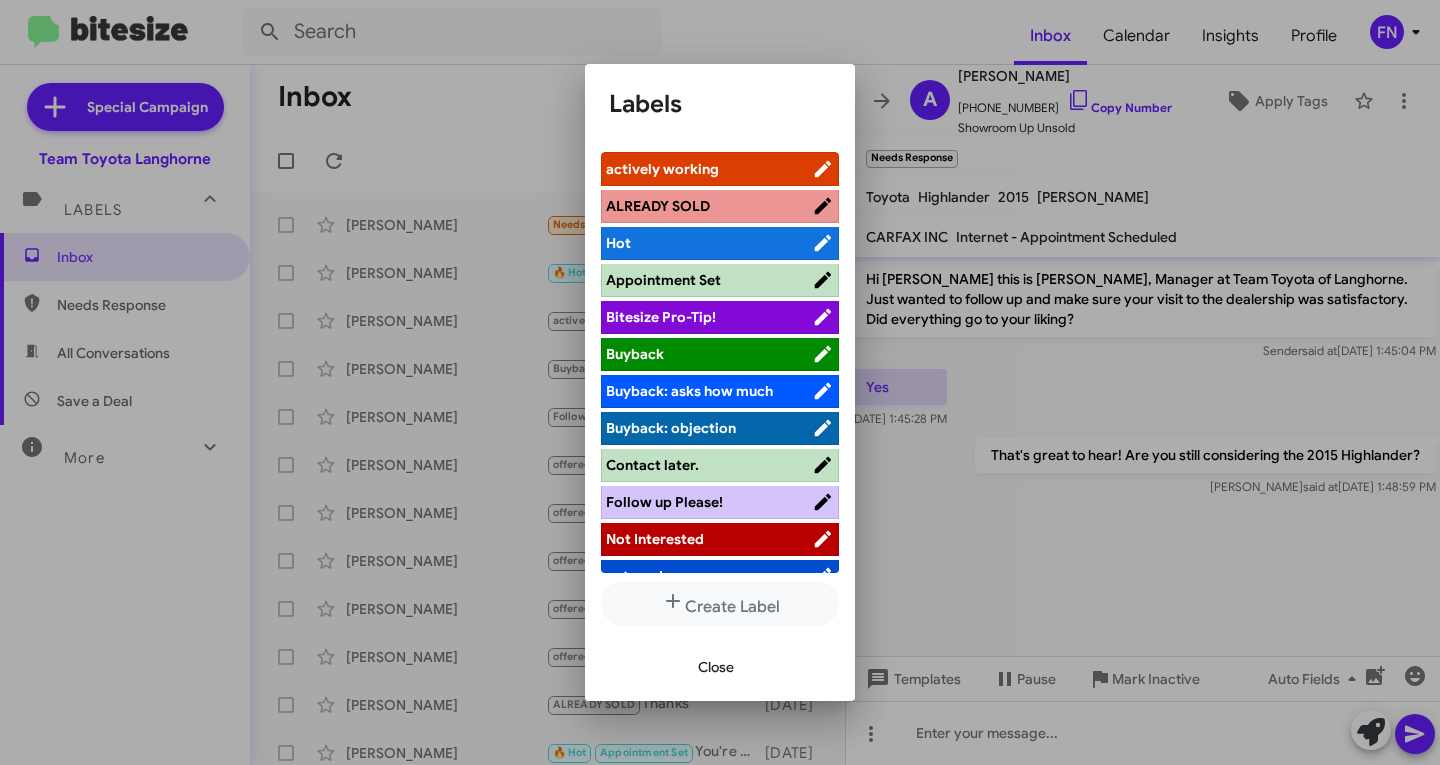 click on "actively working" at bounding box center (662, 169) 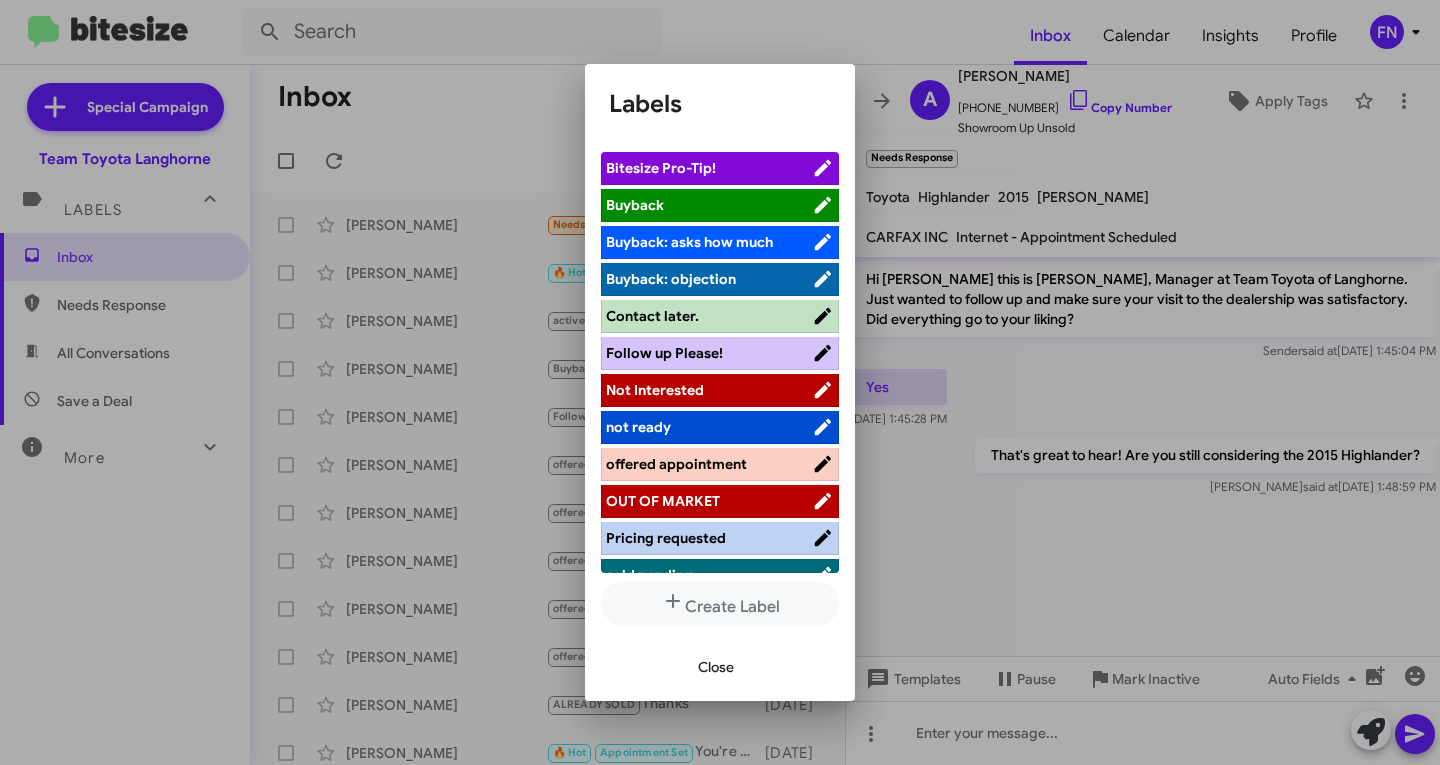 scroll, scrollTop: 283, scrollLeft: 0, axis: vertical 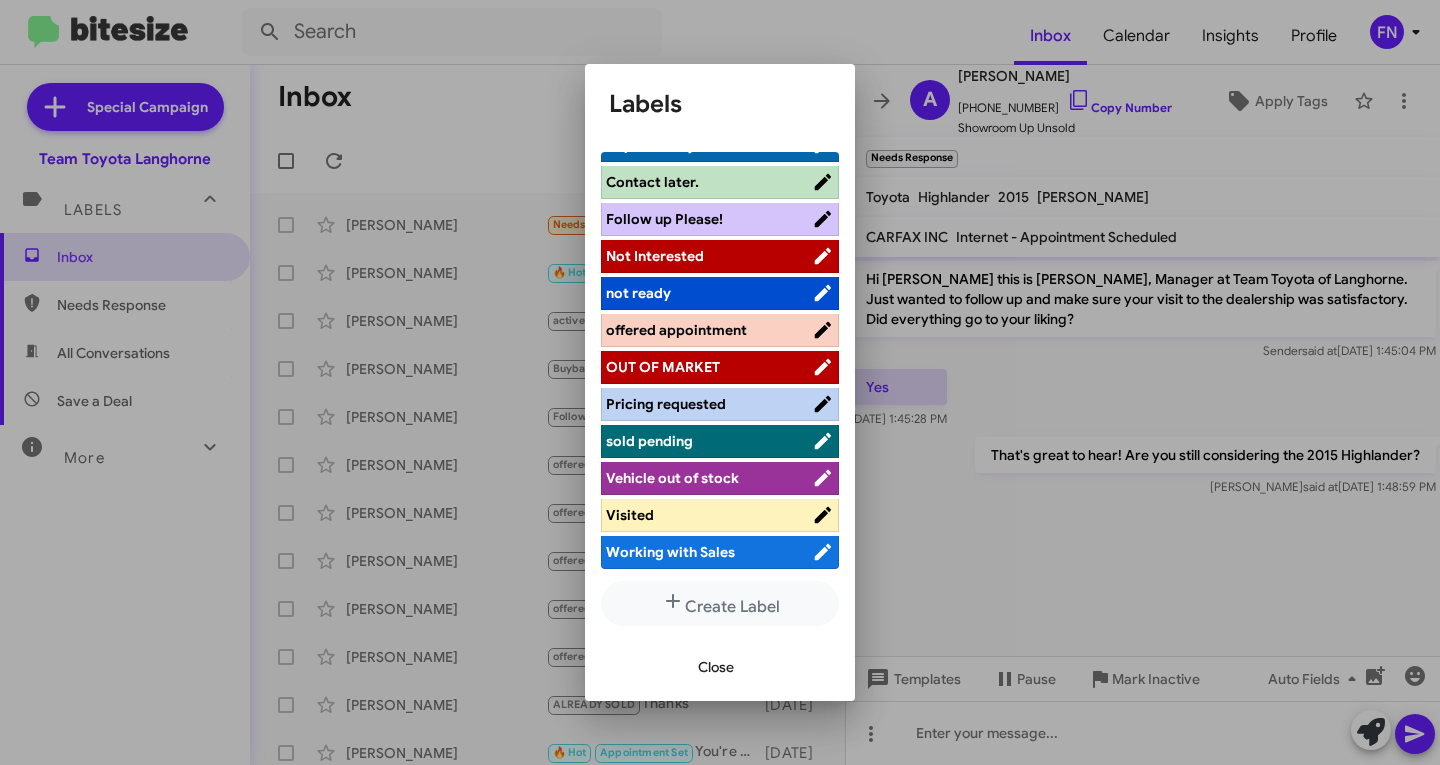 click on "Visited" at bounding box center [720, 515] 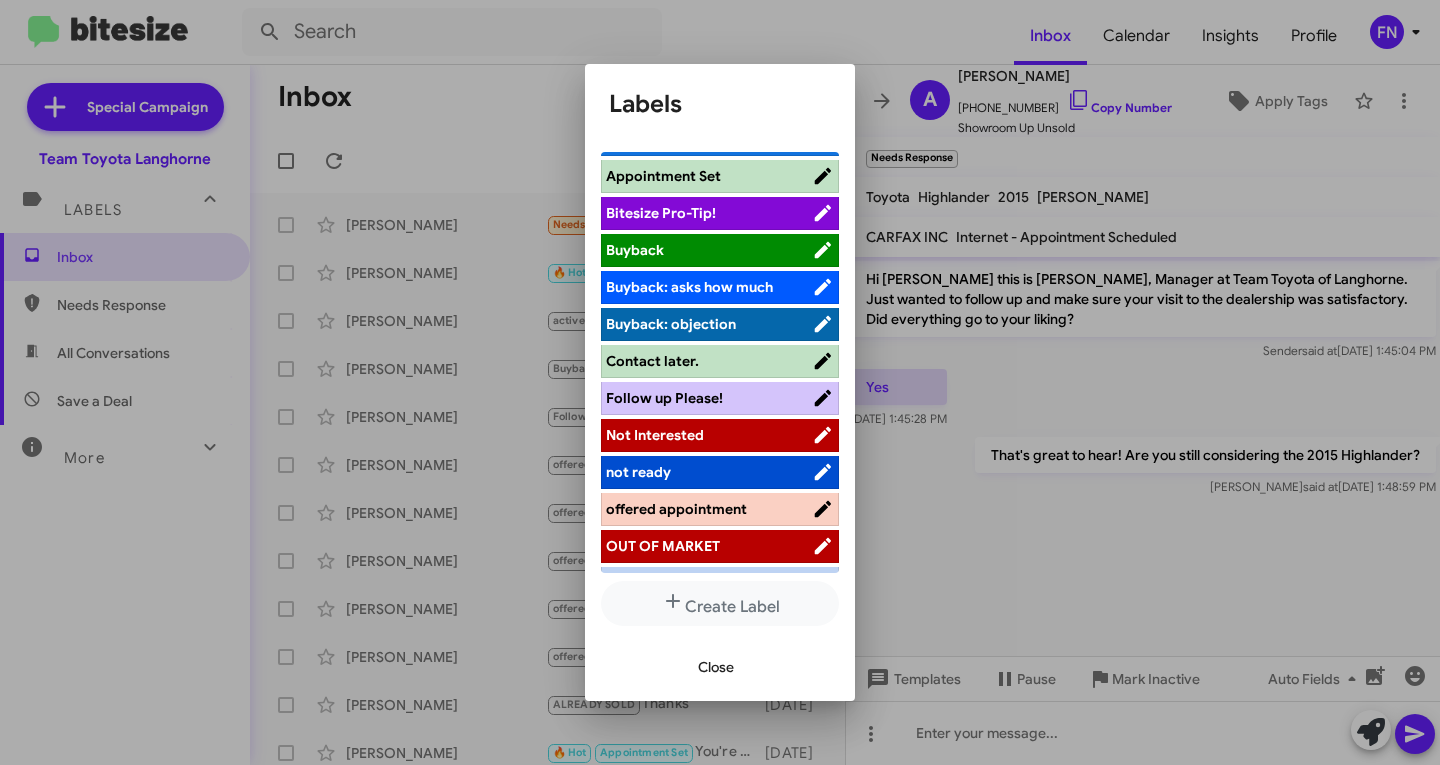 scroll, scrollTop: 0, scrollLeft: 0, axis: both 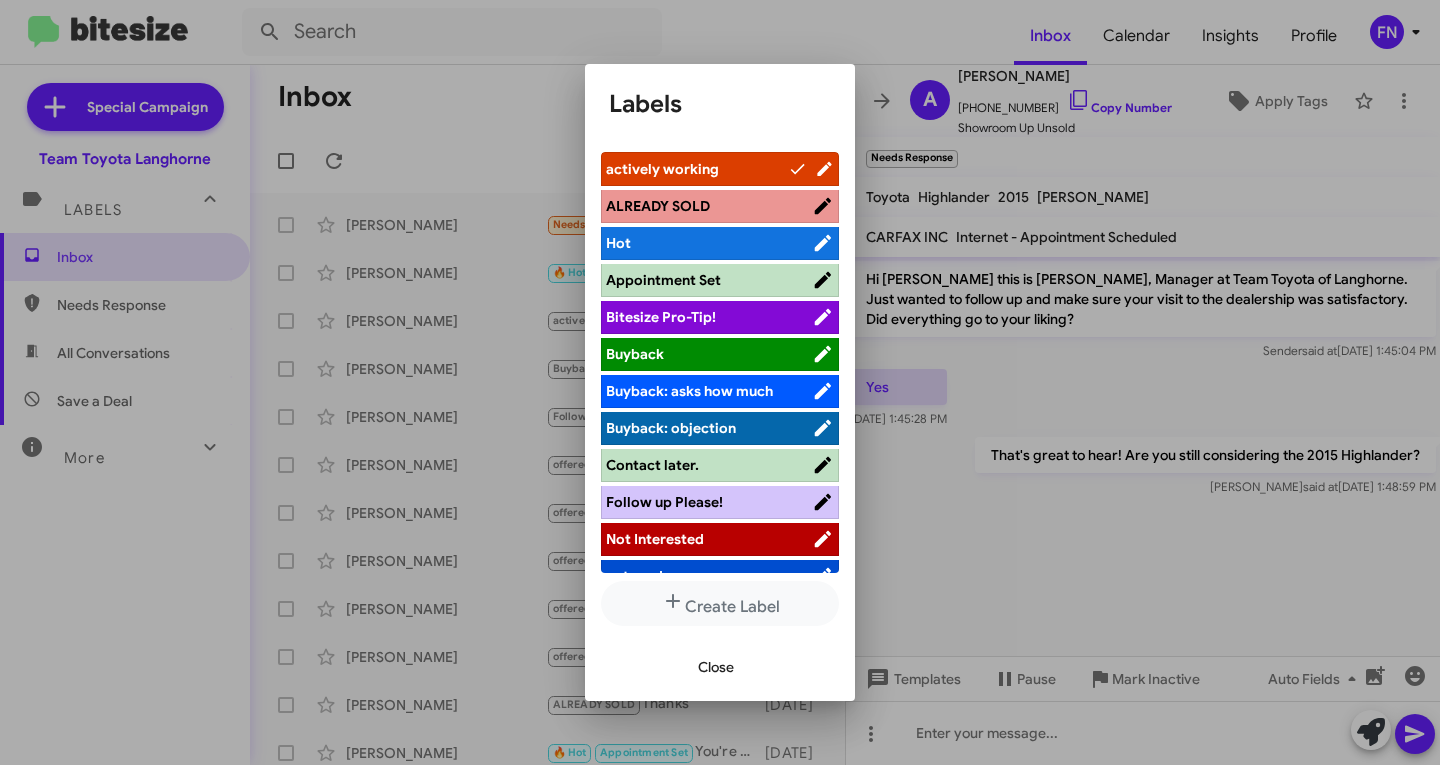 click on "actively working" at bounding box center (697, 169) 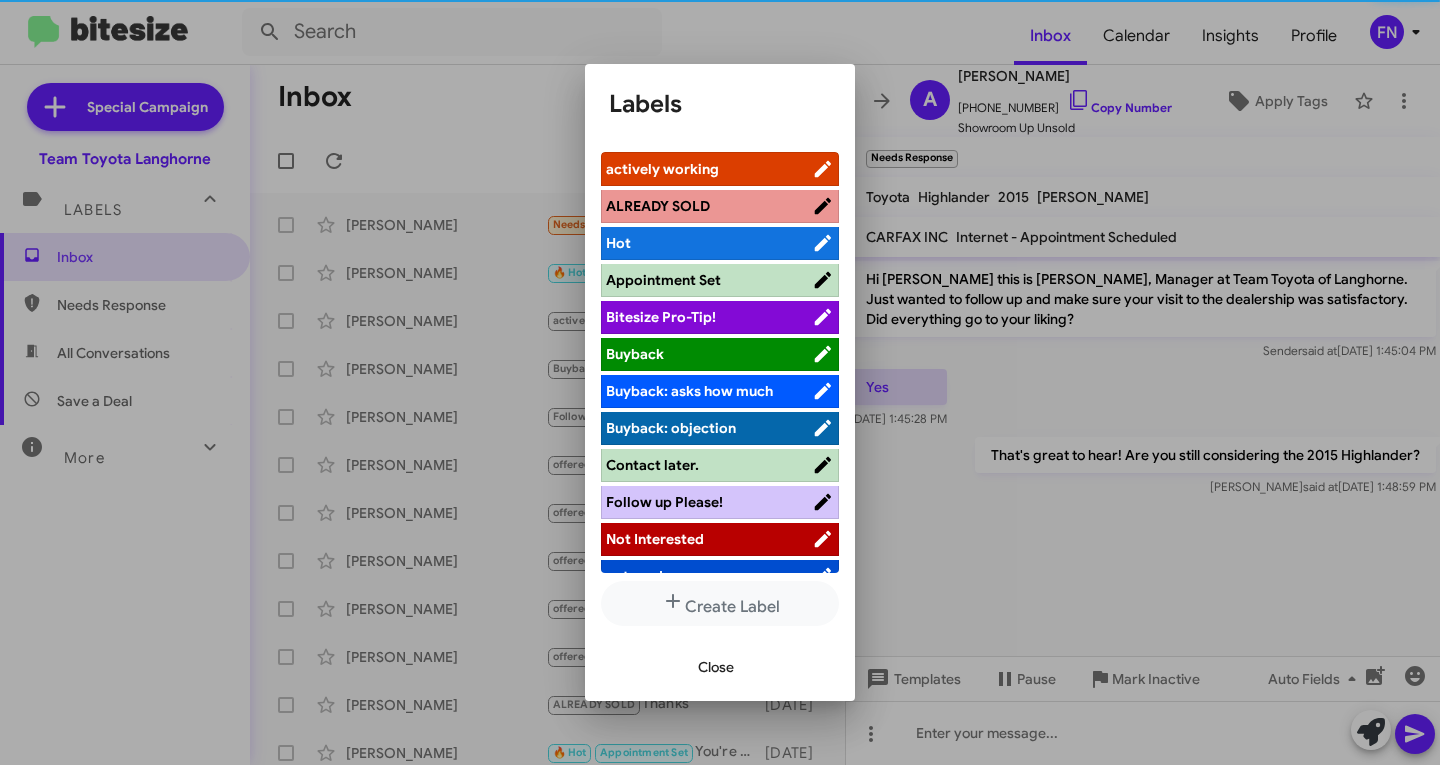click on "Close" at bounding box center [716, 667] 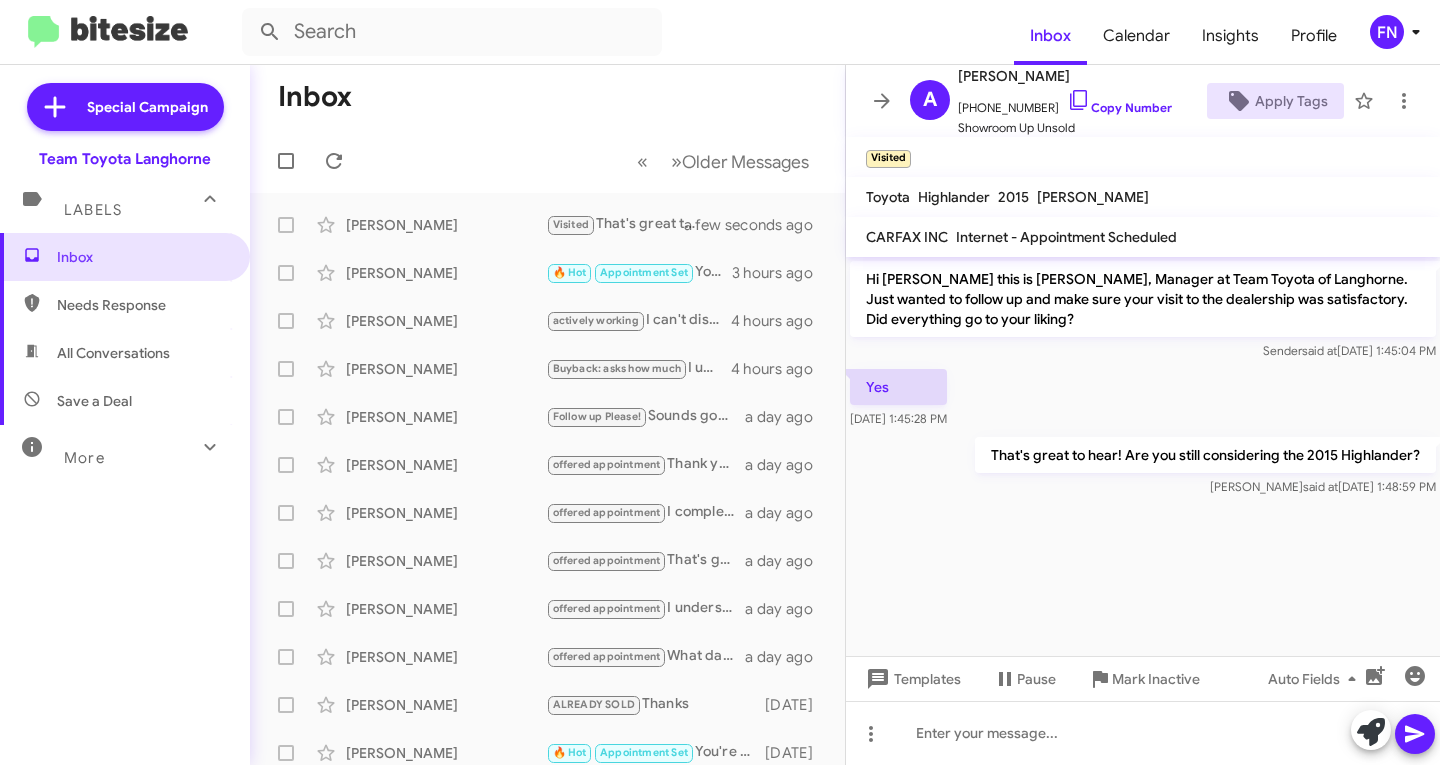 click on "All Conversations" at bounding box center [125, 353] 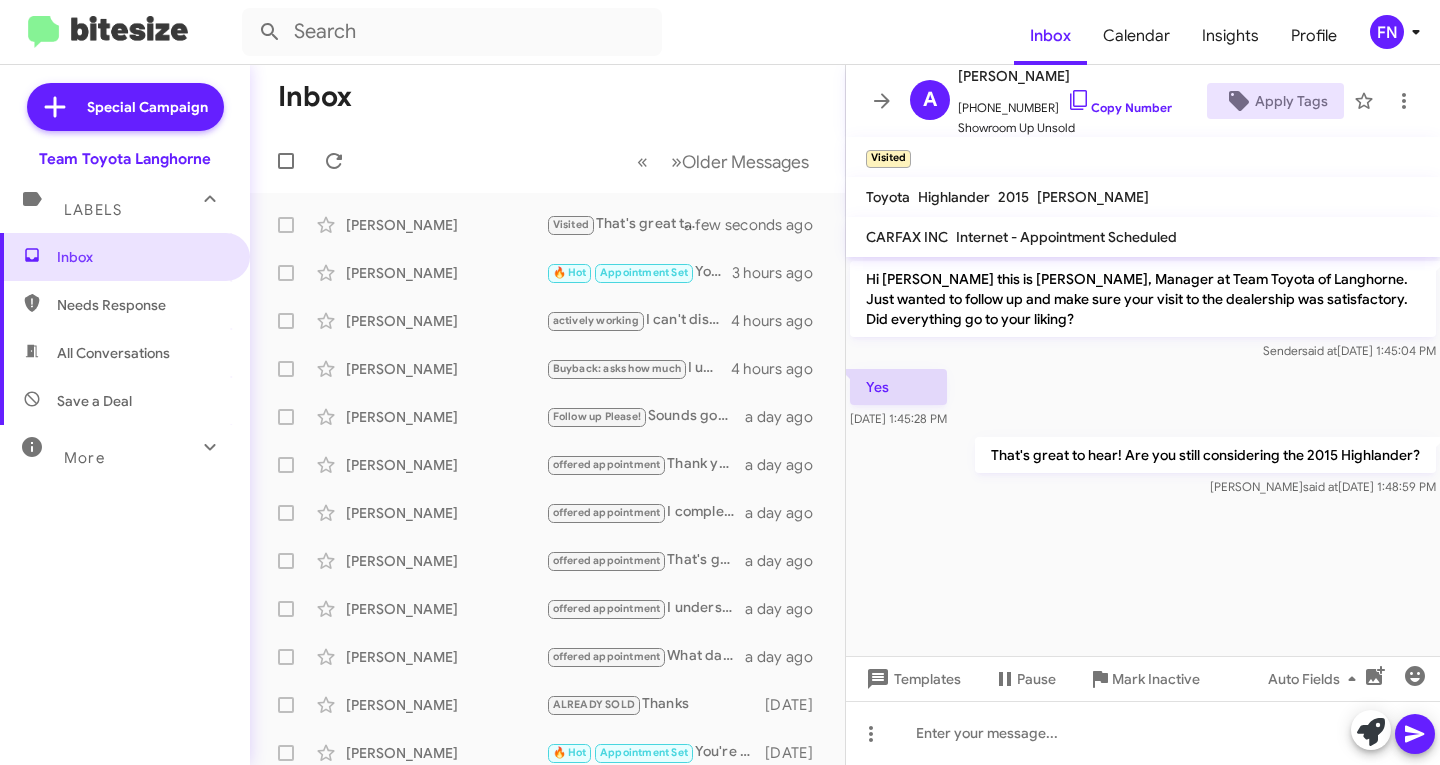 type on "in:all-conversations" 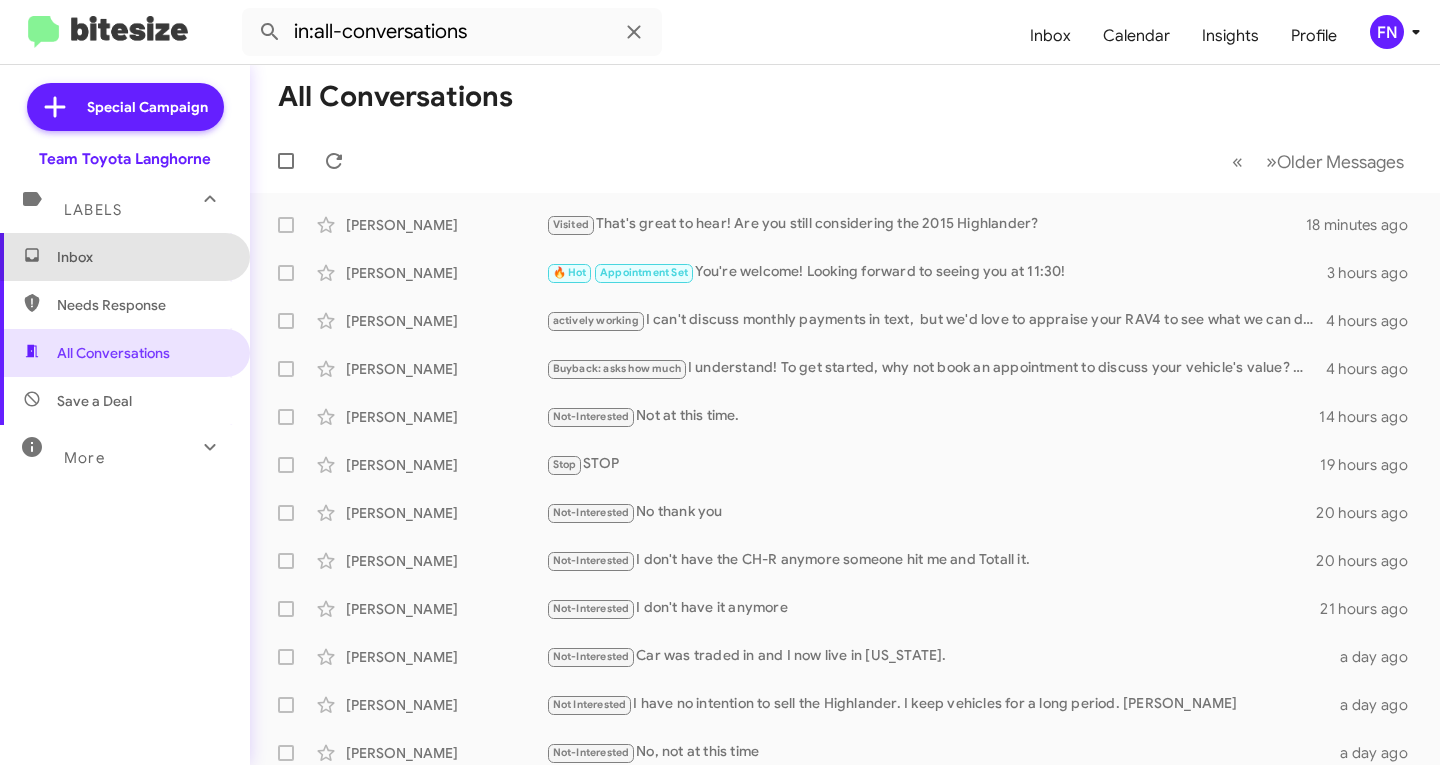 click on "Inbox" at bounding box center (125, 257) 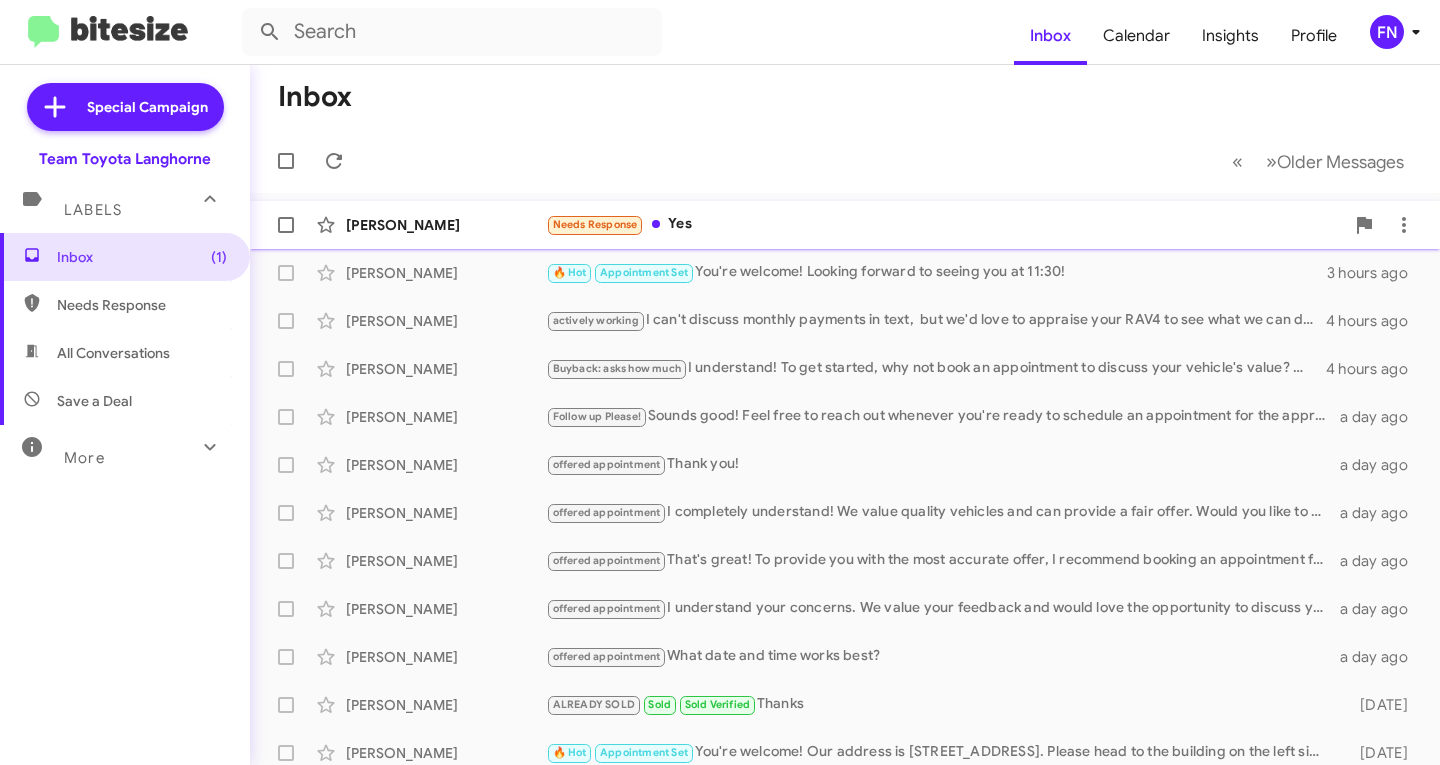 click on "Michael Daniels" 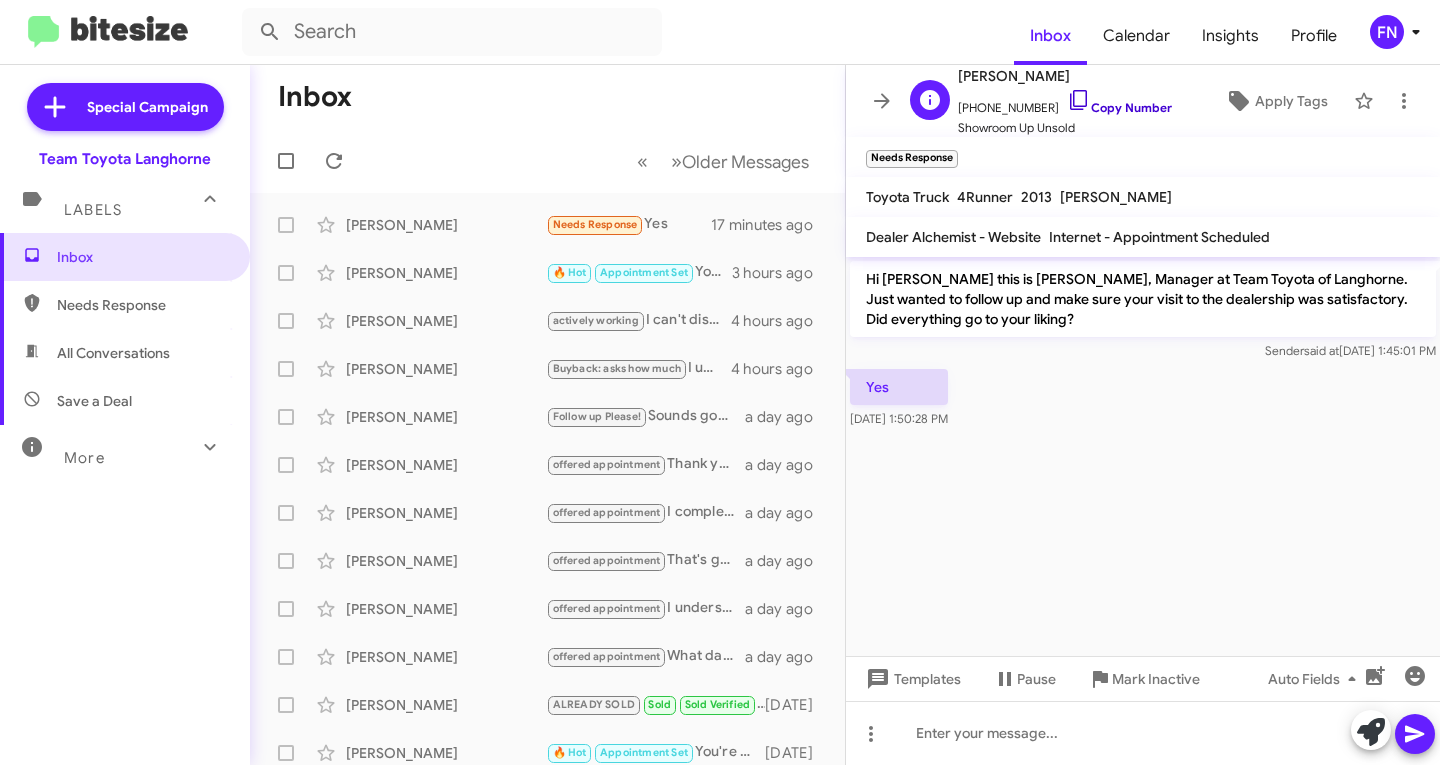 click on "Copy Number" 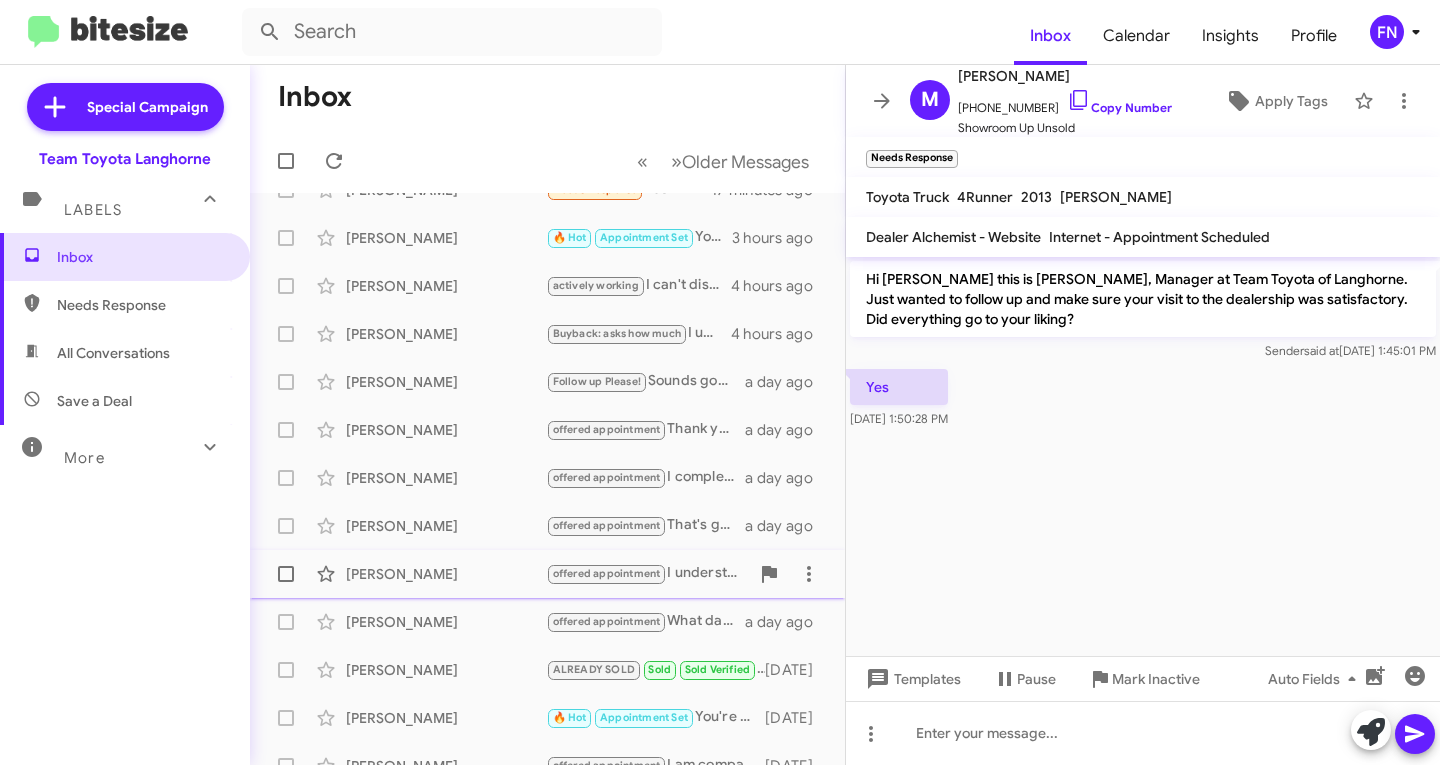 scroll, scrollTop: 0, scrollLeft: 0, axis: both 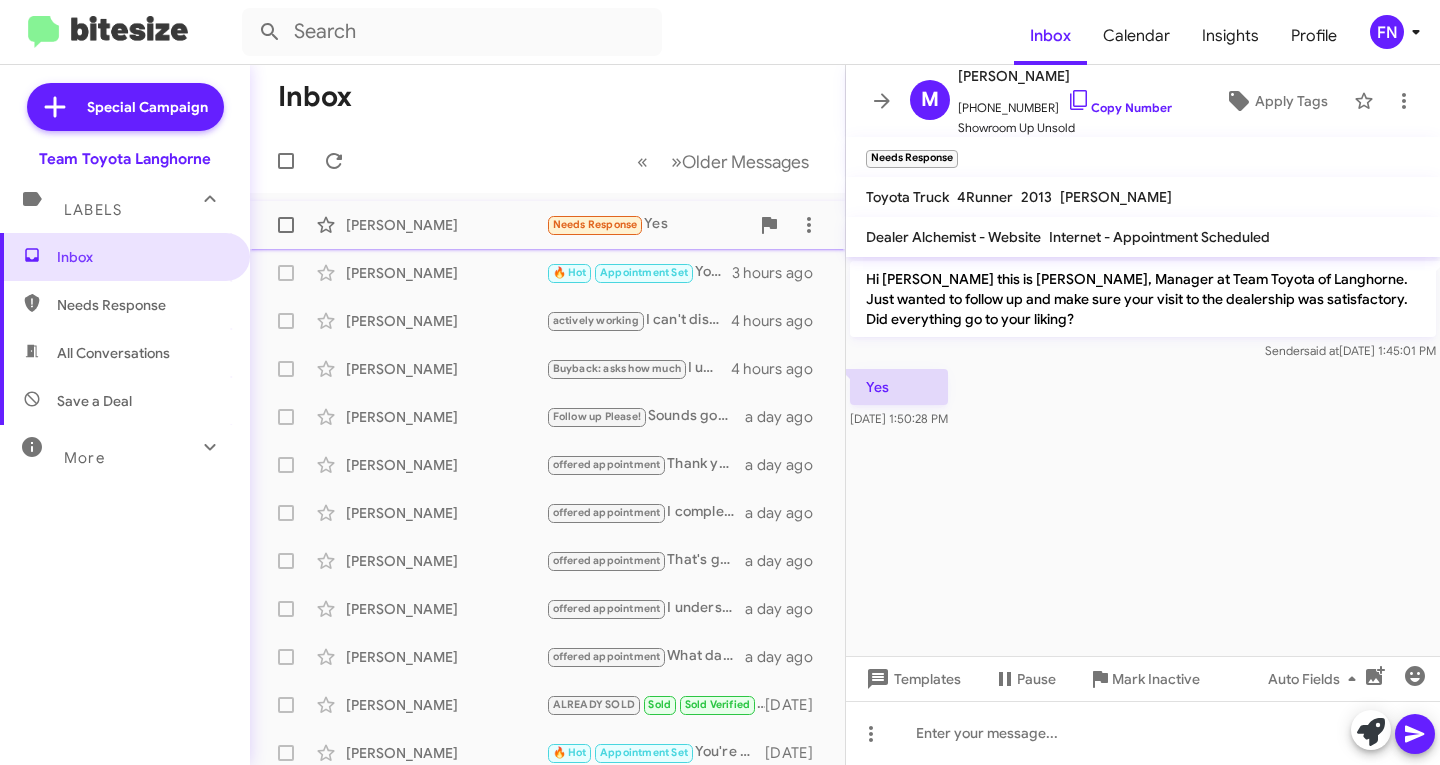click on "Michael Daniels" 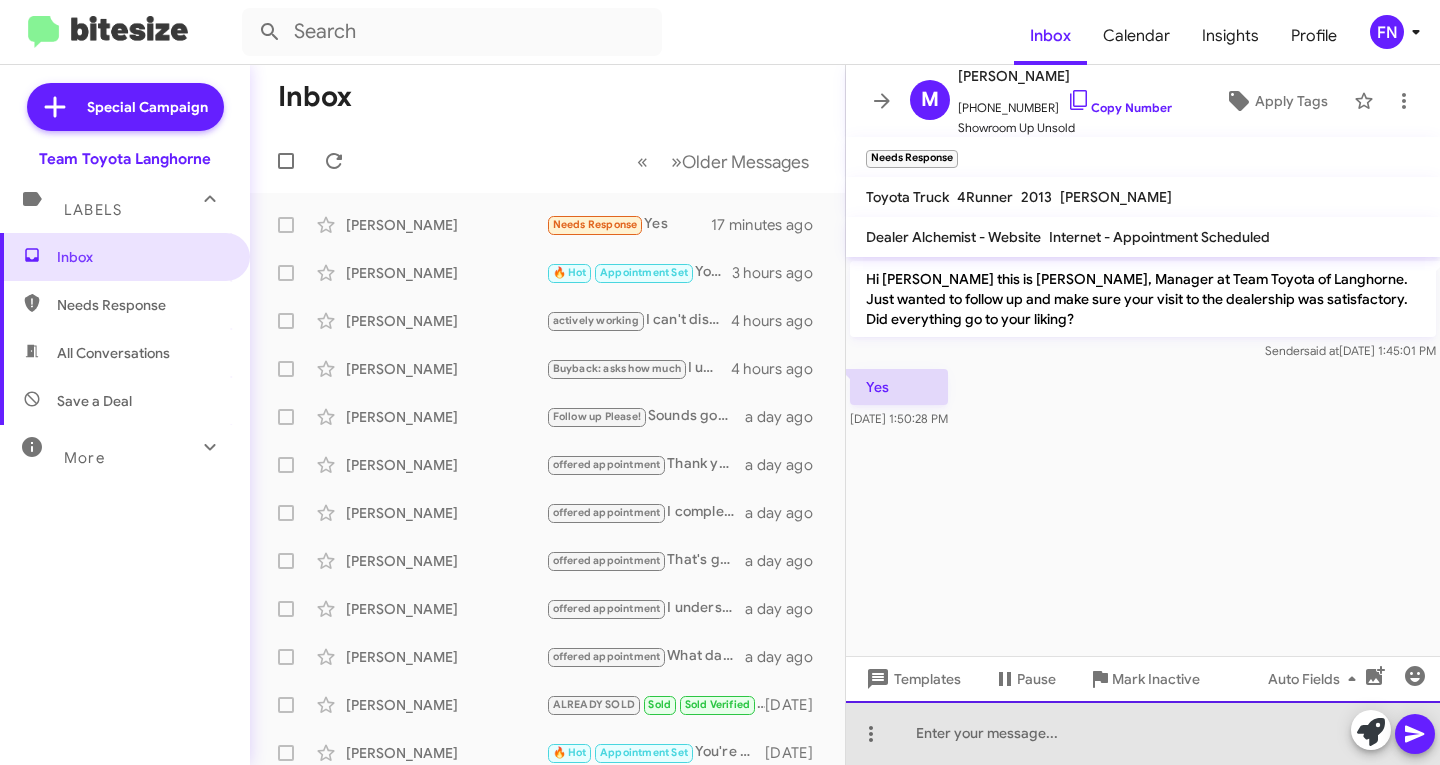 click 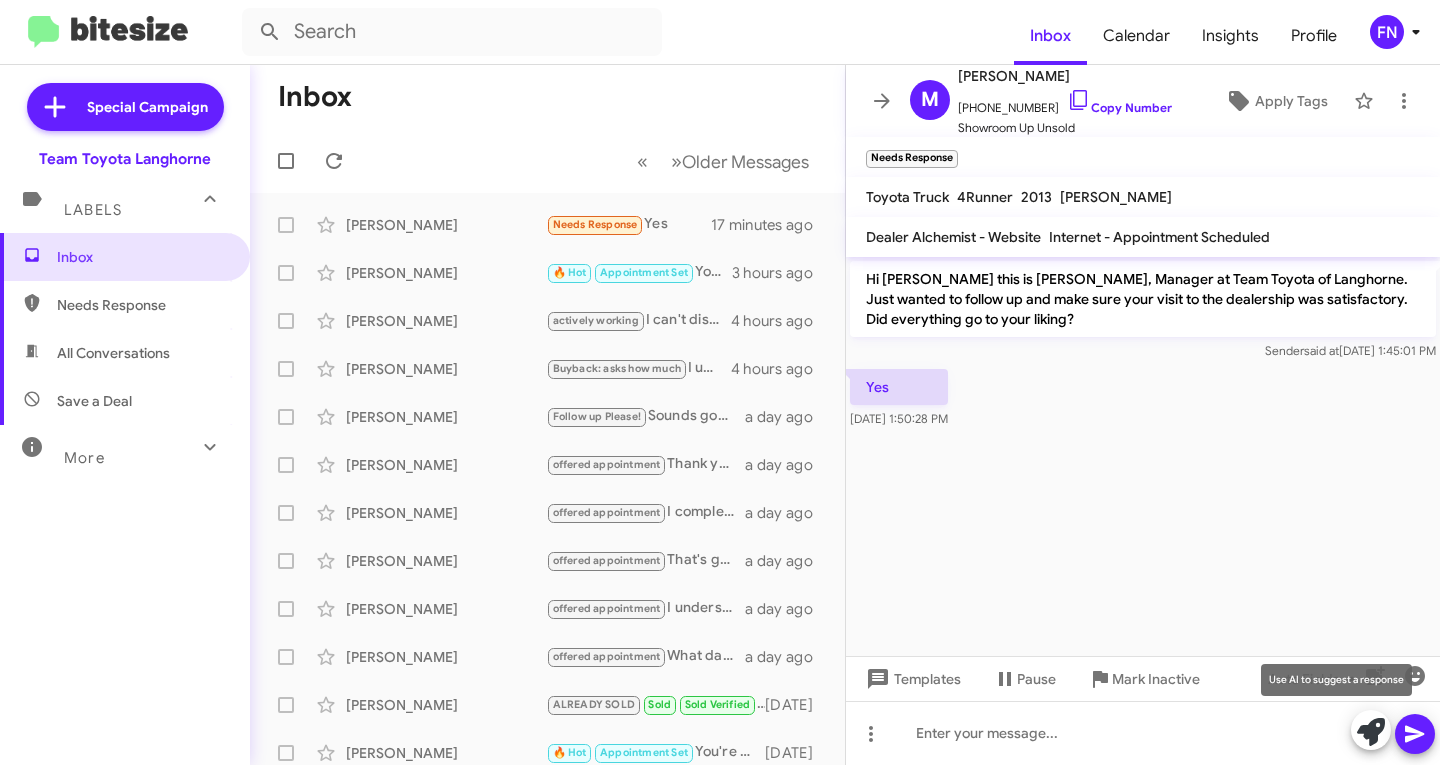 click 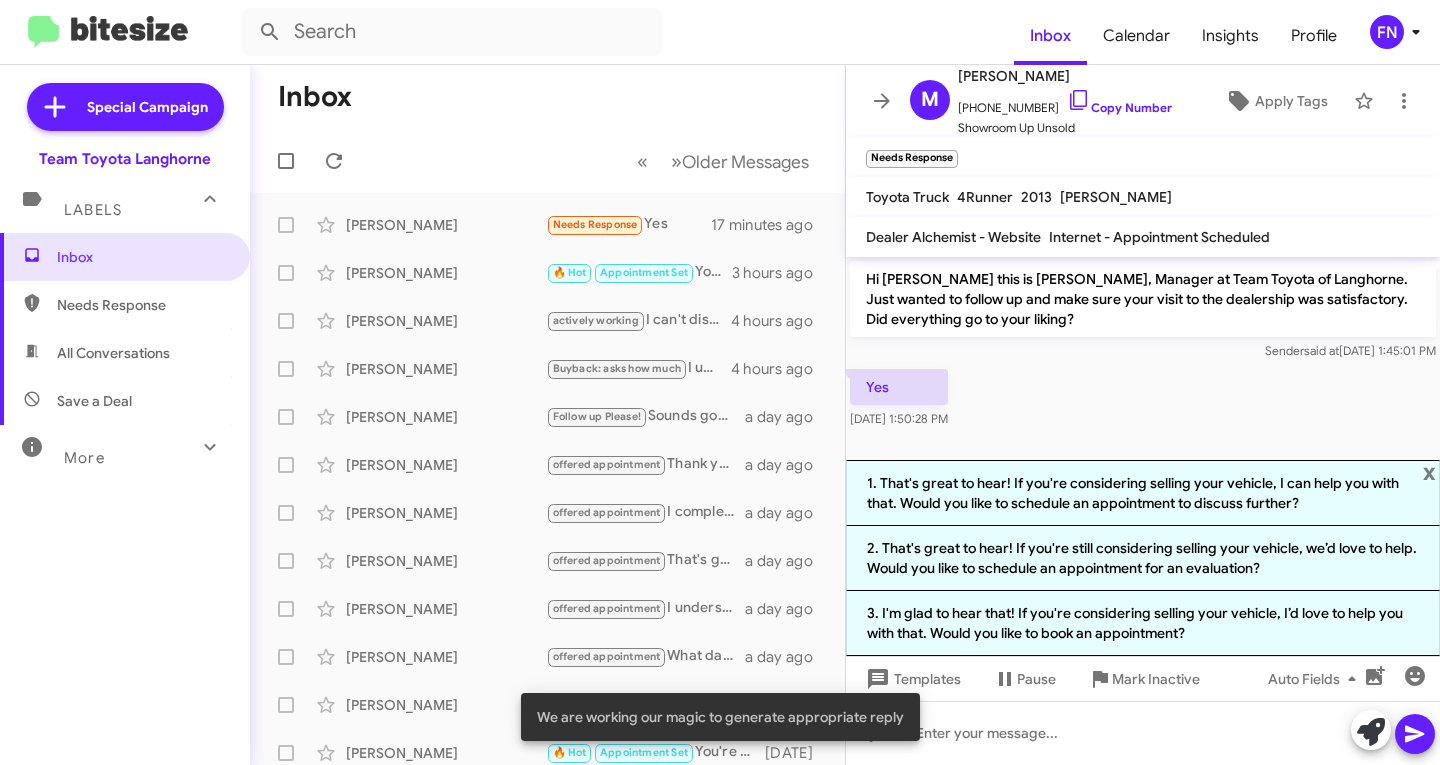 click on "1. That's great to hear! If you're considering selling your vehicle, I can help you with that. Would you like to schedule an appointment to discuss further?" 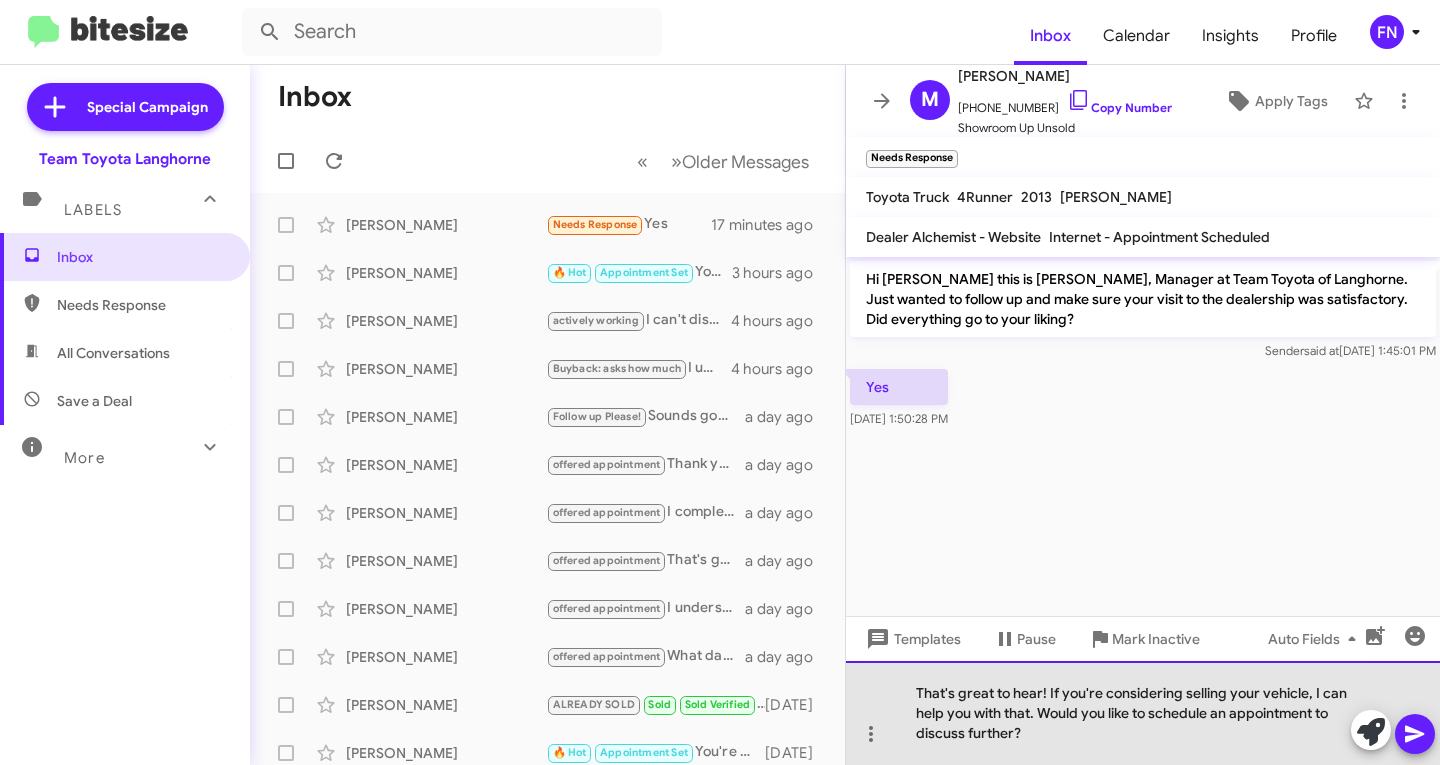drag, startPoint x: 1027, startPoint y: 745, endPoint x: 1048, endPoint y: 696, distance: 53.310413 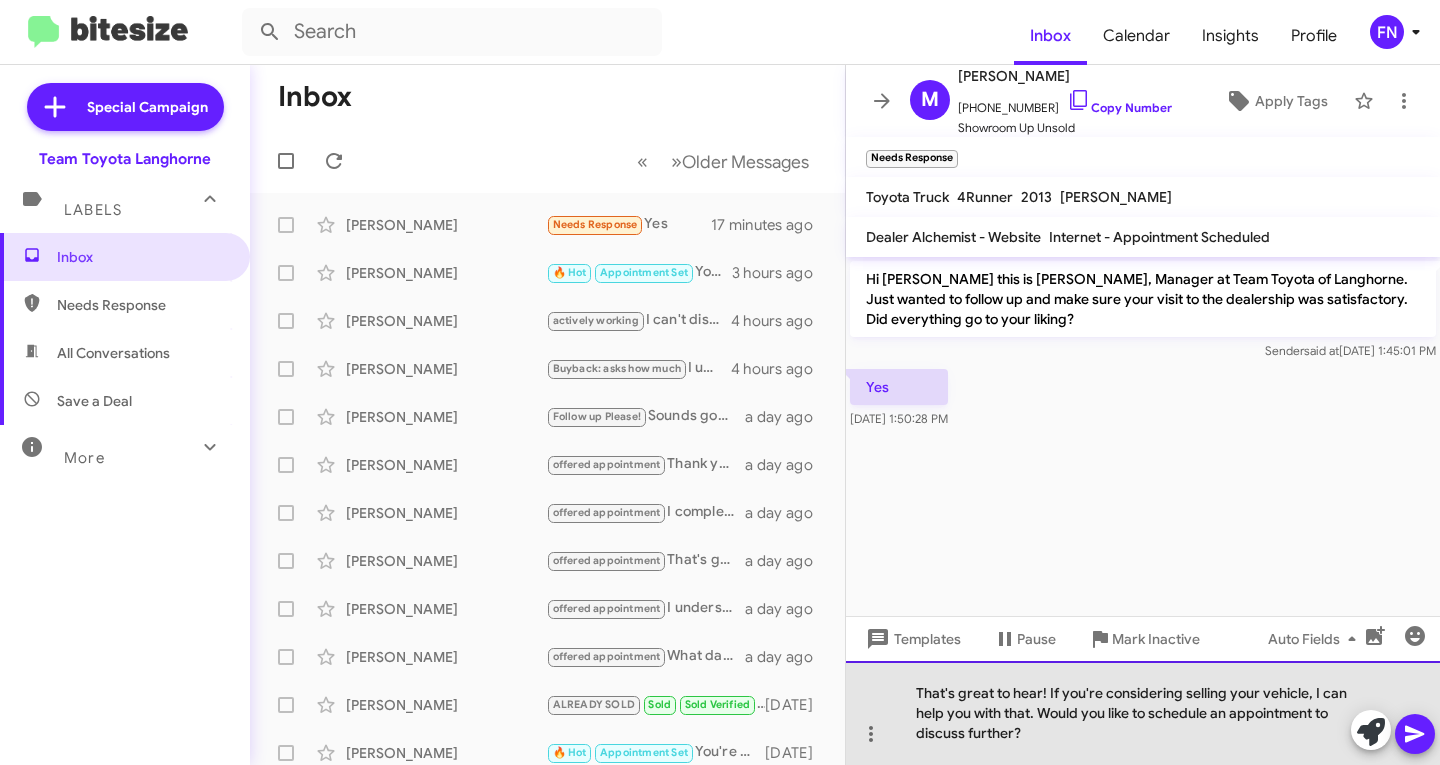 click on "That's great to hear! If you're considering selling your vehicle, I can help you with that. Would you like to schedule an appointment to discuss further?" 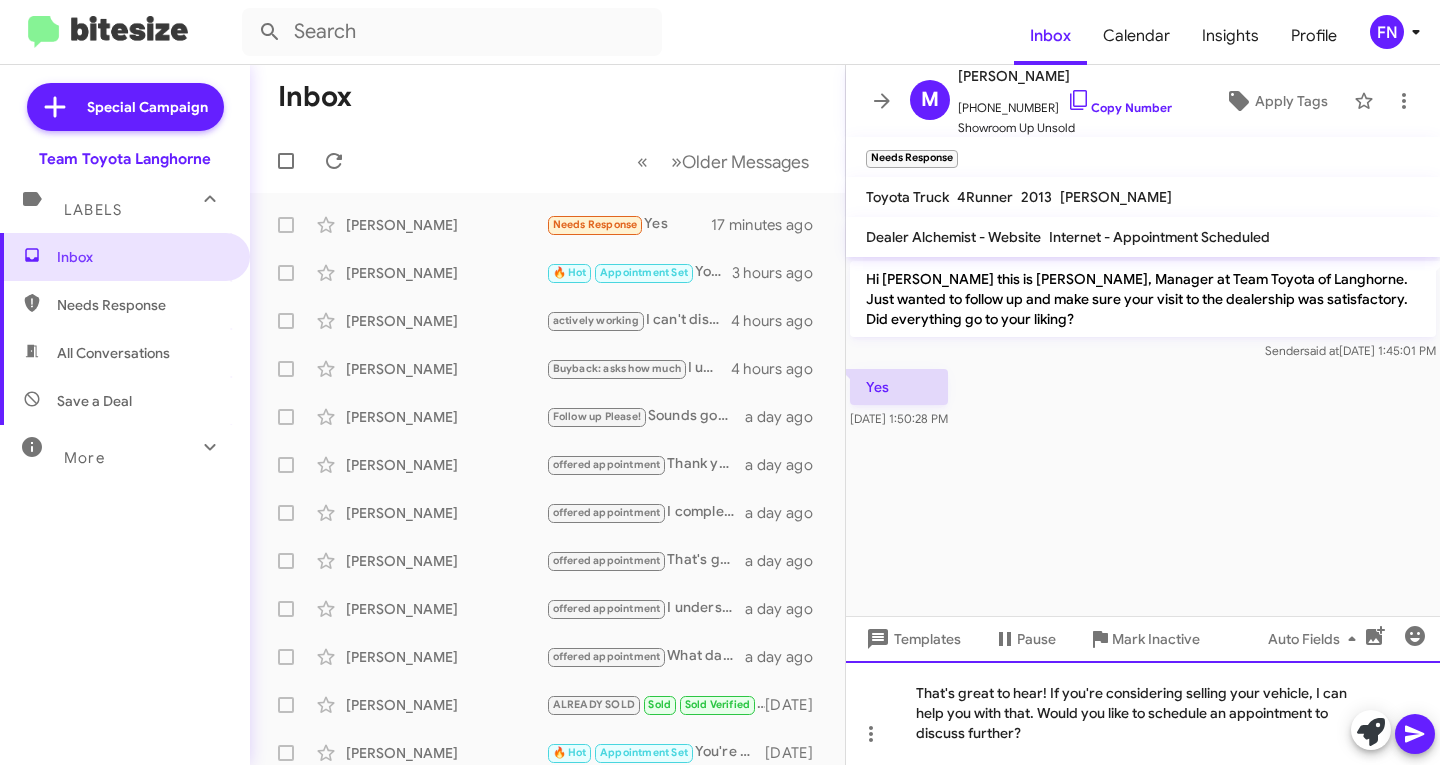 type 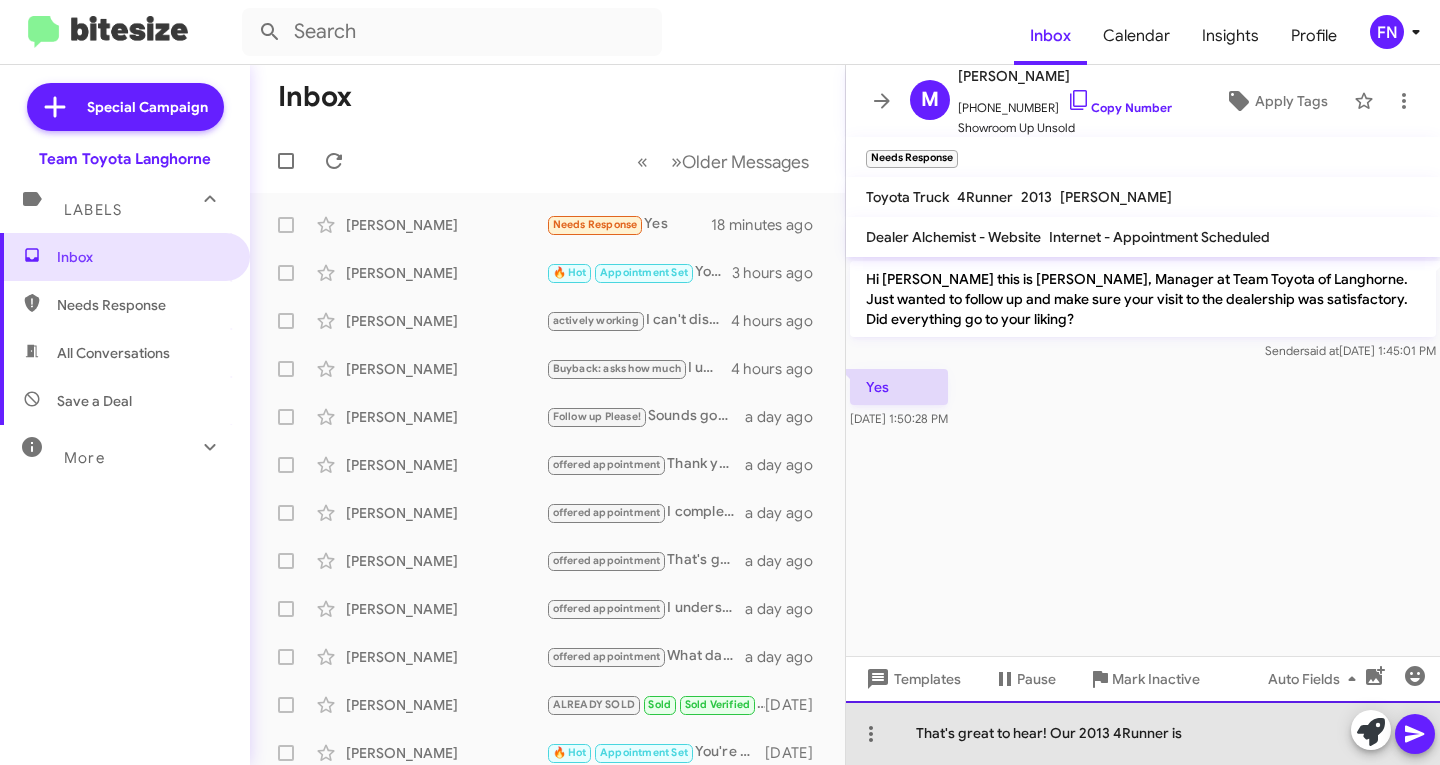 drag, startPoint x: 1202, startPoint y: 748, endPoint x: 1051, endPoint y: 746, distance: 151.01324 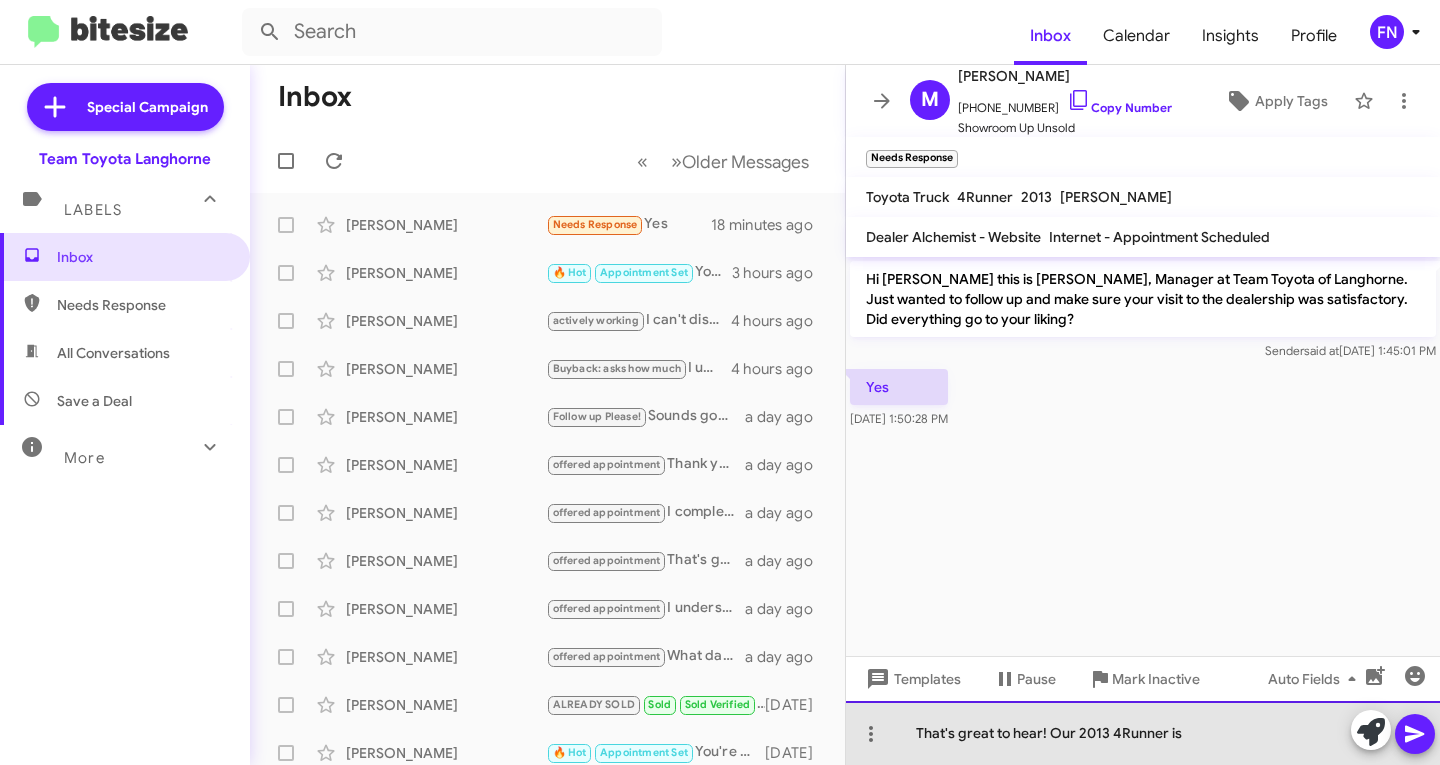 click on "That's great to hear! Our 2013 4Runner is" 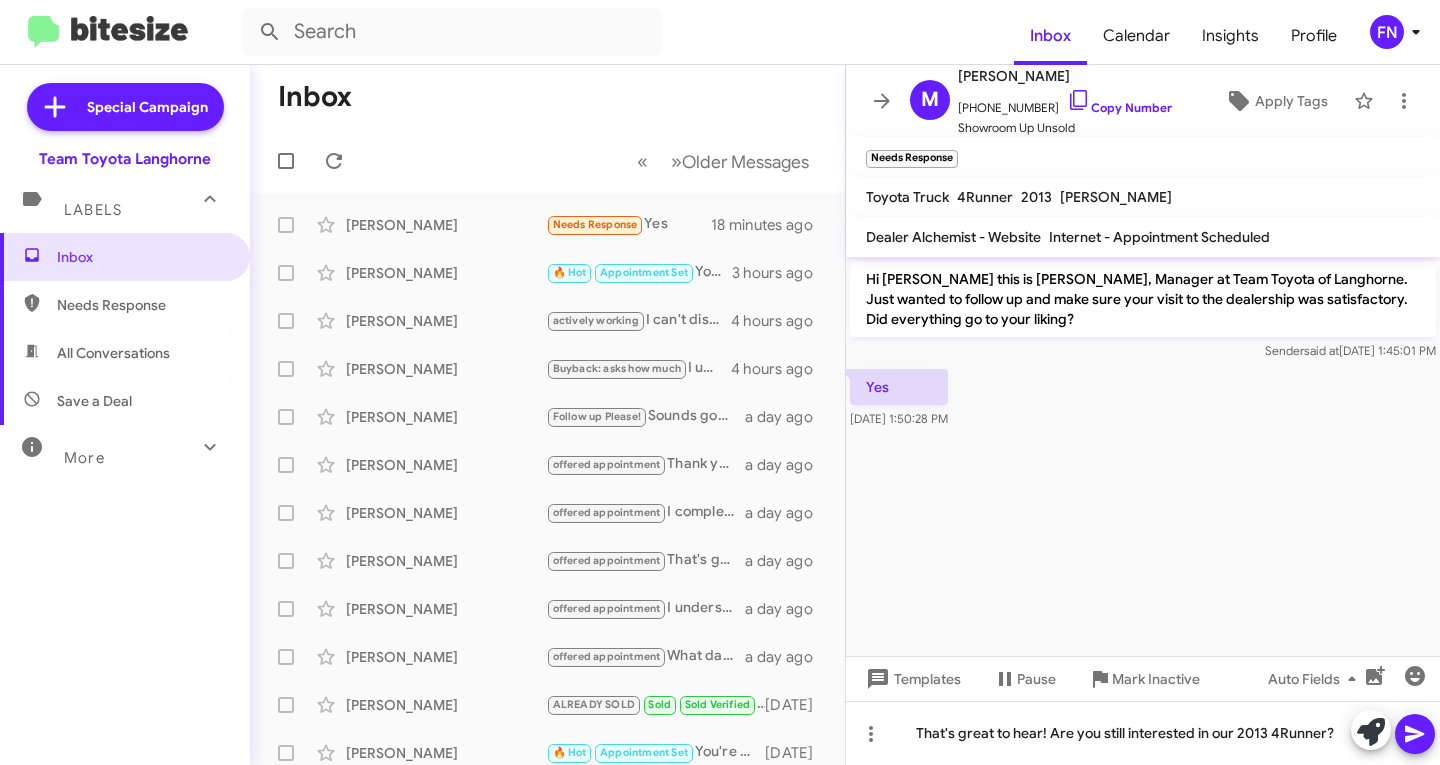 click 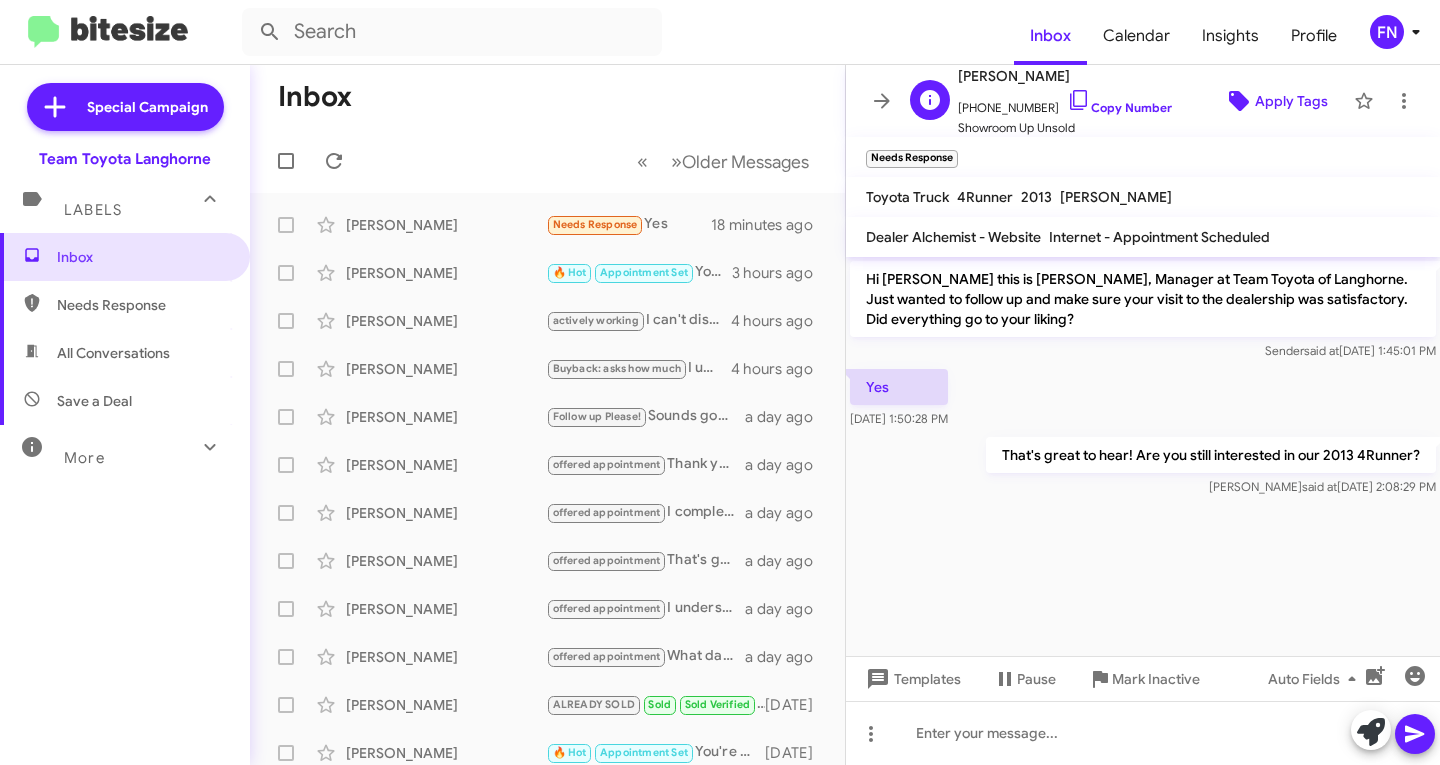 click on "Apply Tags" 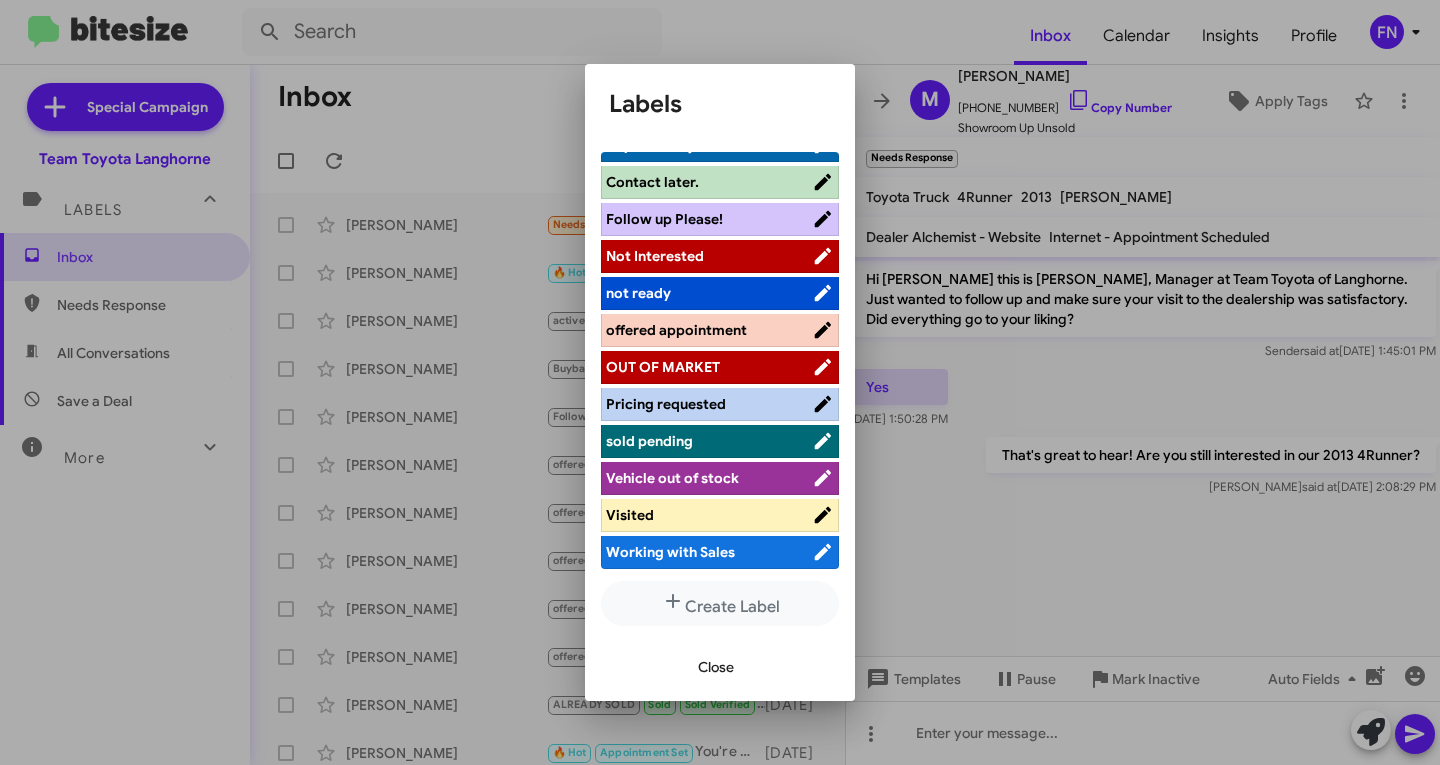 click on "Visited" at bounding box center [709, 515] 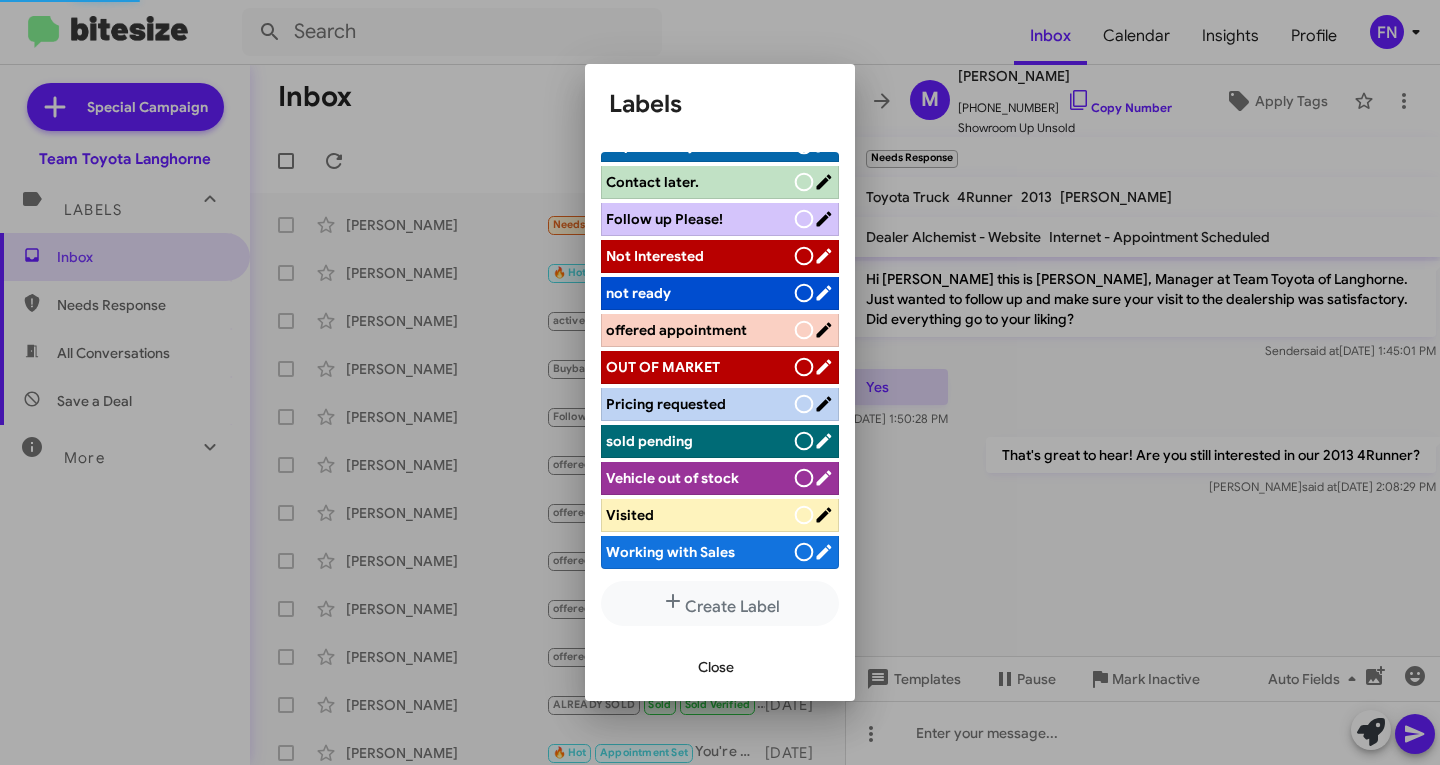 scroll, scrollTop: 283, scrollLeft: 0, axis: vertical 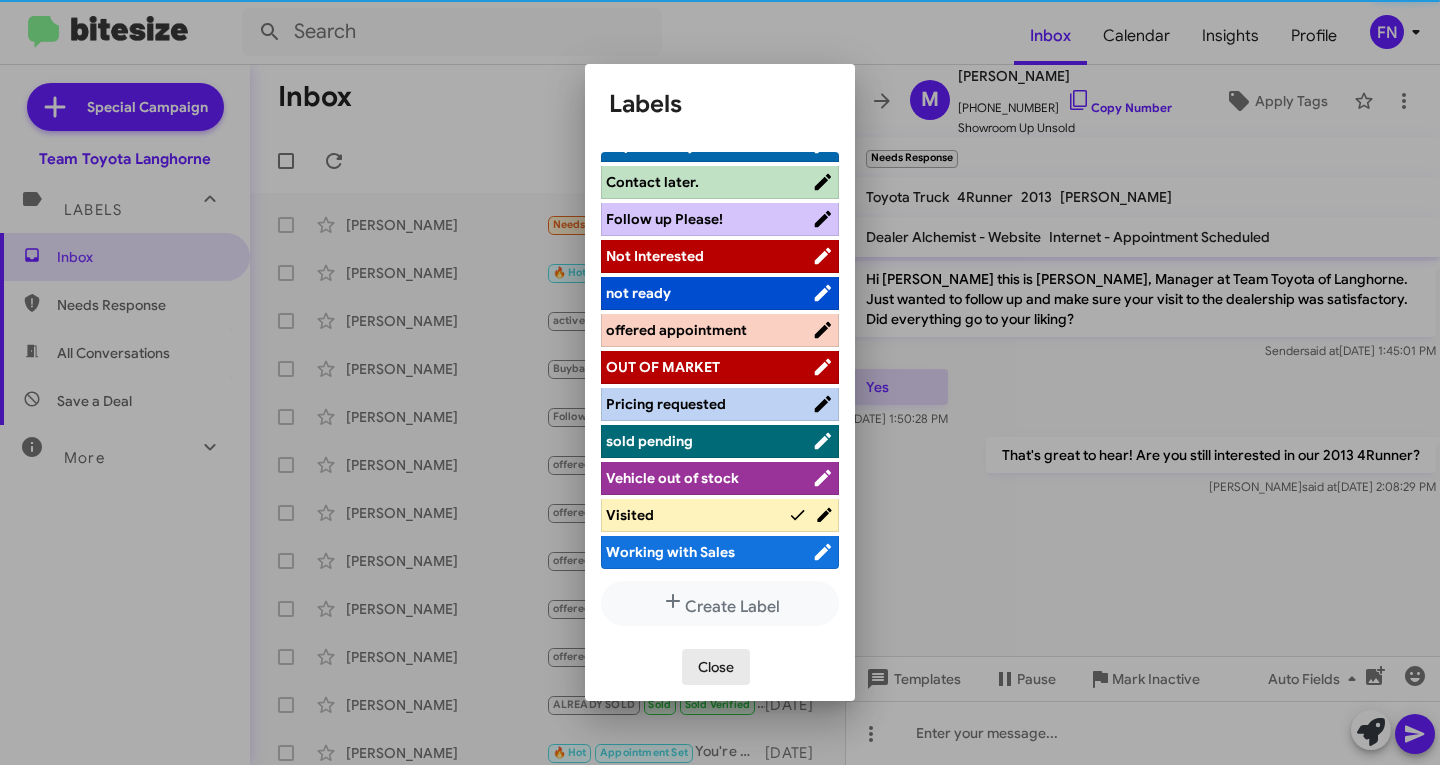 click on "Close" at bounding box center (716, 667) 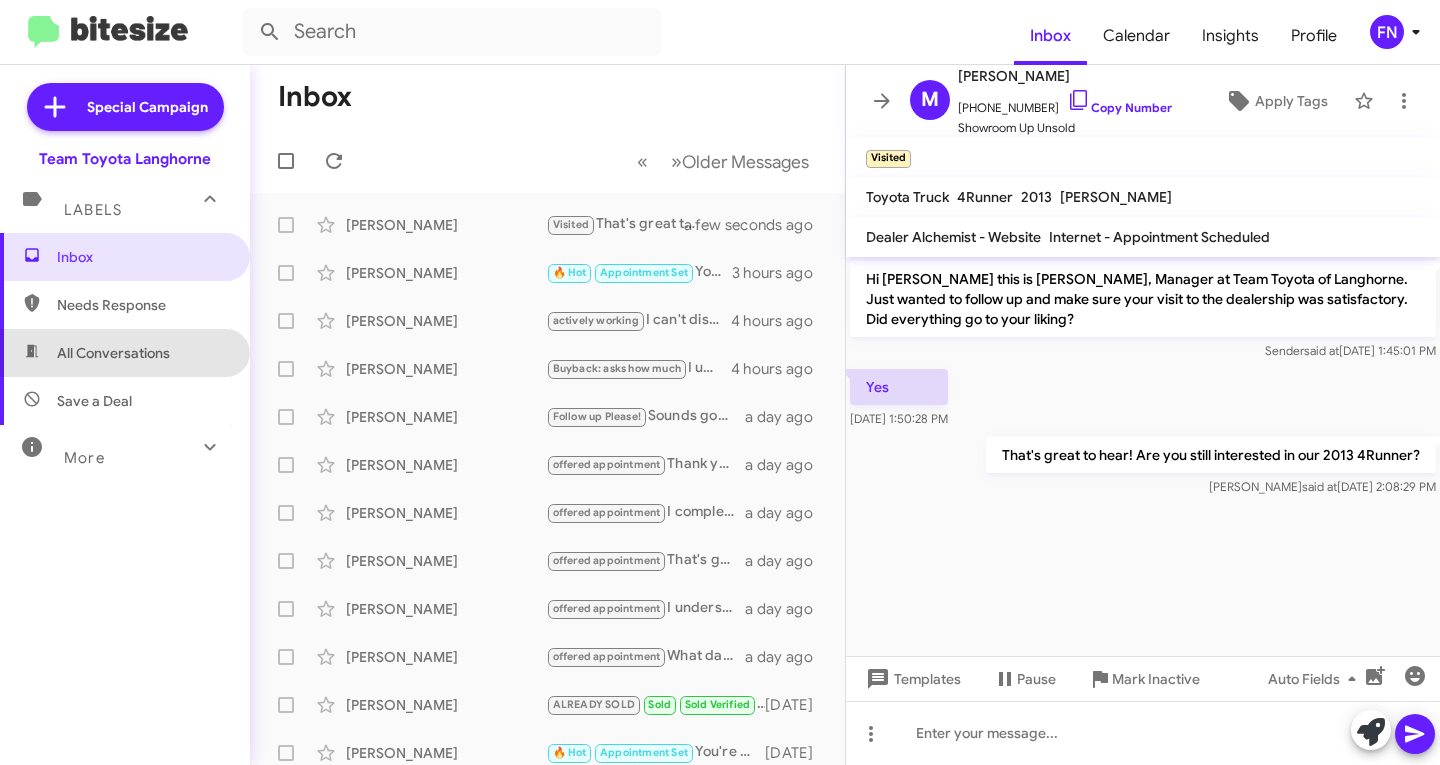 click on "All Conversations" at bounding box center (125, 353) 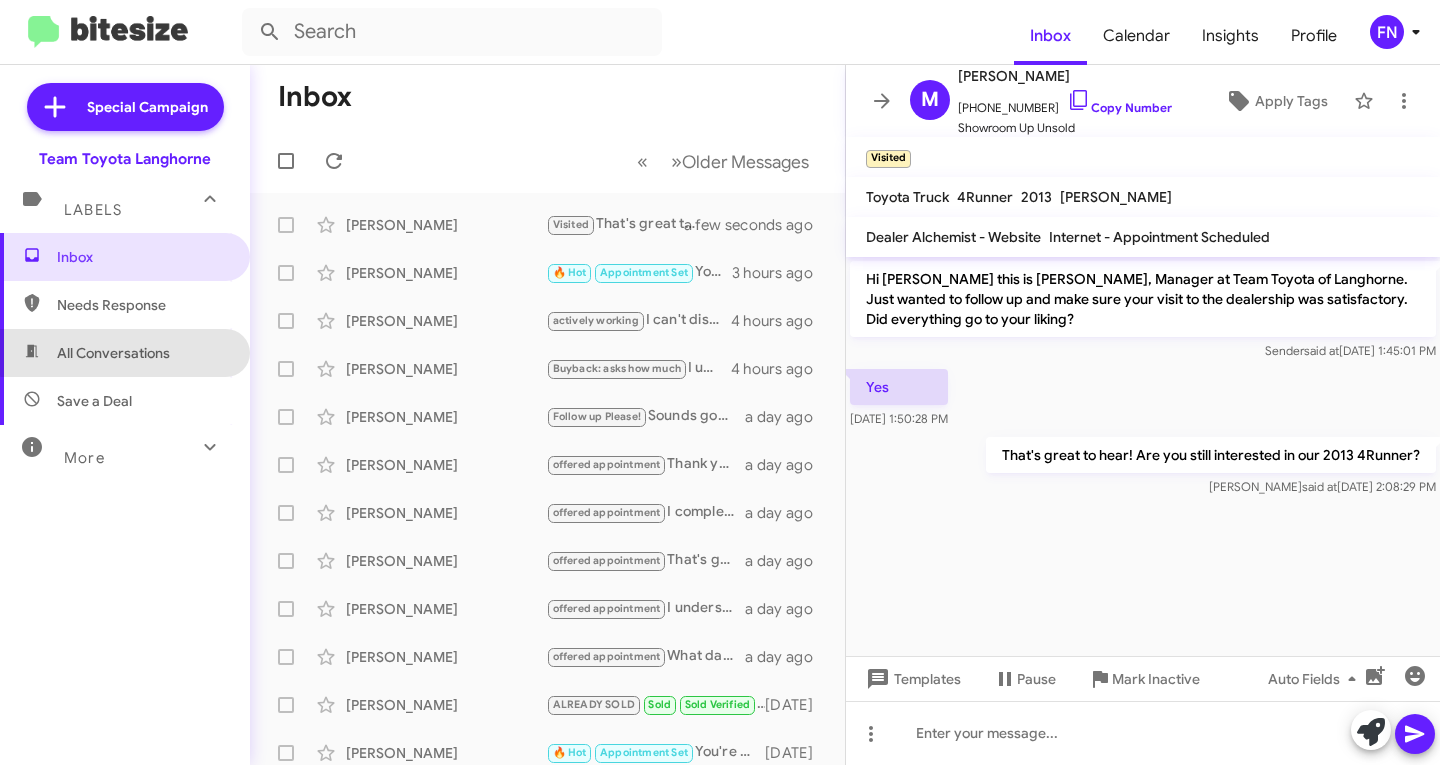 type on "in:all-conversations" 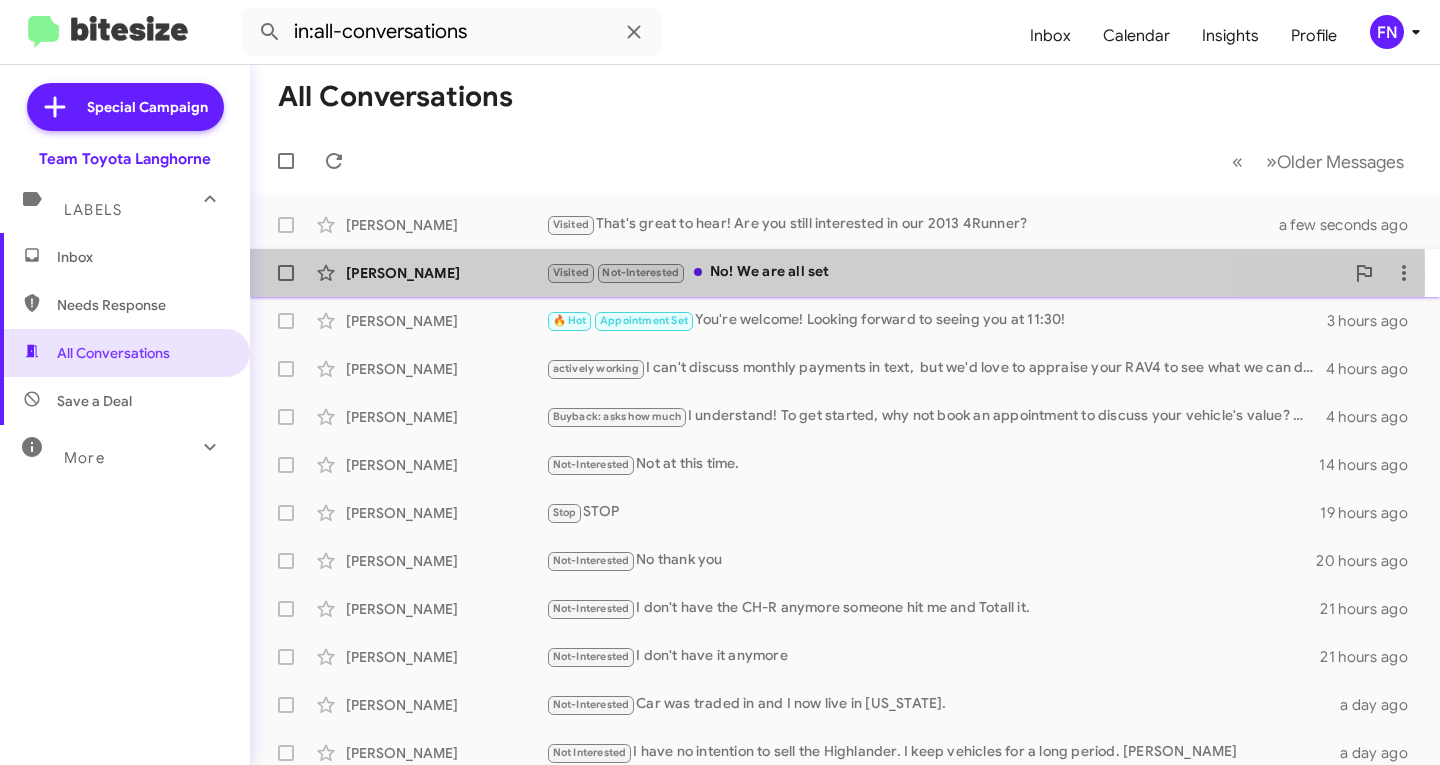 click on "[PERSON_NAME]" 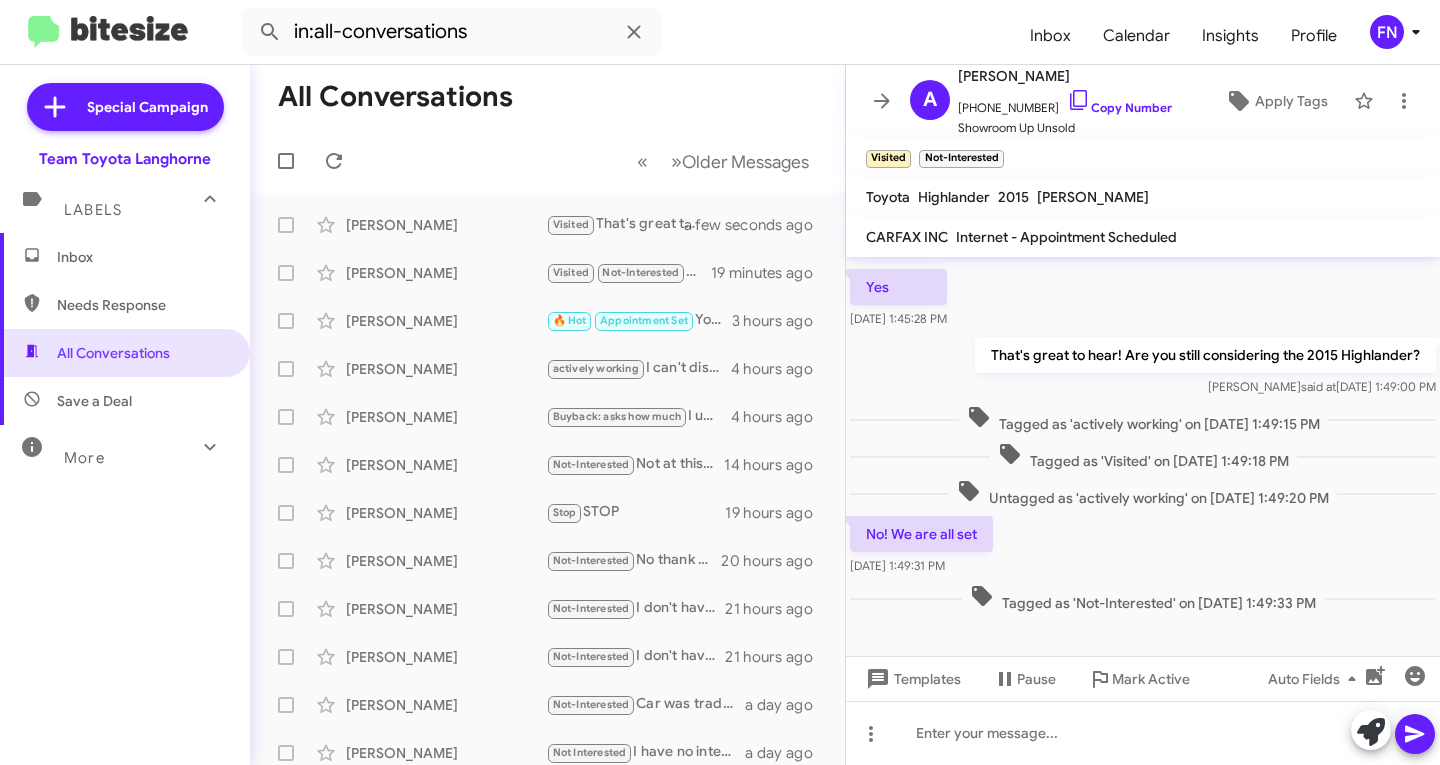scroll, scrollTop: 101, scrollLeft: 0, axis: vertical 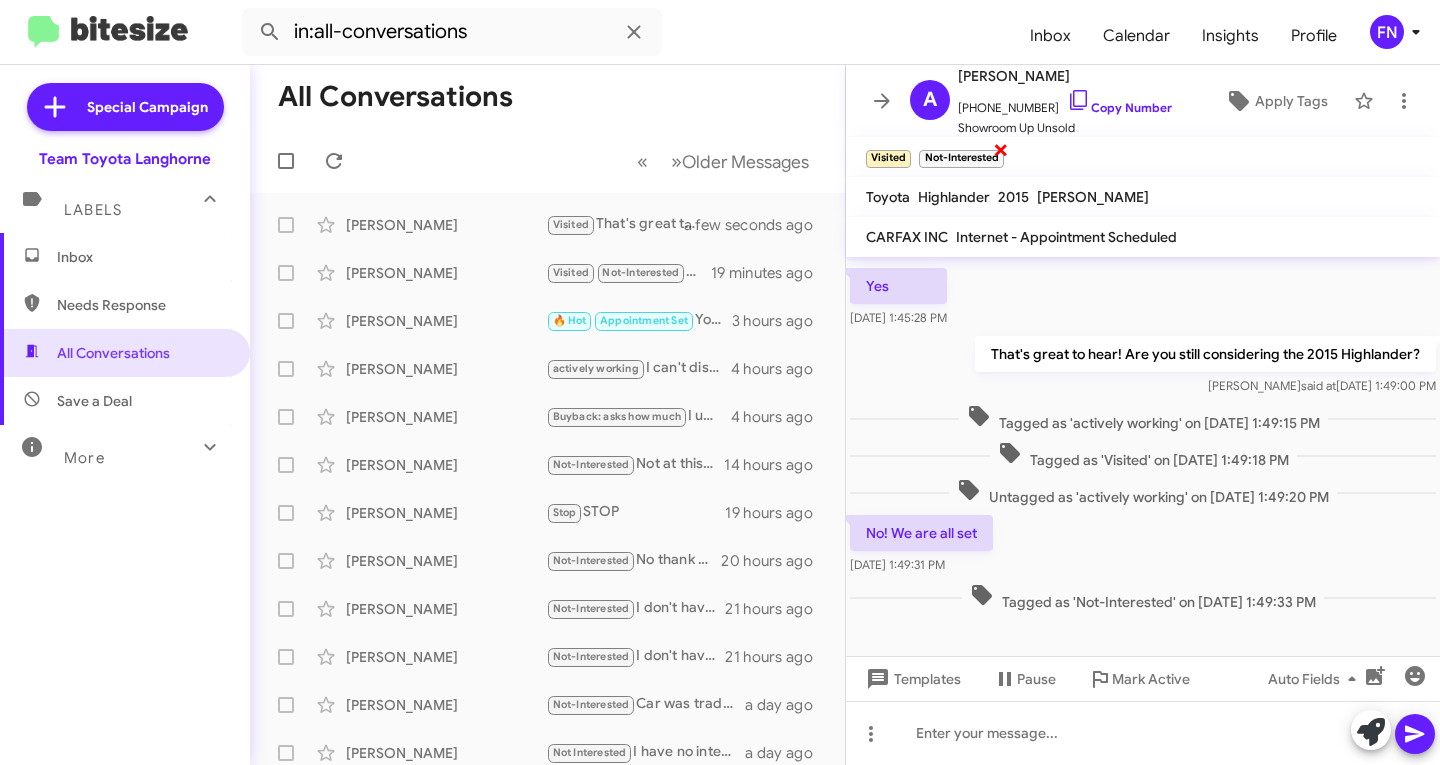 click on "×" 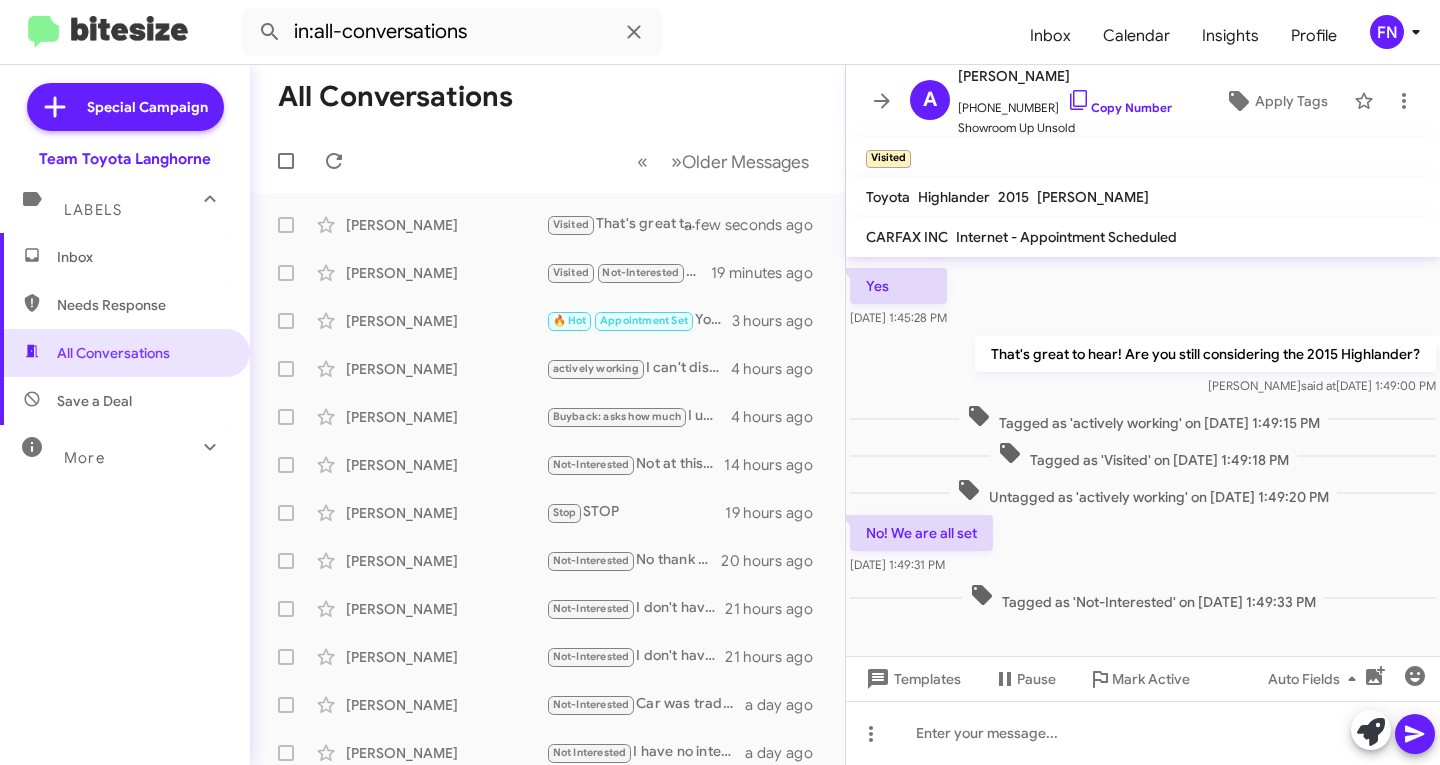 click on "Inbox" at bounding box center (125, 257) 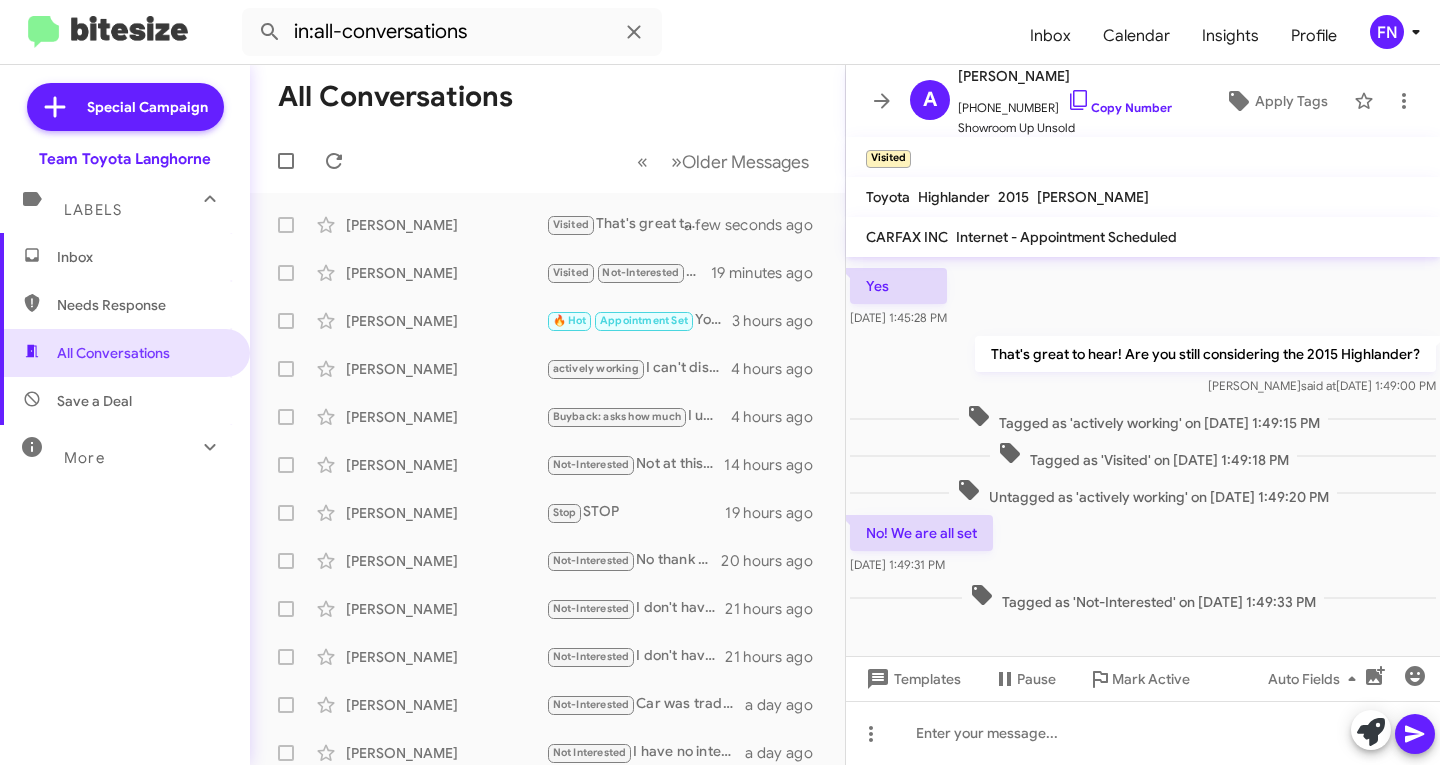 type 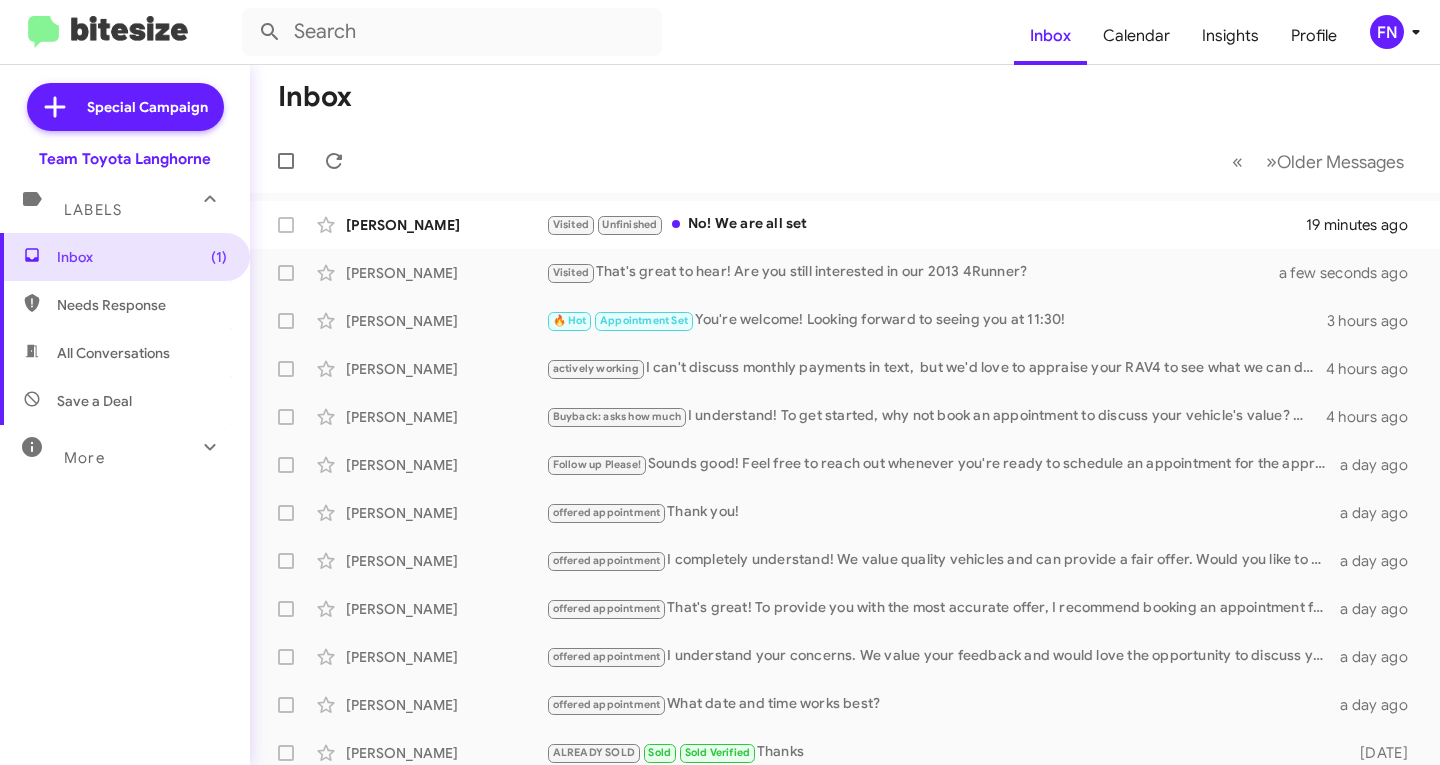 click on "FN" 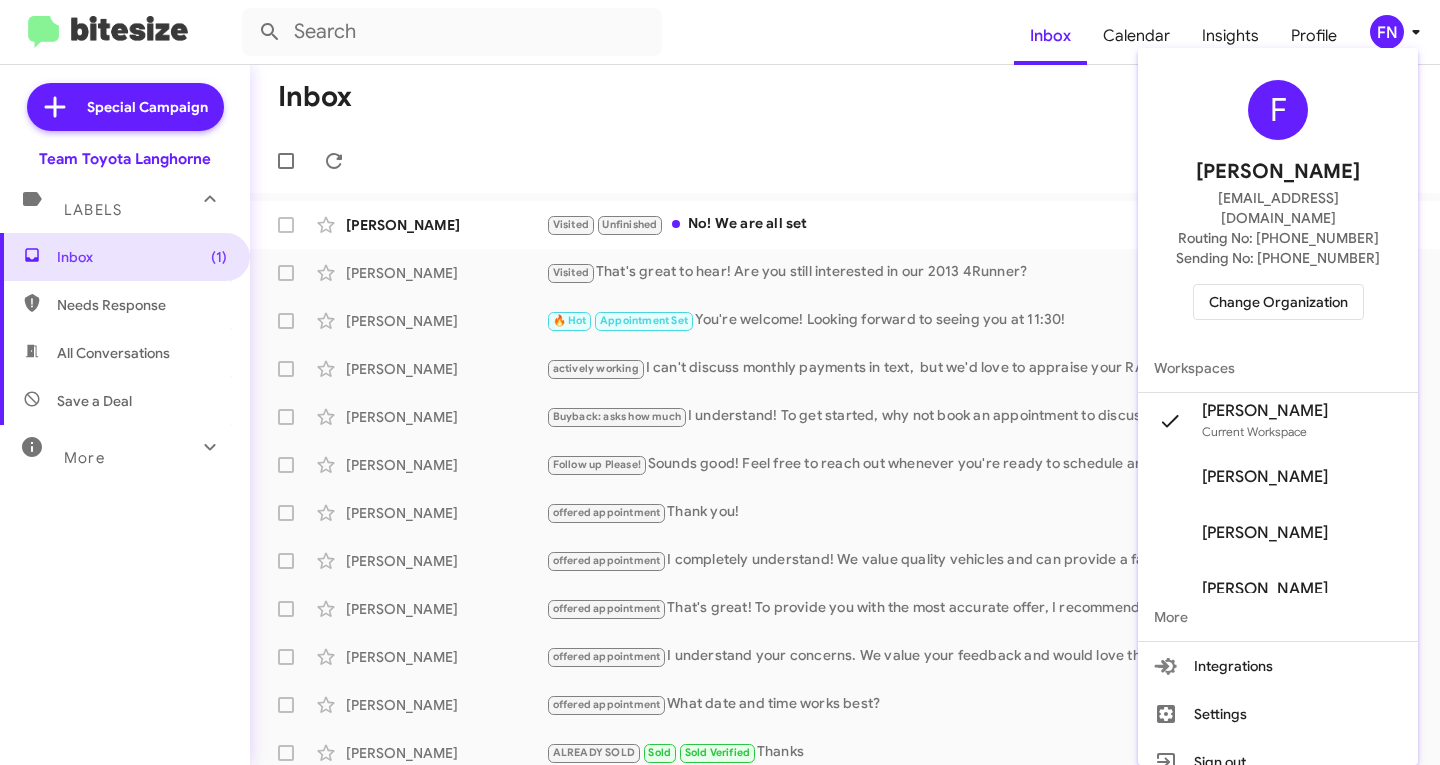click on "Change Organization" at bounding box center [1278, 302] 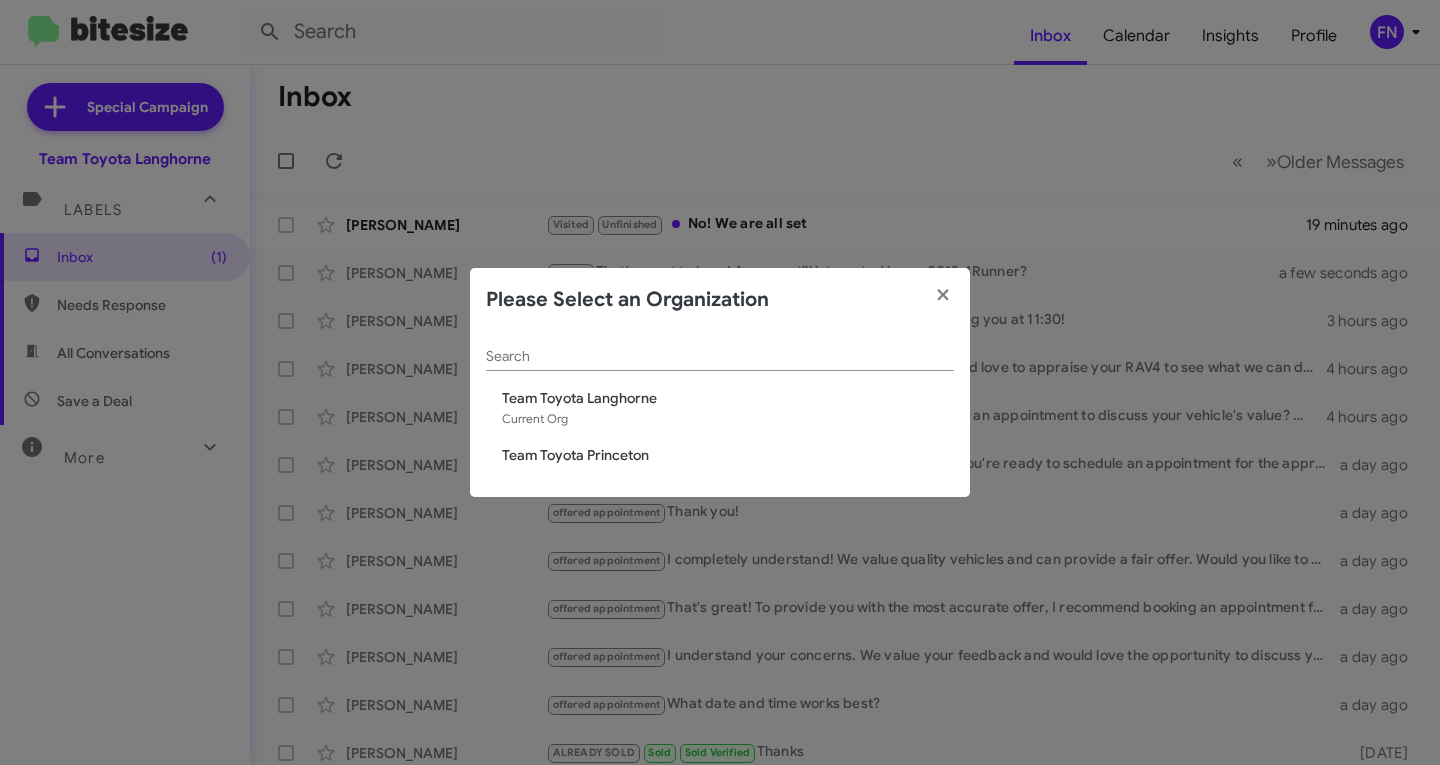 click on "Team Toyota Princeton" 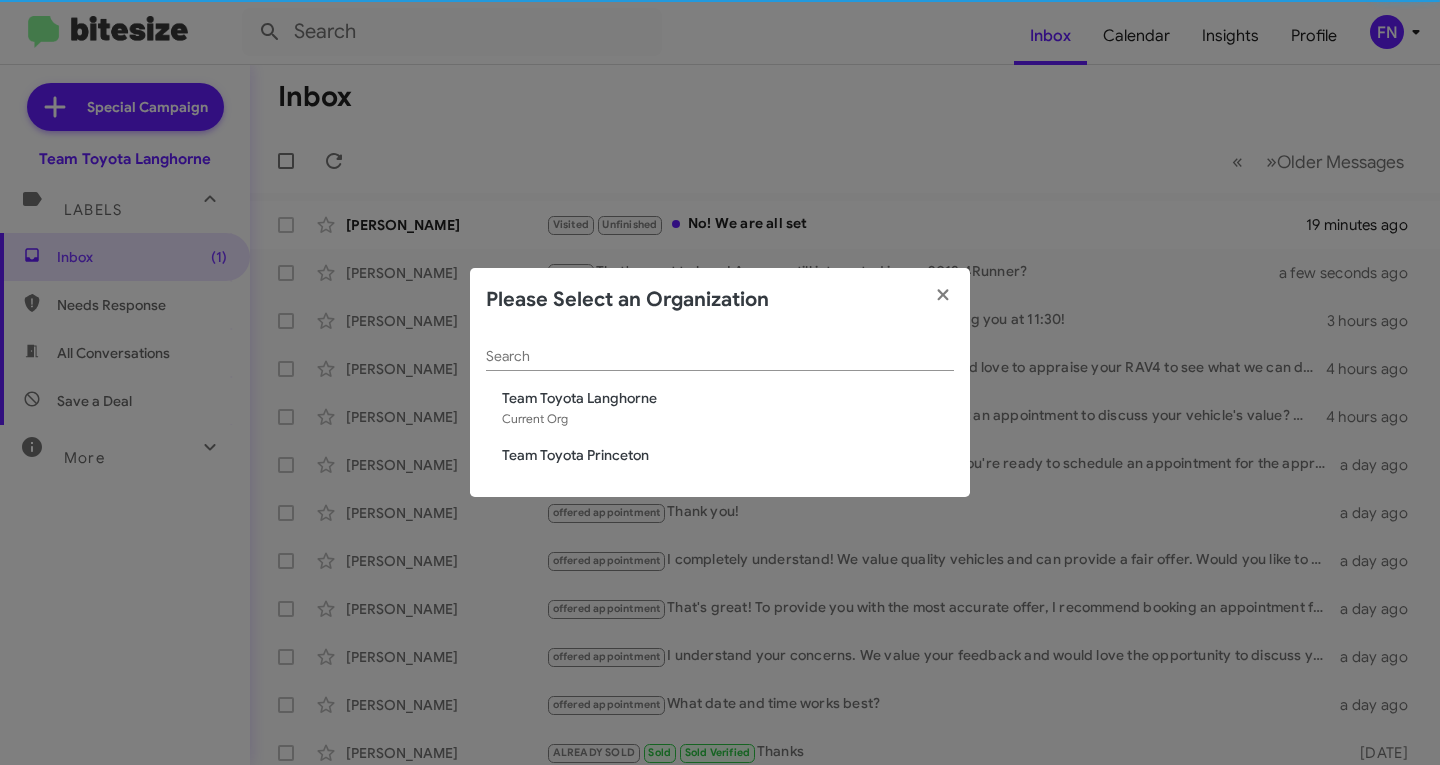 click on "Team Toyota Princeton" 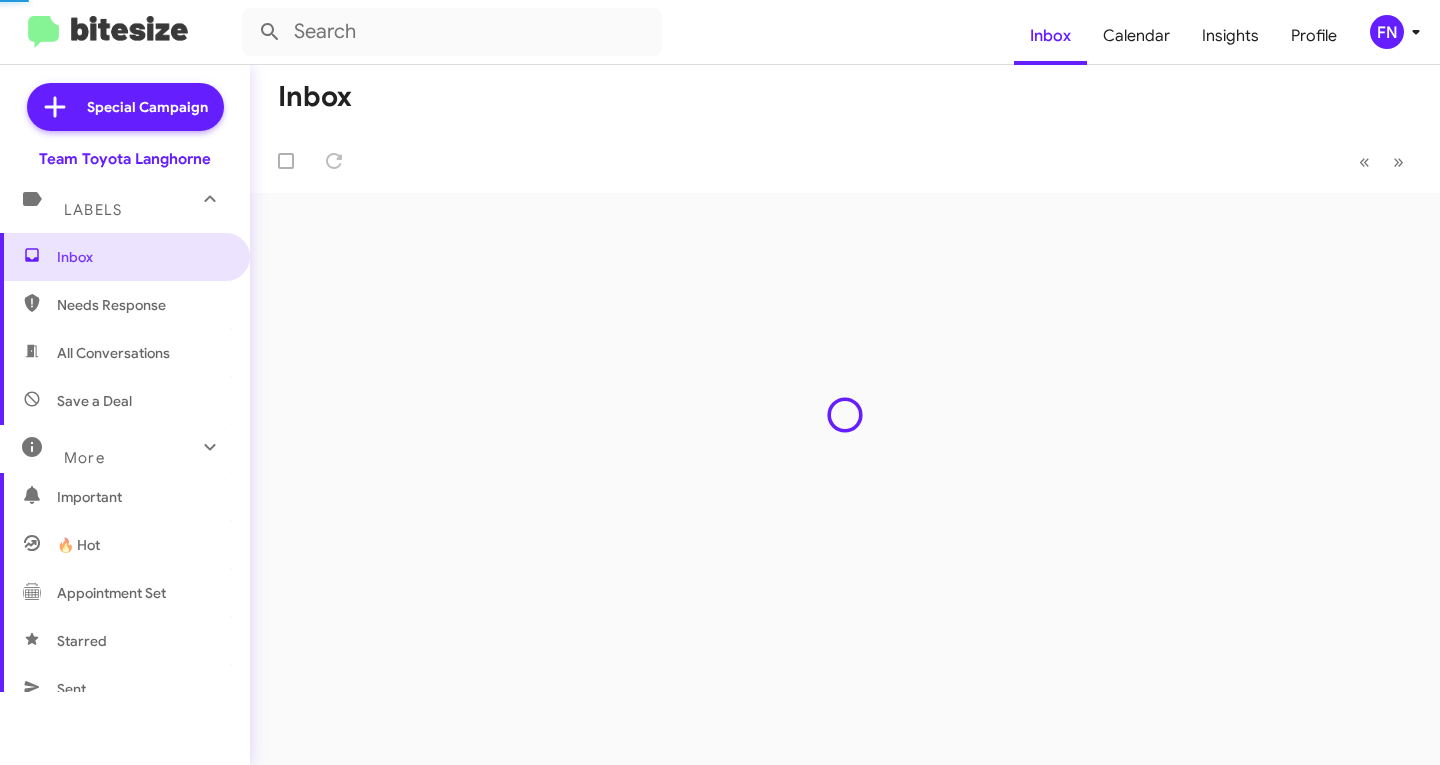scroll, scrollTop: 0, scrollLeft: 0, axis: both 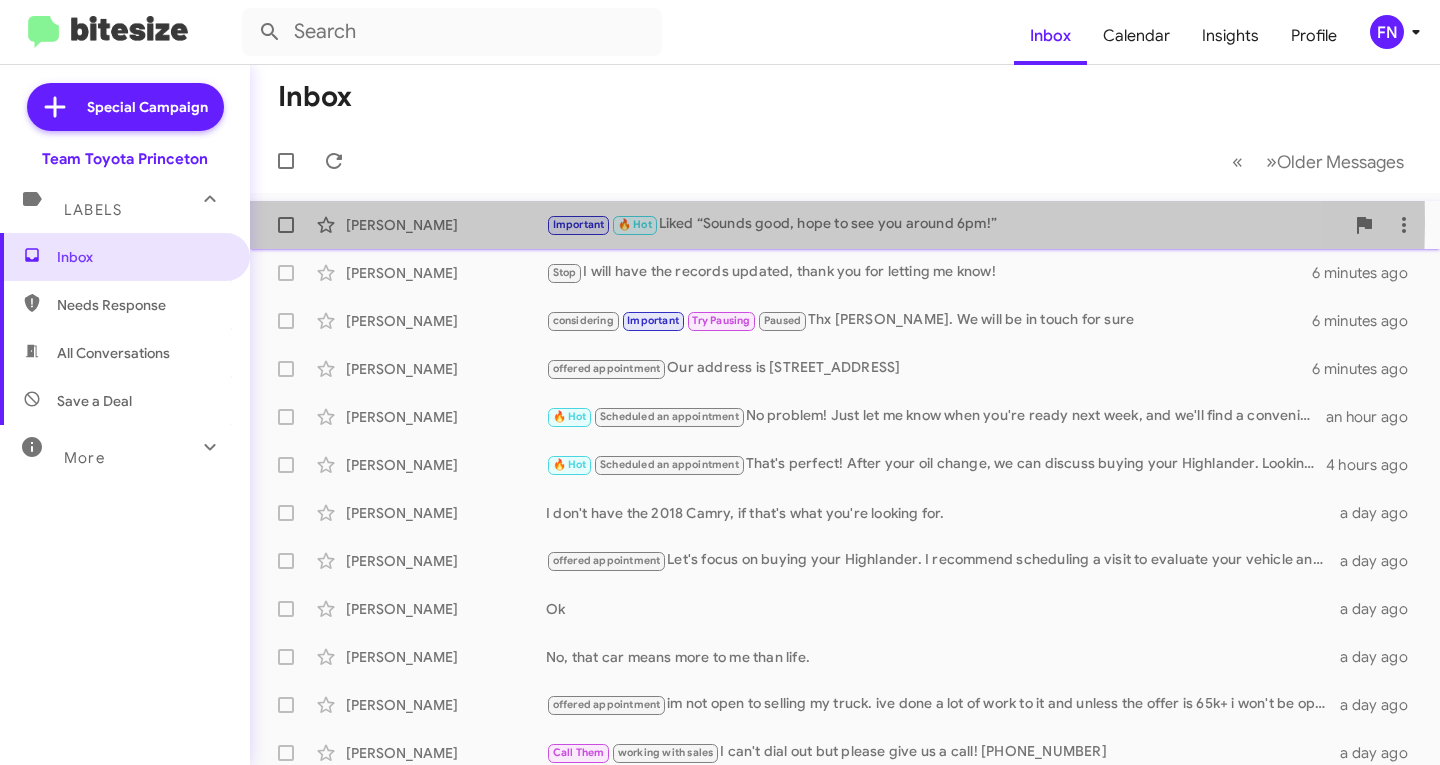 click on "[PERSON_NAME]" 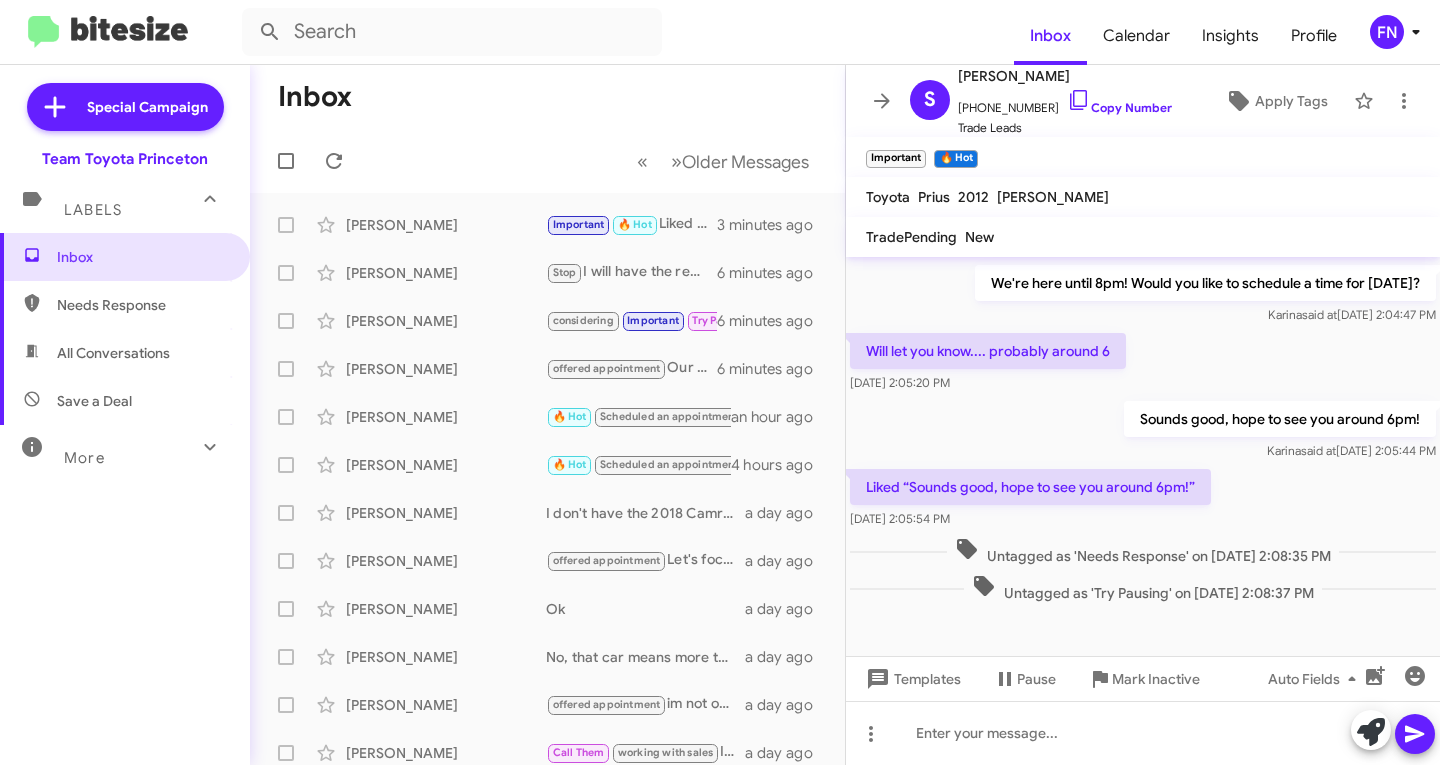 scroll, scrollTop: 329, scrollLeft: 0, axis: vertical 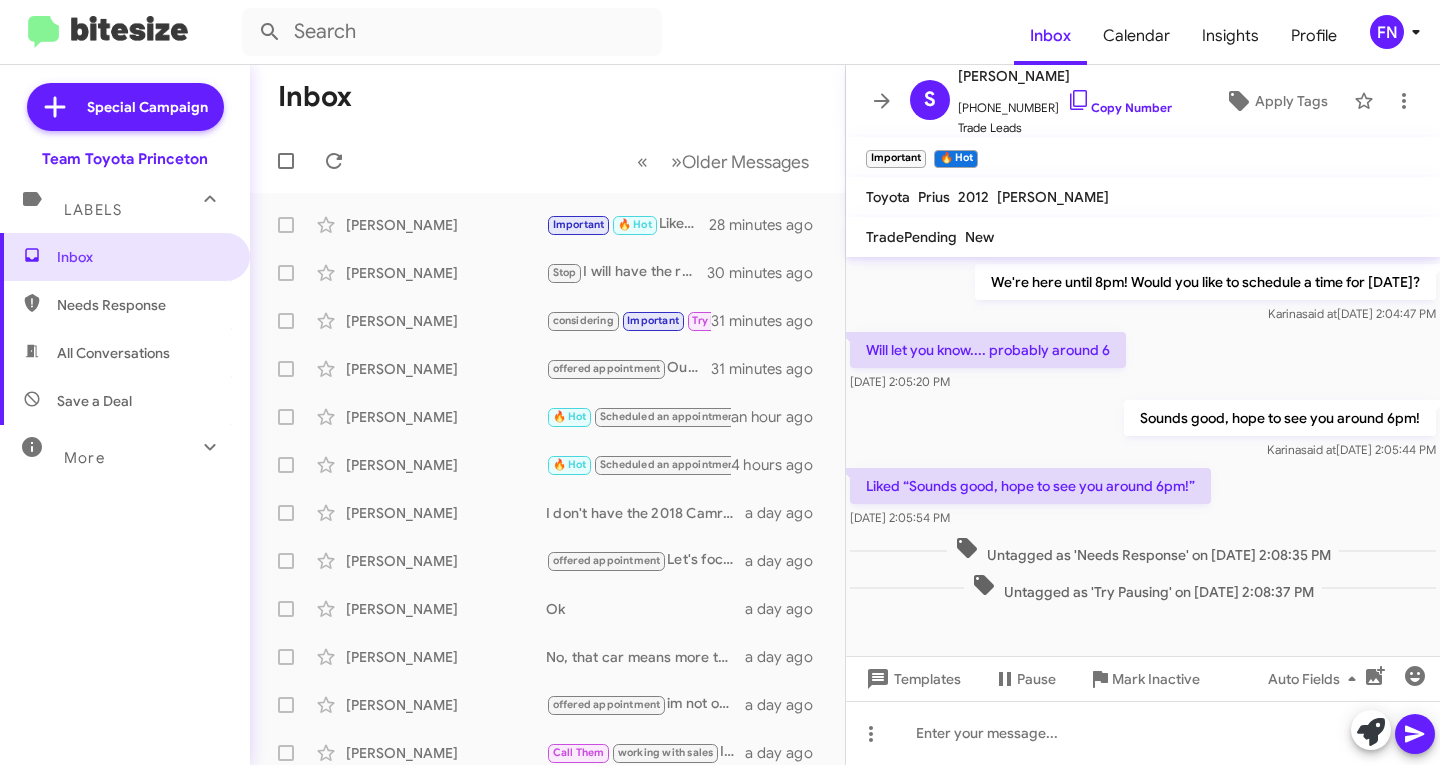 click on "All Conversations" at bounding box center (113, 353) 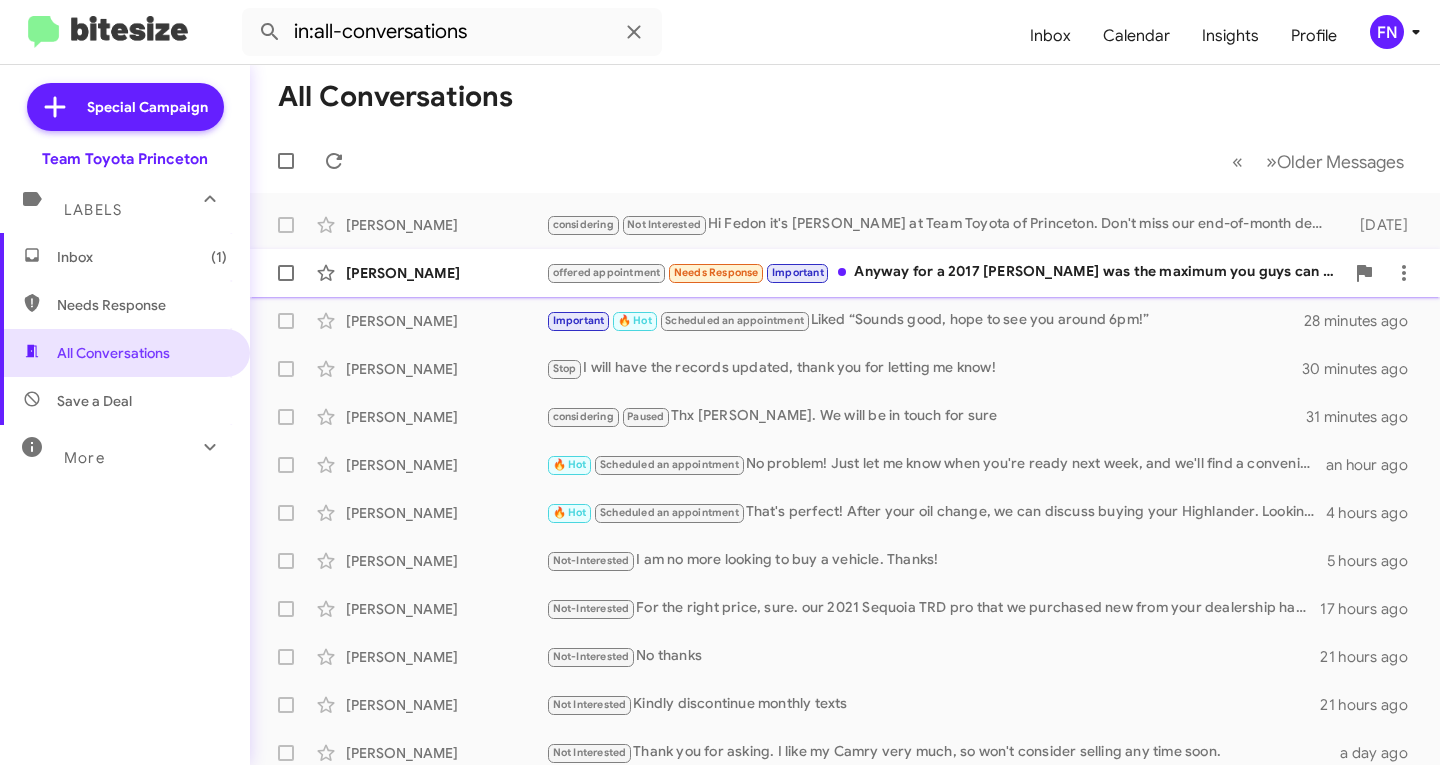 click on "offered appointment   Needs Response   Important   Anyway for a 2017 [PERSON_NAME] was the maximum you guys can give its mileage is around 88433 m" 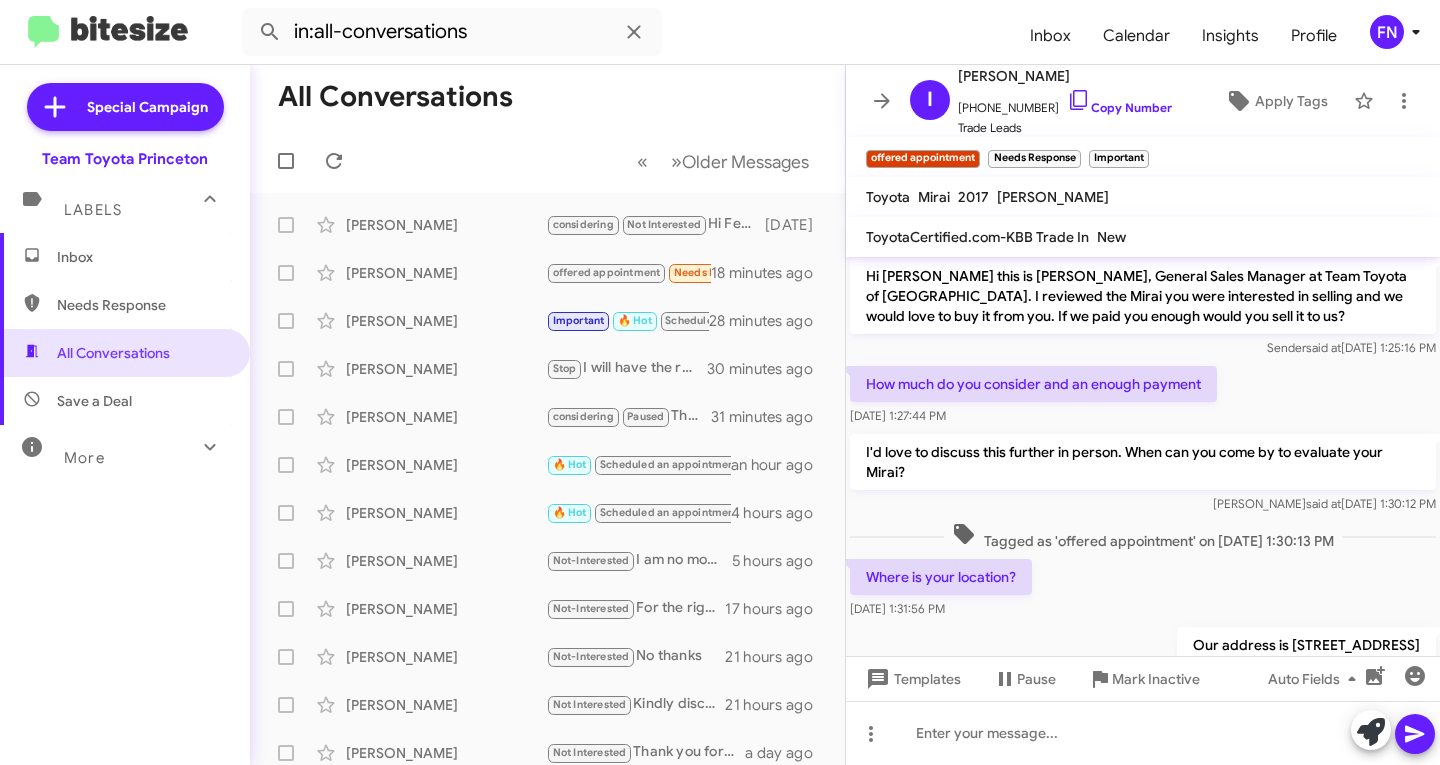 scroll, scrollTop: 0, scrollLeft: 0, axis: both 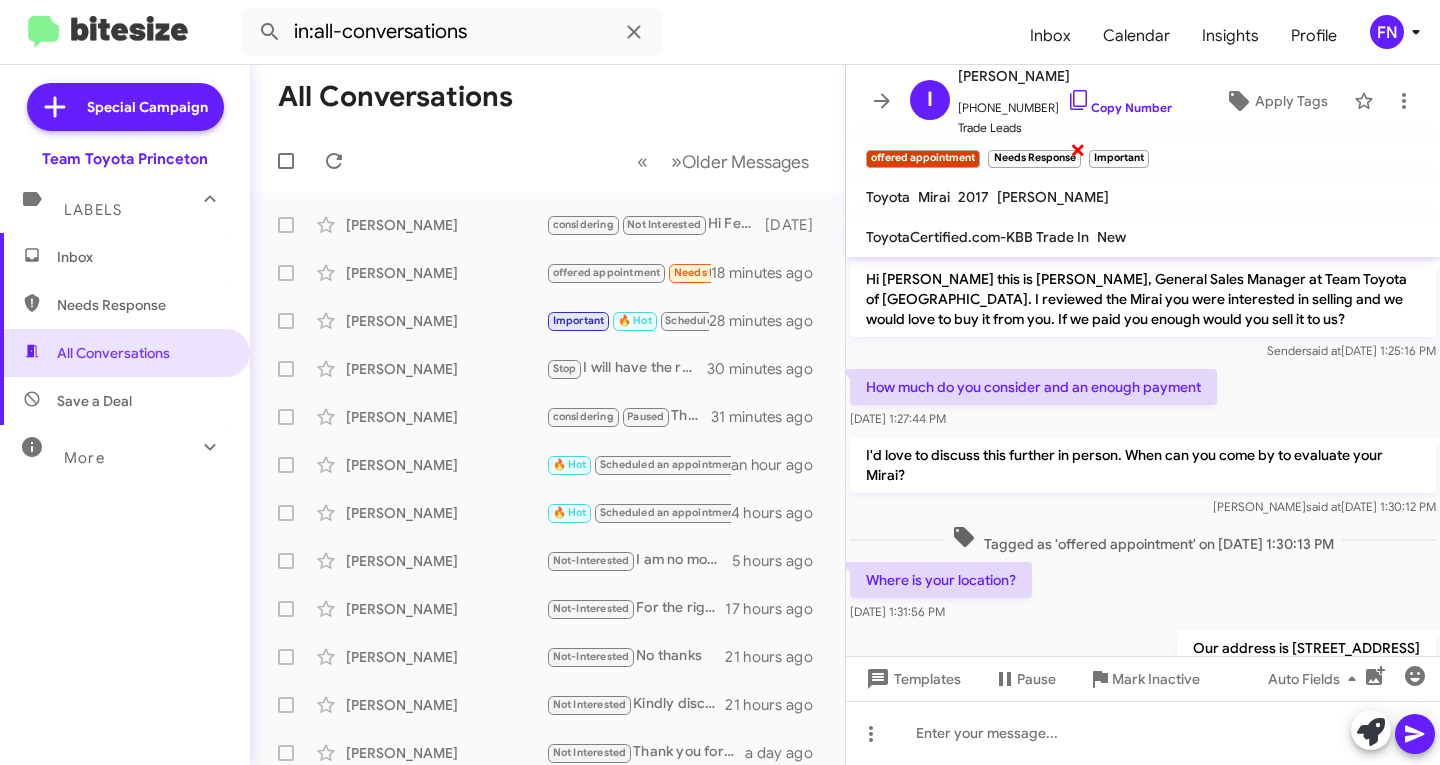 click on "×" 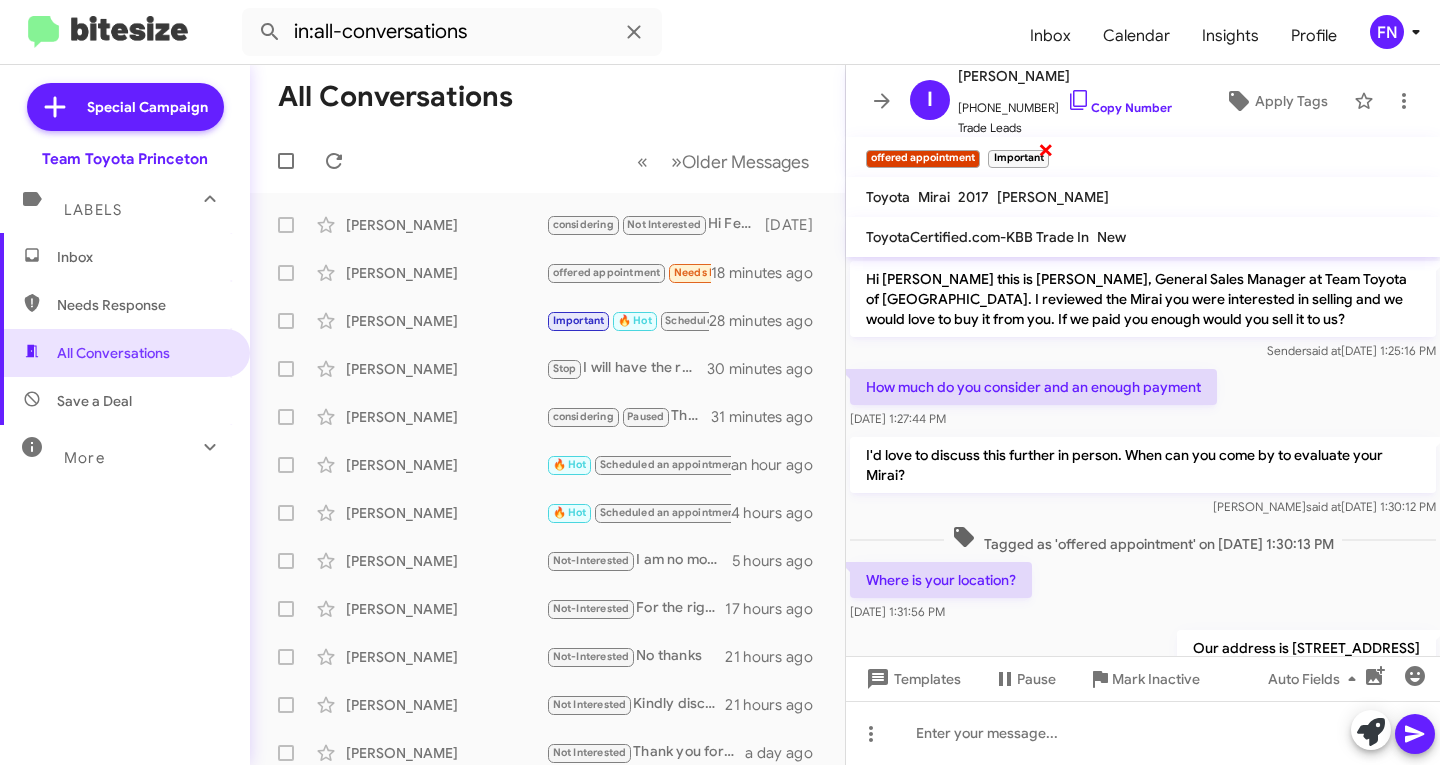 click on "×" 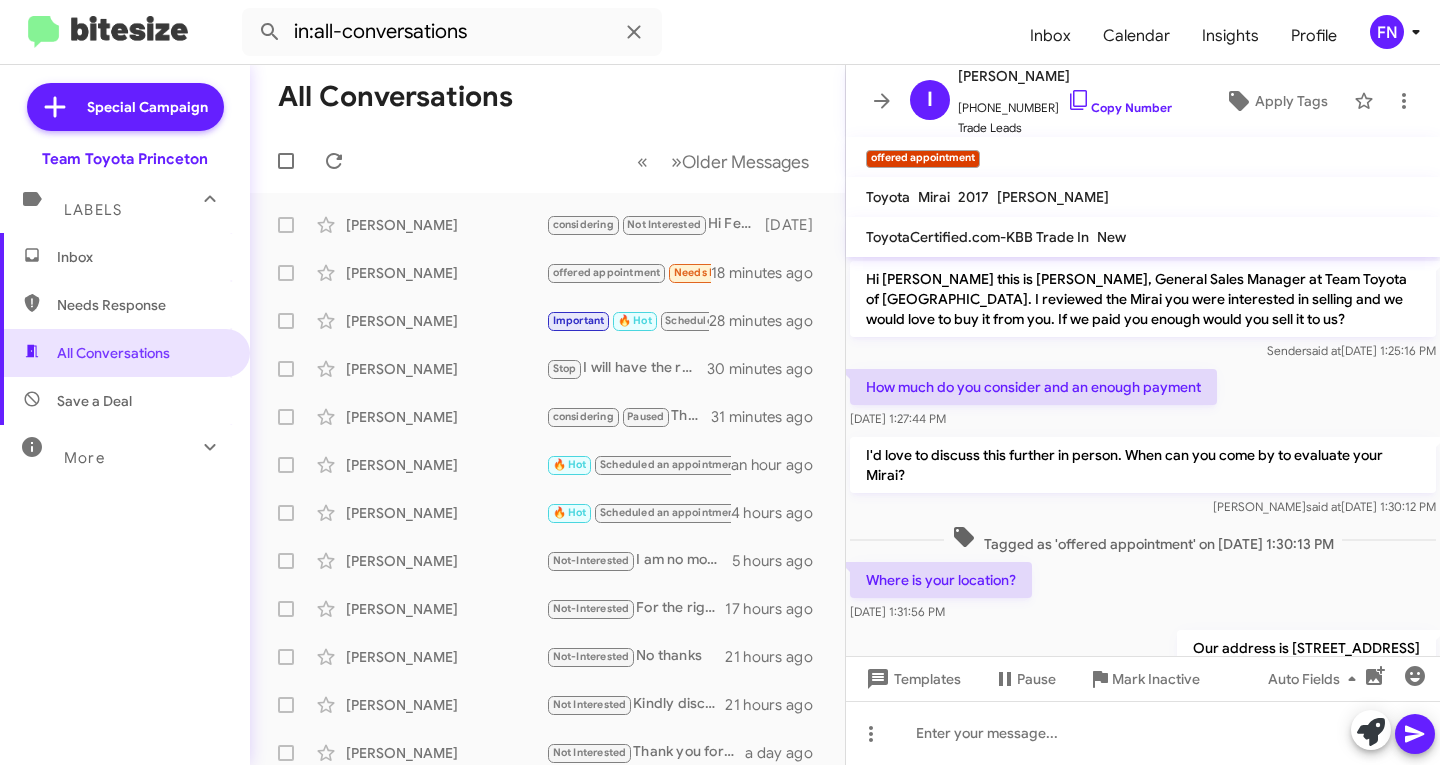click on "Inbox" at bounding box center (125, 257) 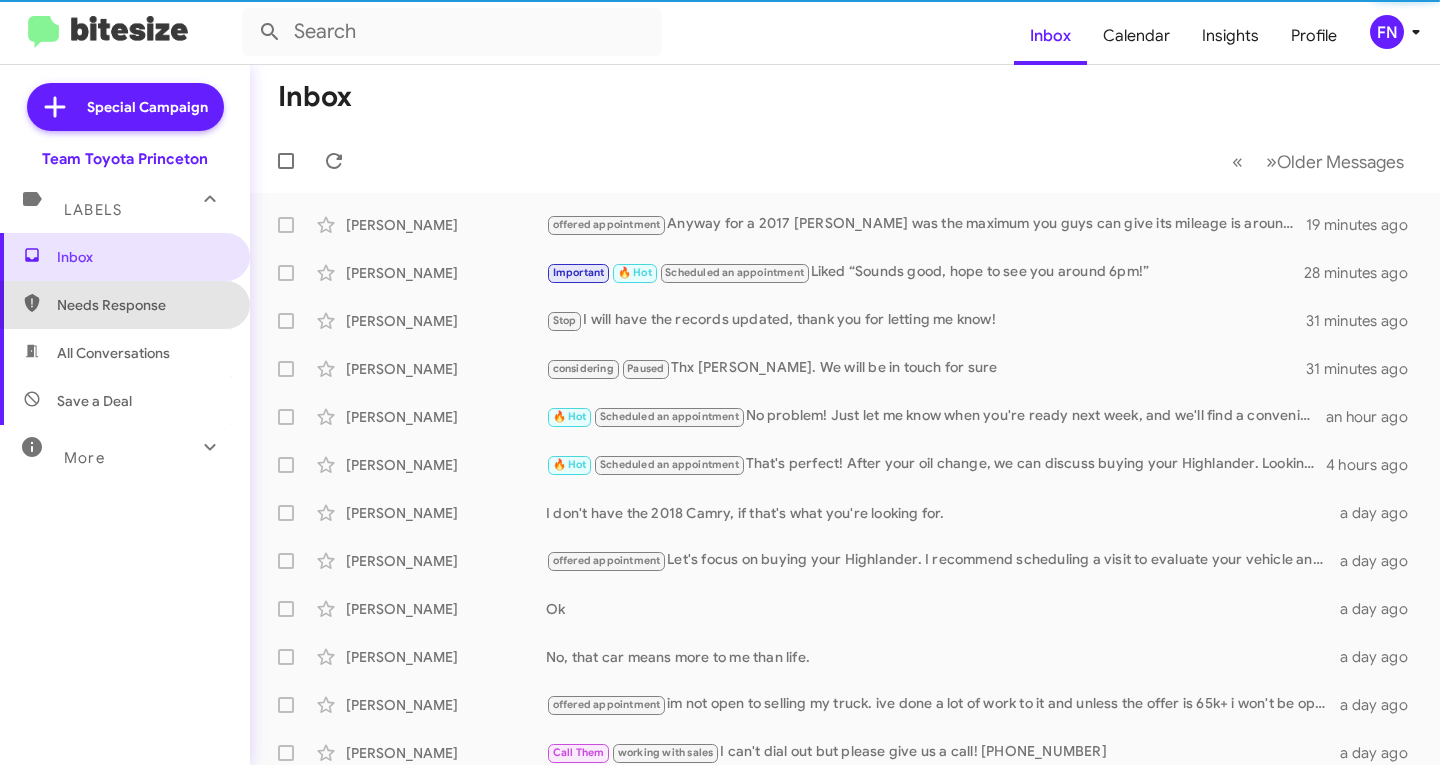 click on "Needs Response" at bounding box center [142, 305] 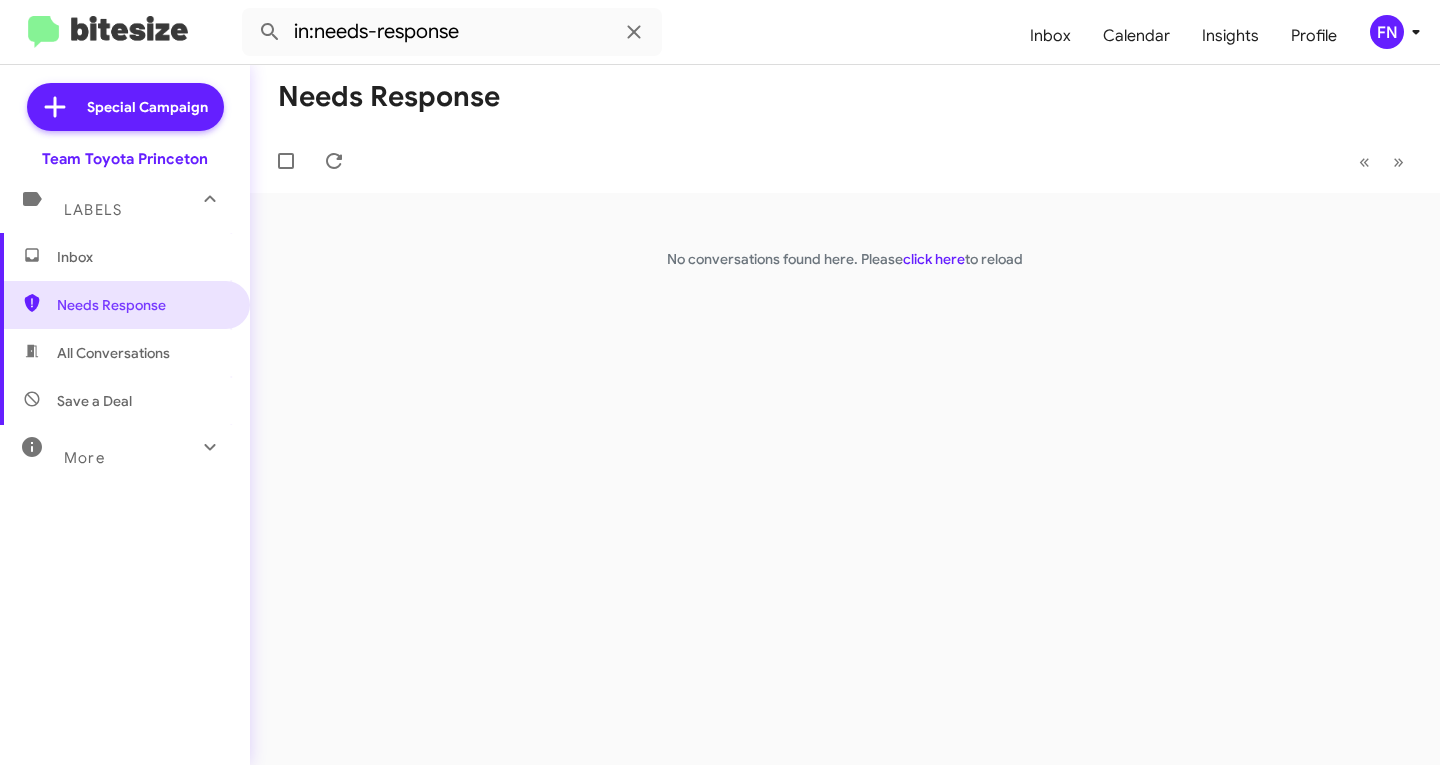 click on "All Conversations" at bounding box center [125, 353] 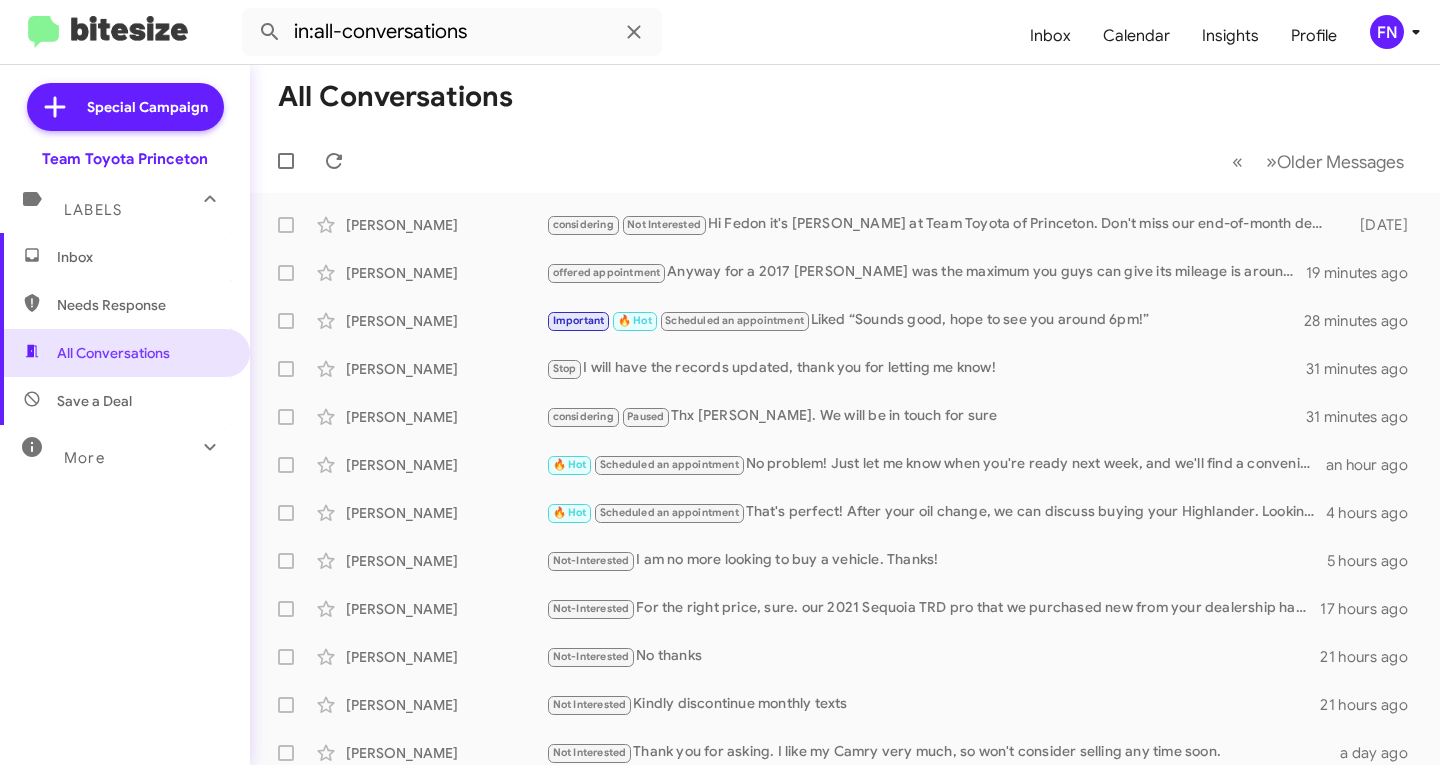 click on "FN" 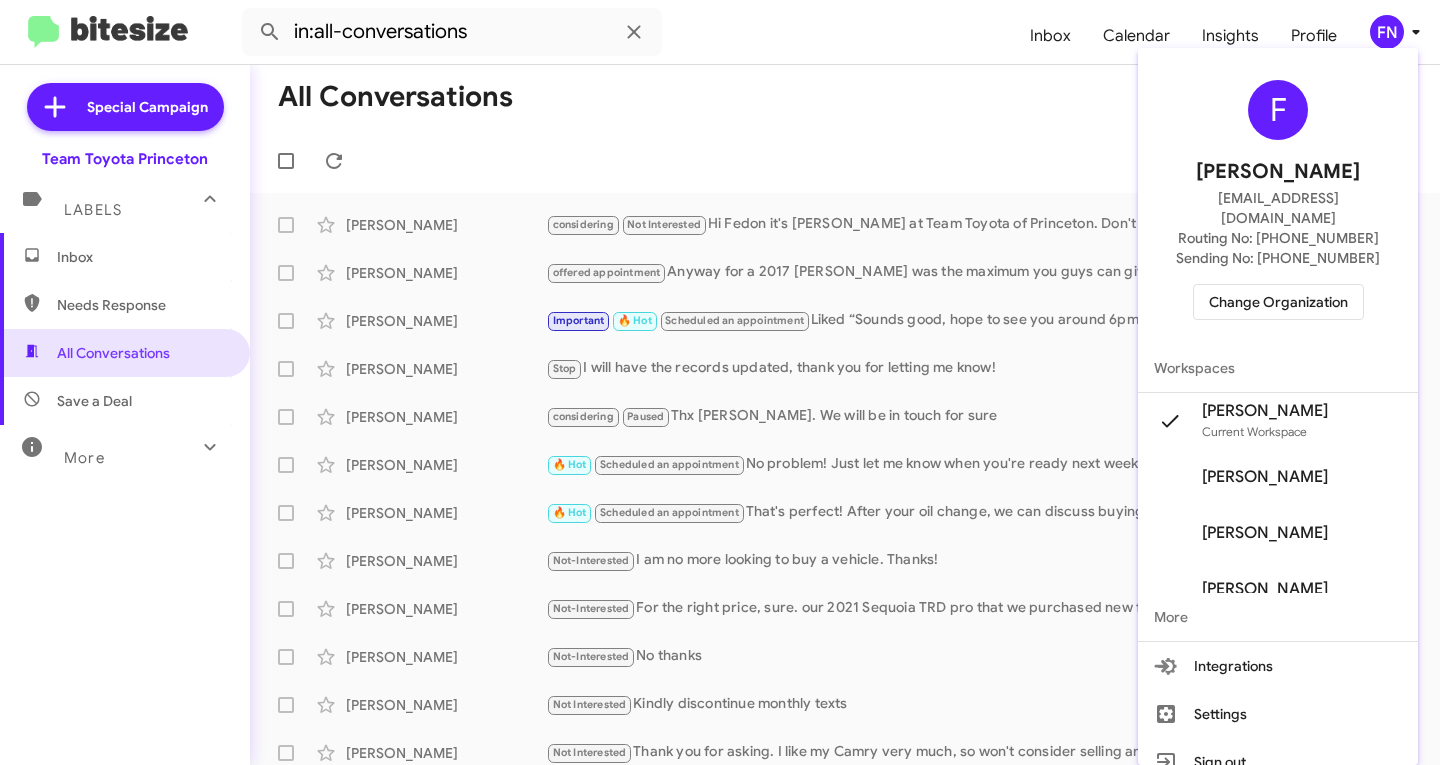 click on "Change Organization" at bounding box center (1278, 302) 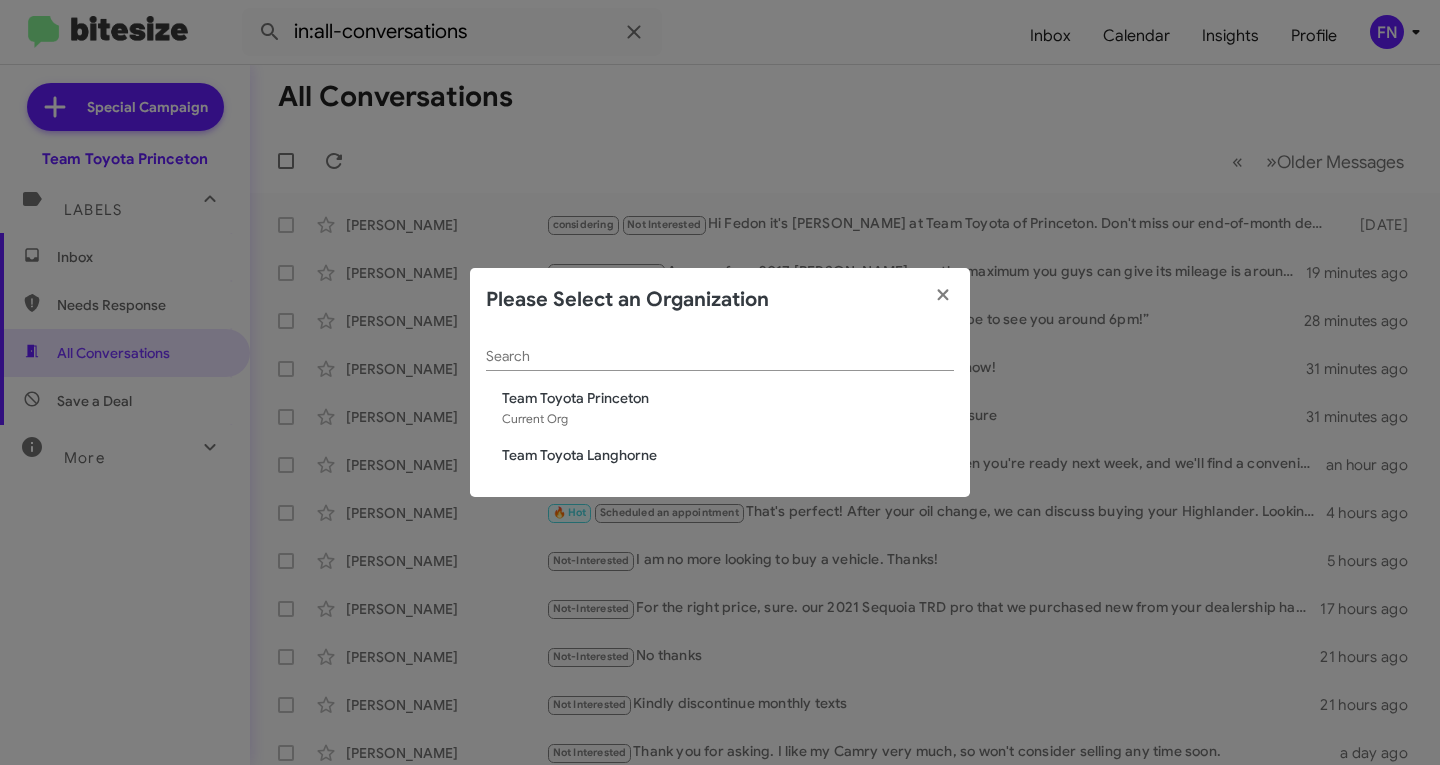 click on "Team Toyota Langhorne" 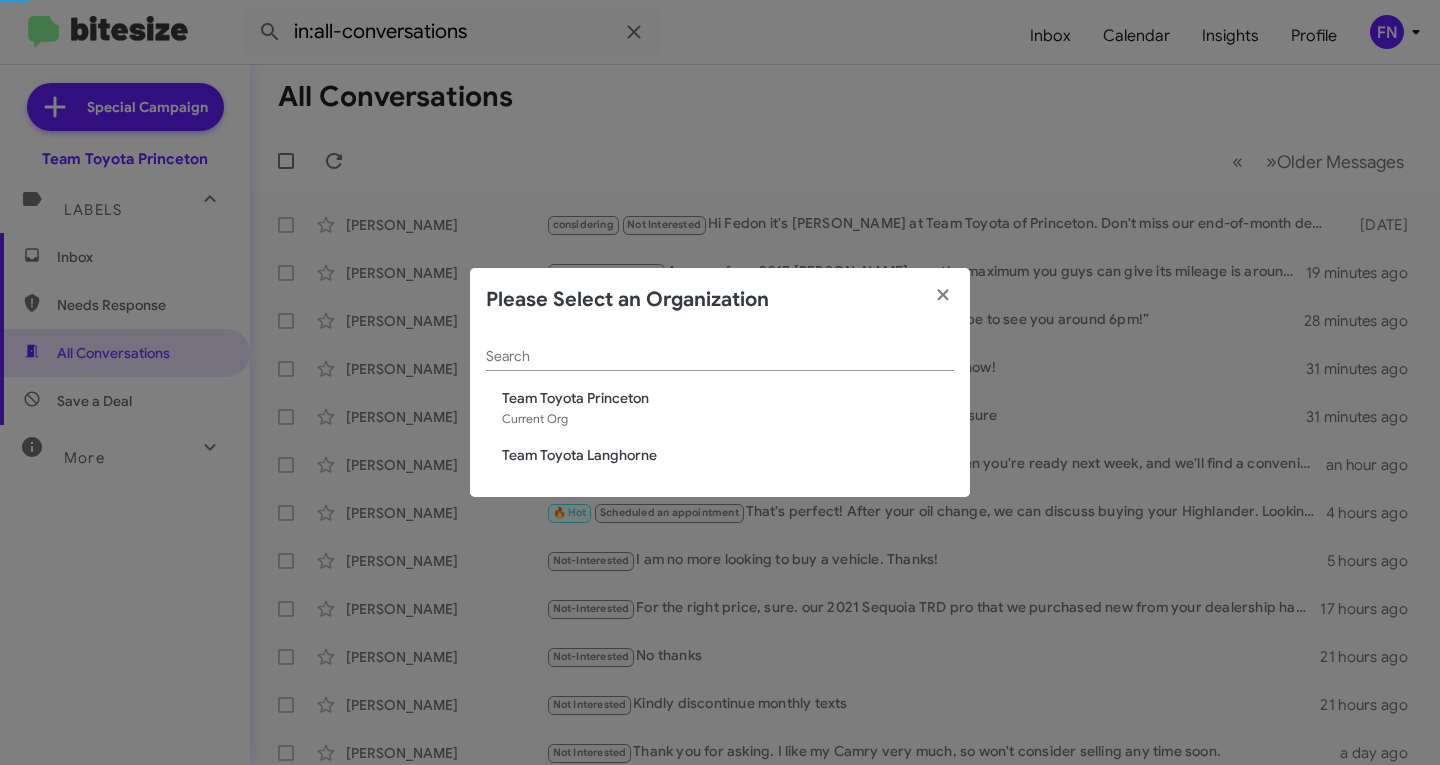 type 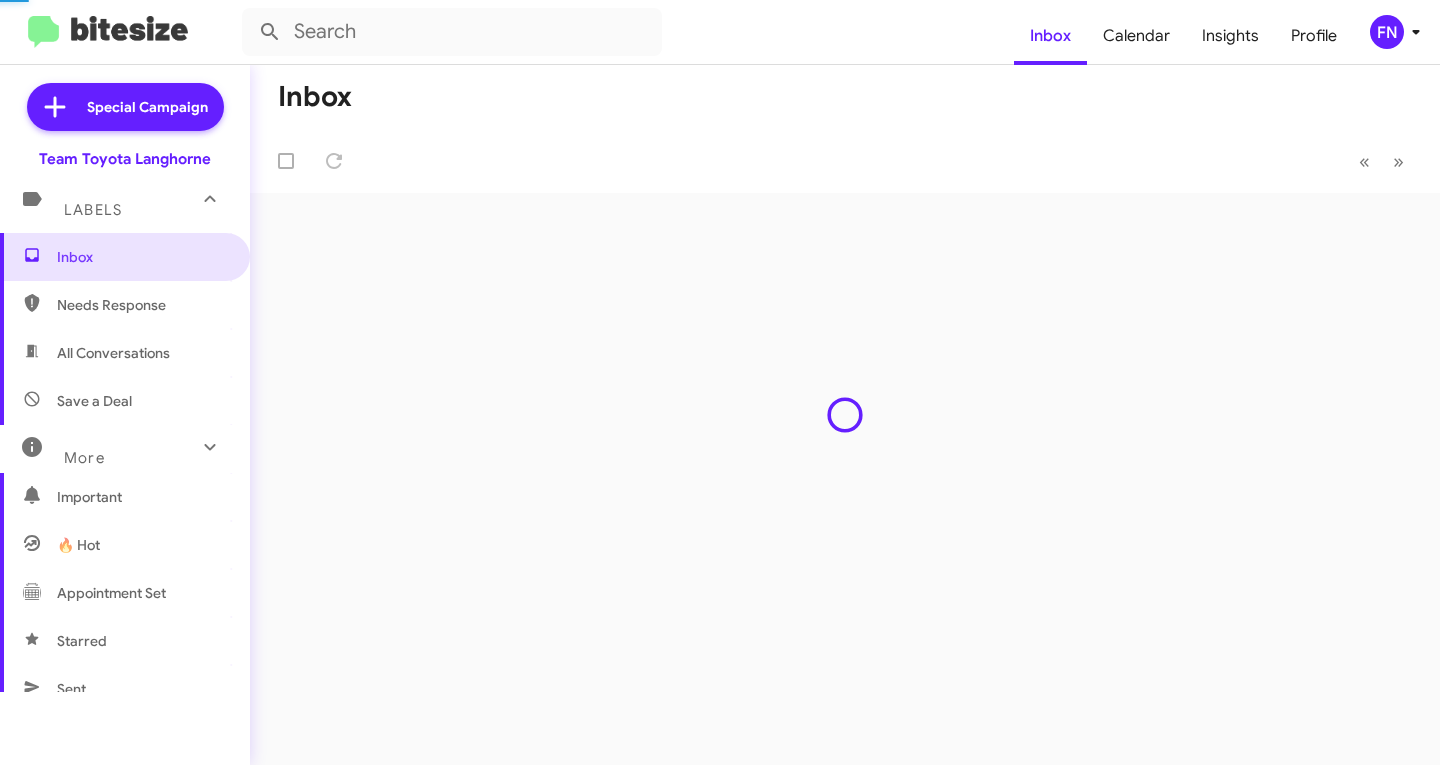 scroll, scrollTop: 0, scrollLeft: 0, axis: both 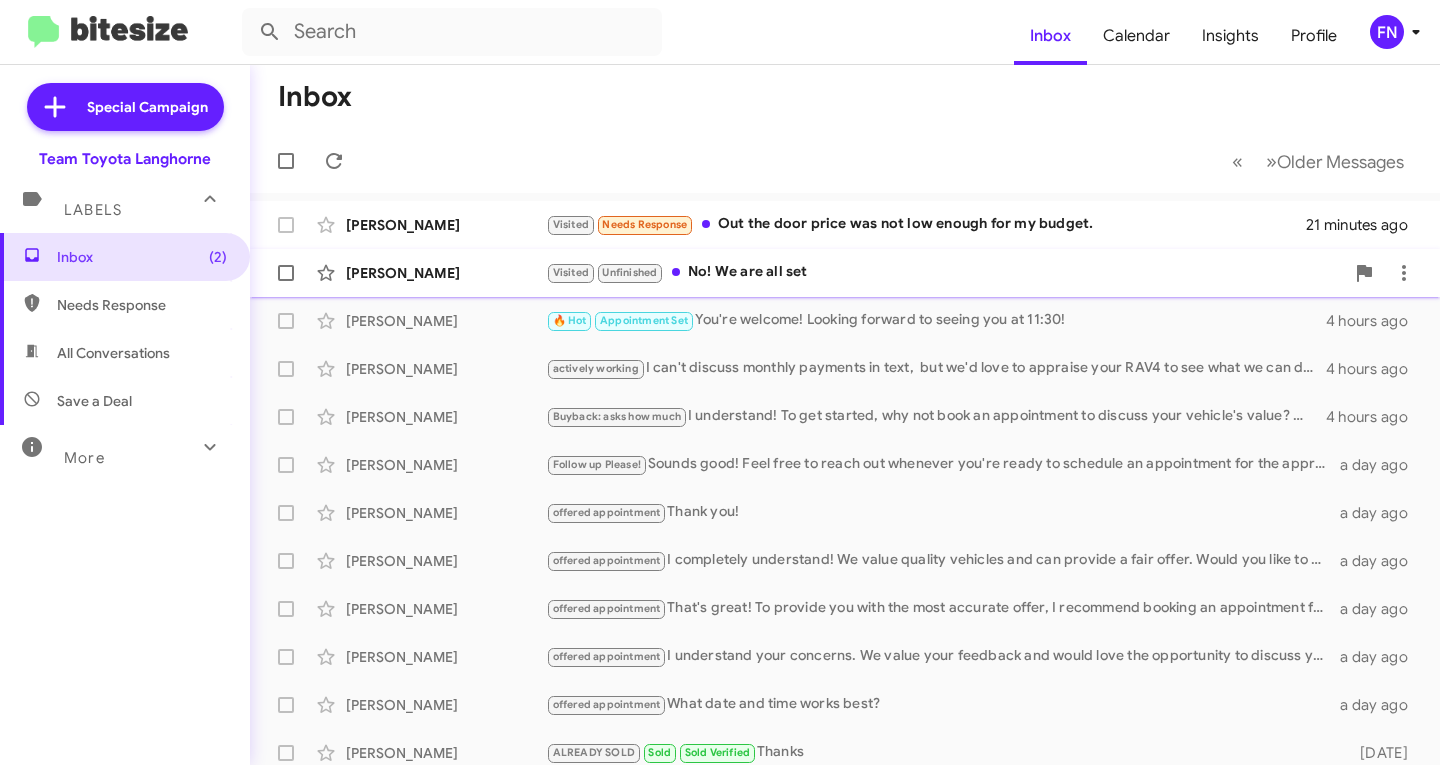 click on "[PERSON_NAME]" 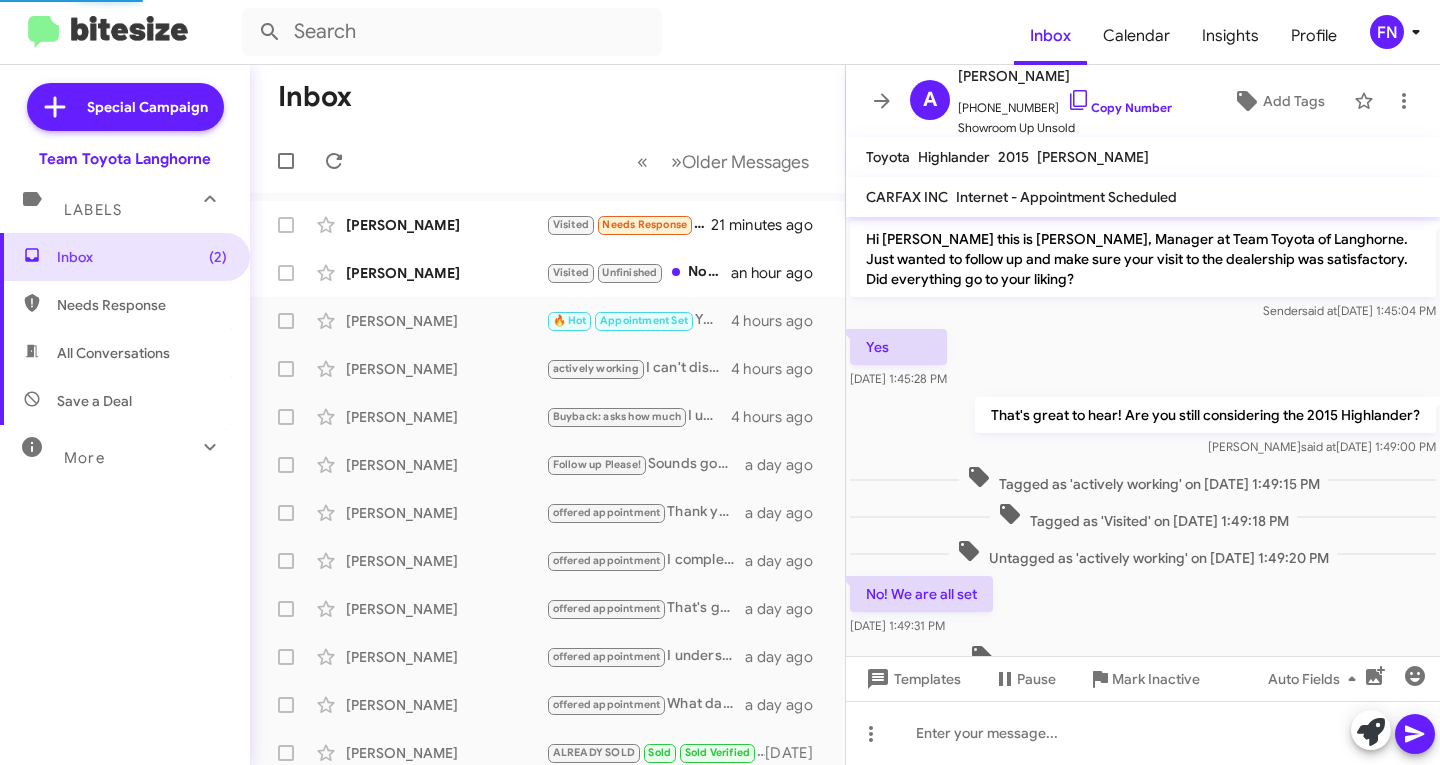 scroll, scrollTop: 103, scrollLeft: 0, axis: vertical 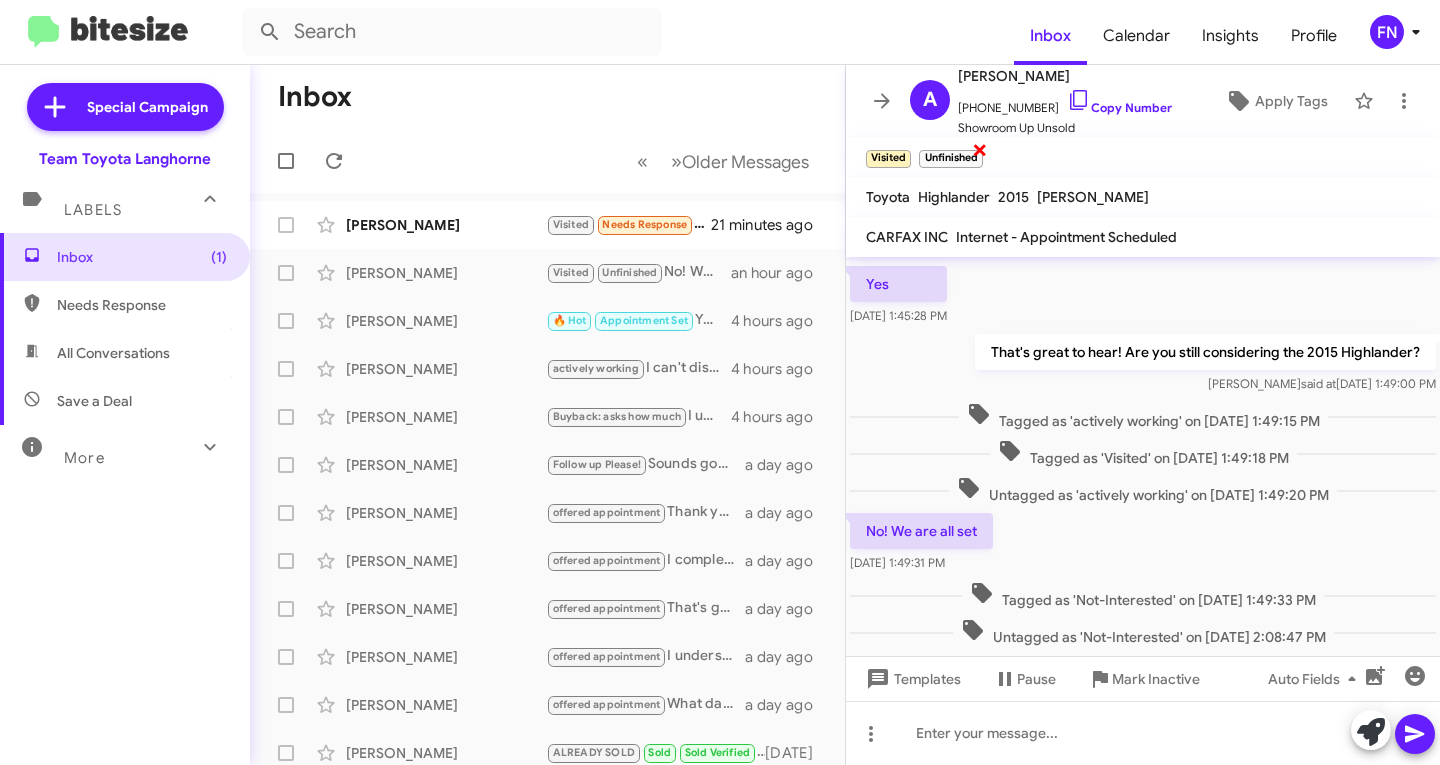 click on "×" 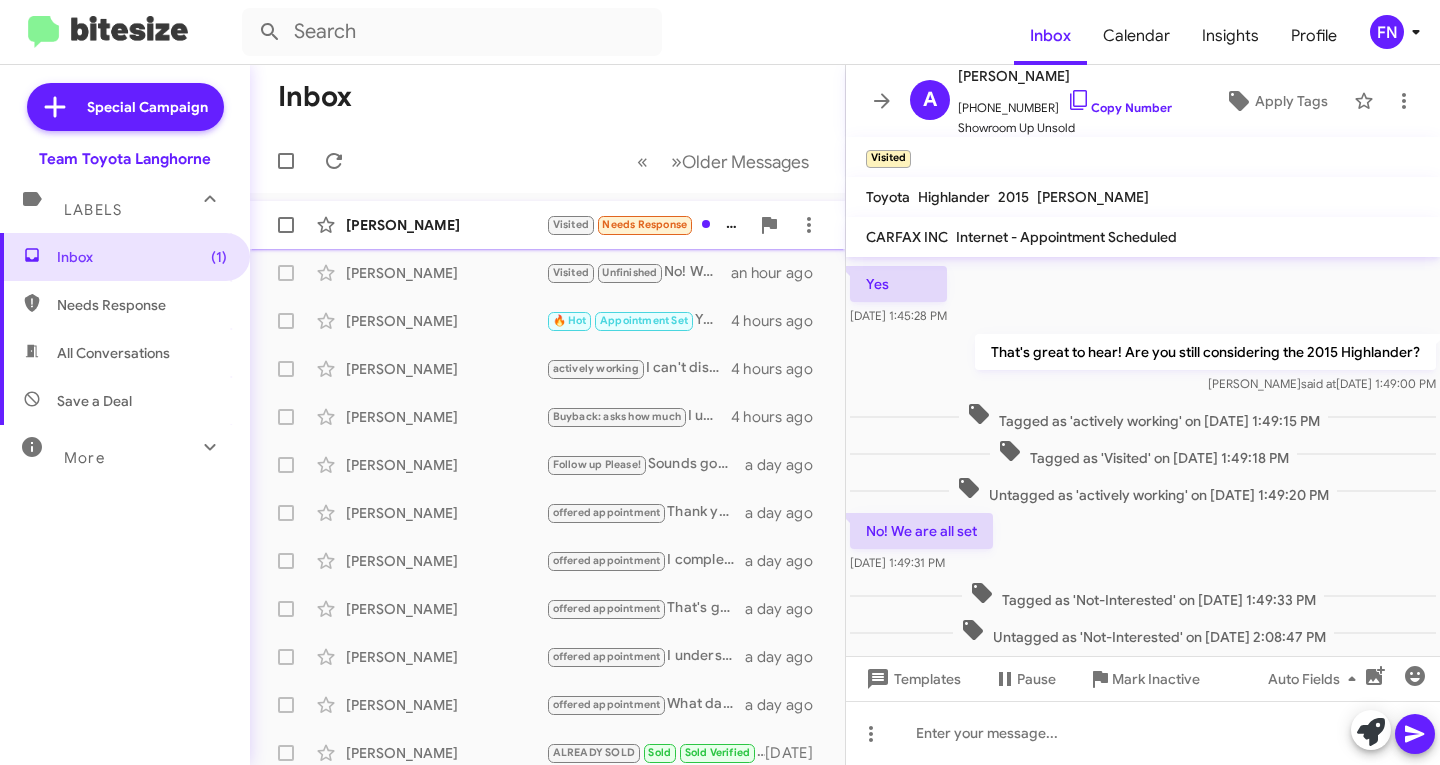 click on "[PERSON_NAME]  Visited   Needs Response   Out the door price was not low enough for my budget.   21 minutes ago" 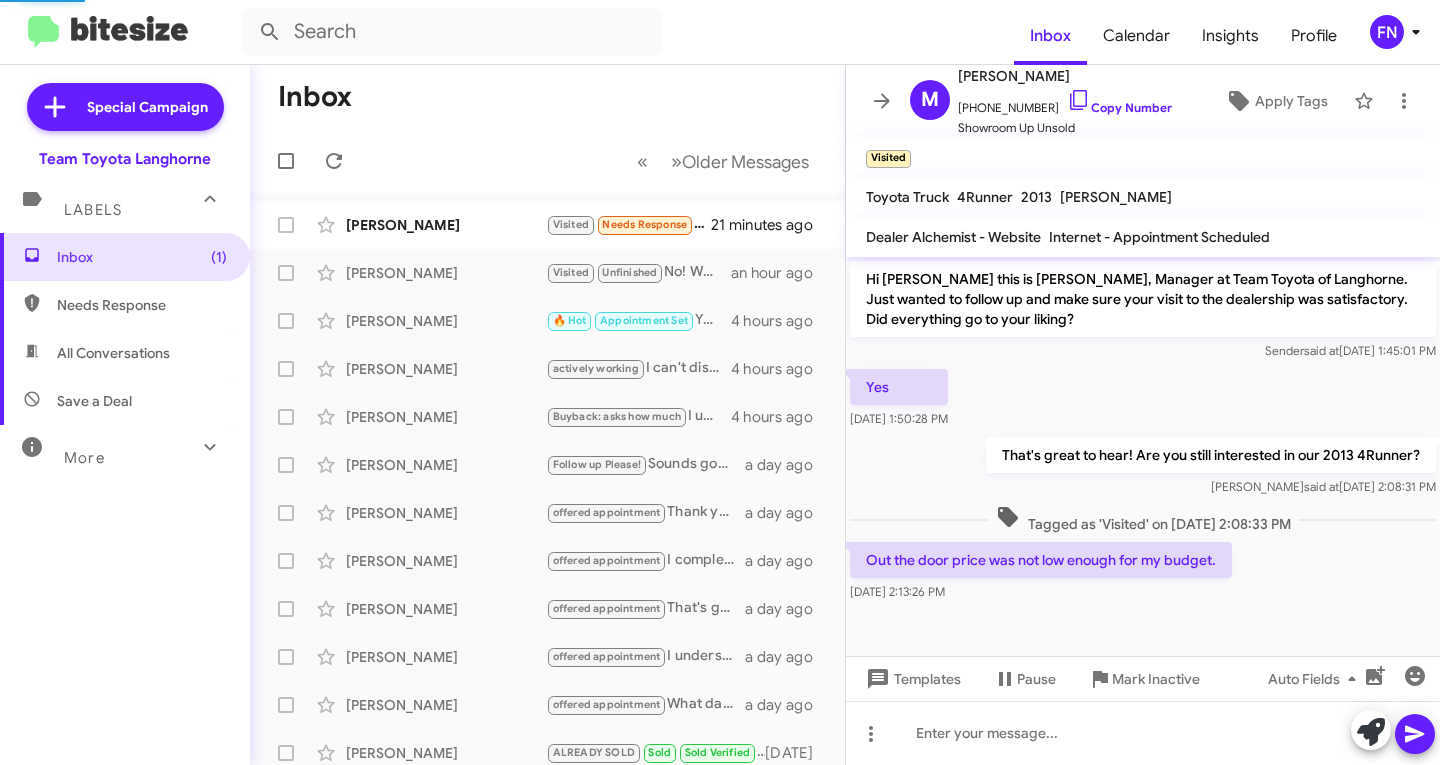 scroll, scrollTop: 0, scrollLeft: 0, axis: both 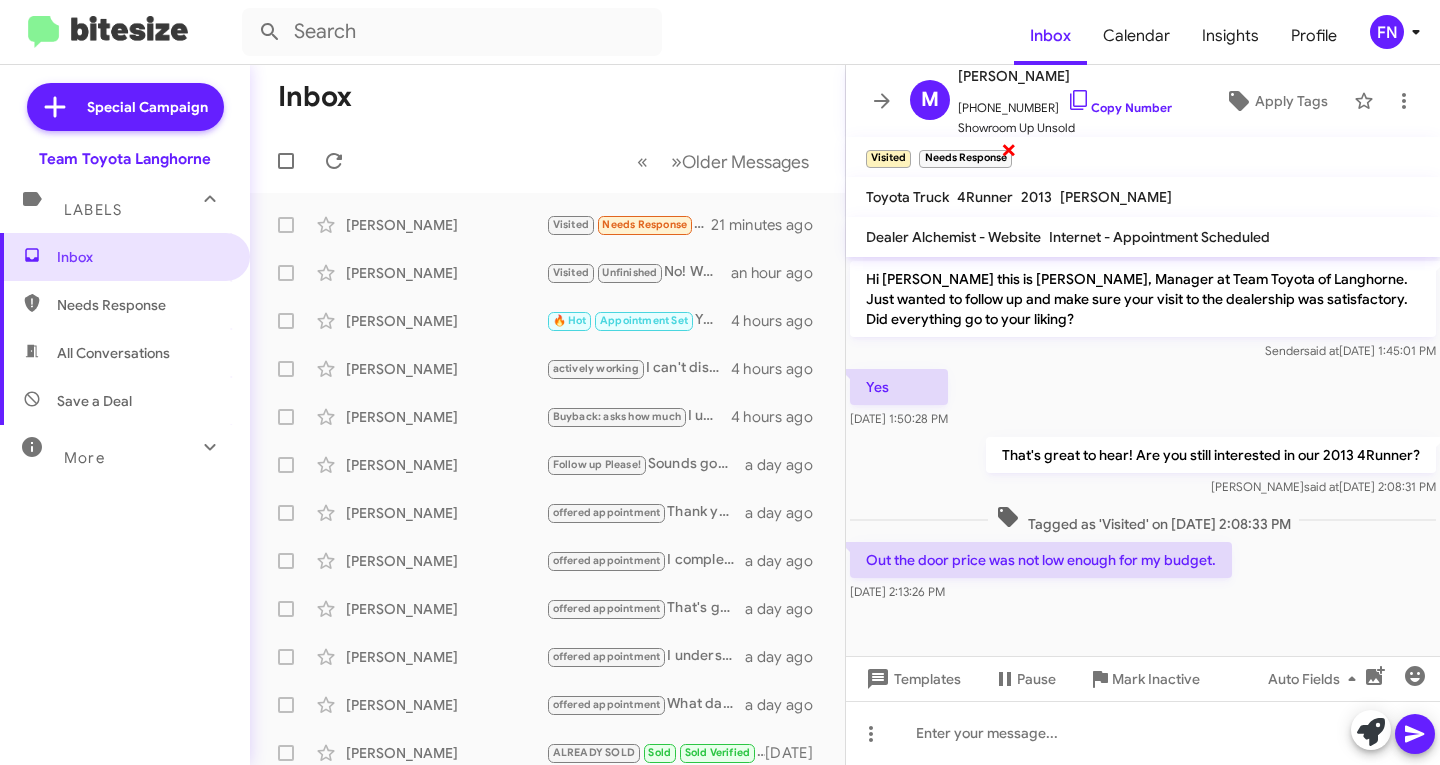click on "×" 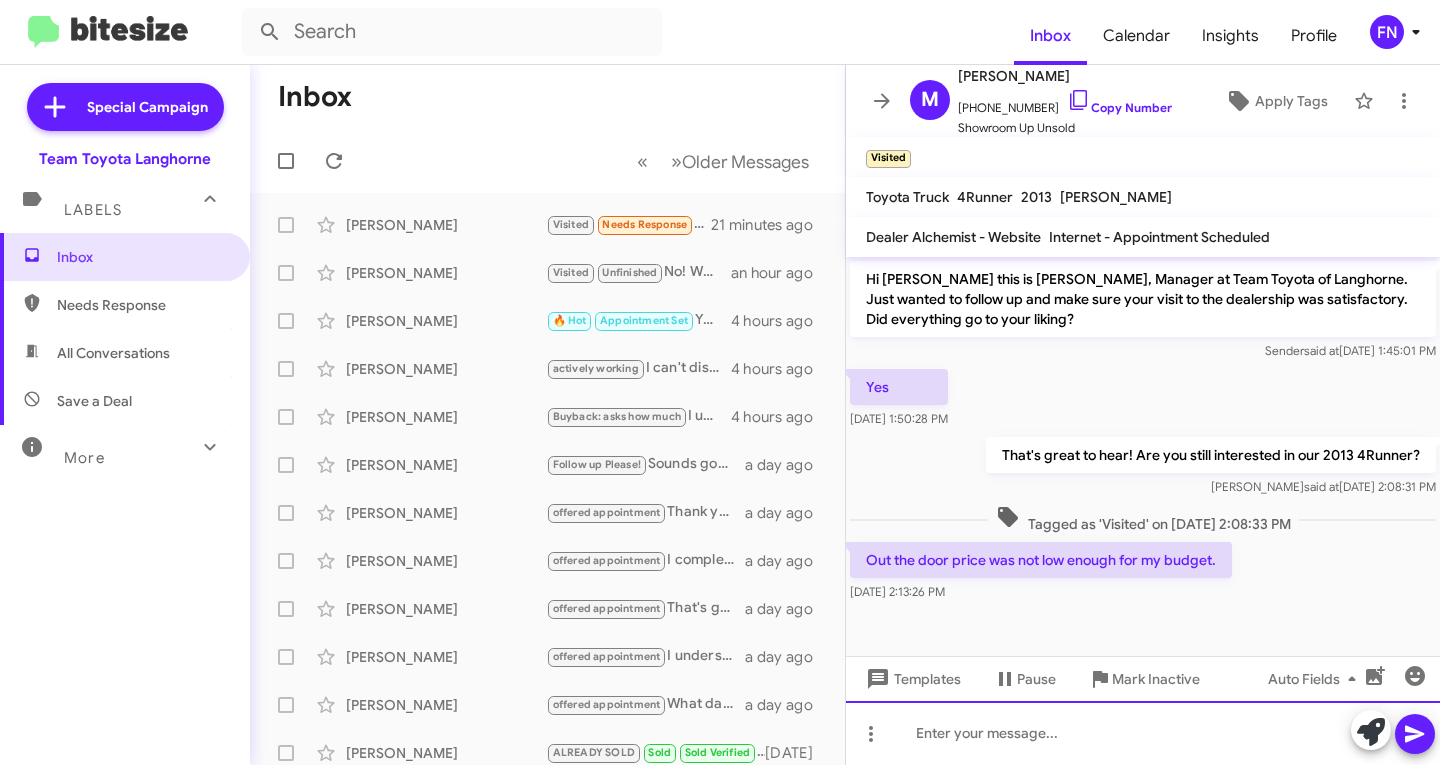 click 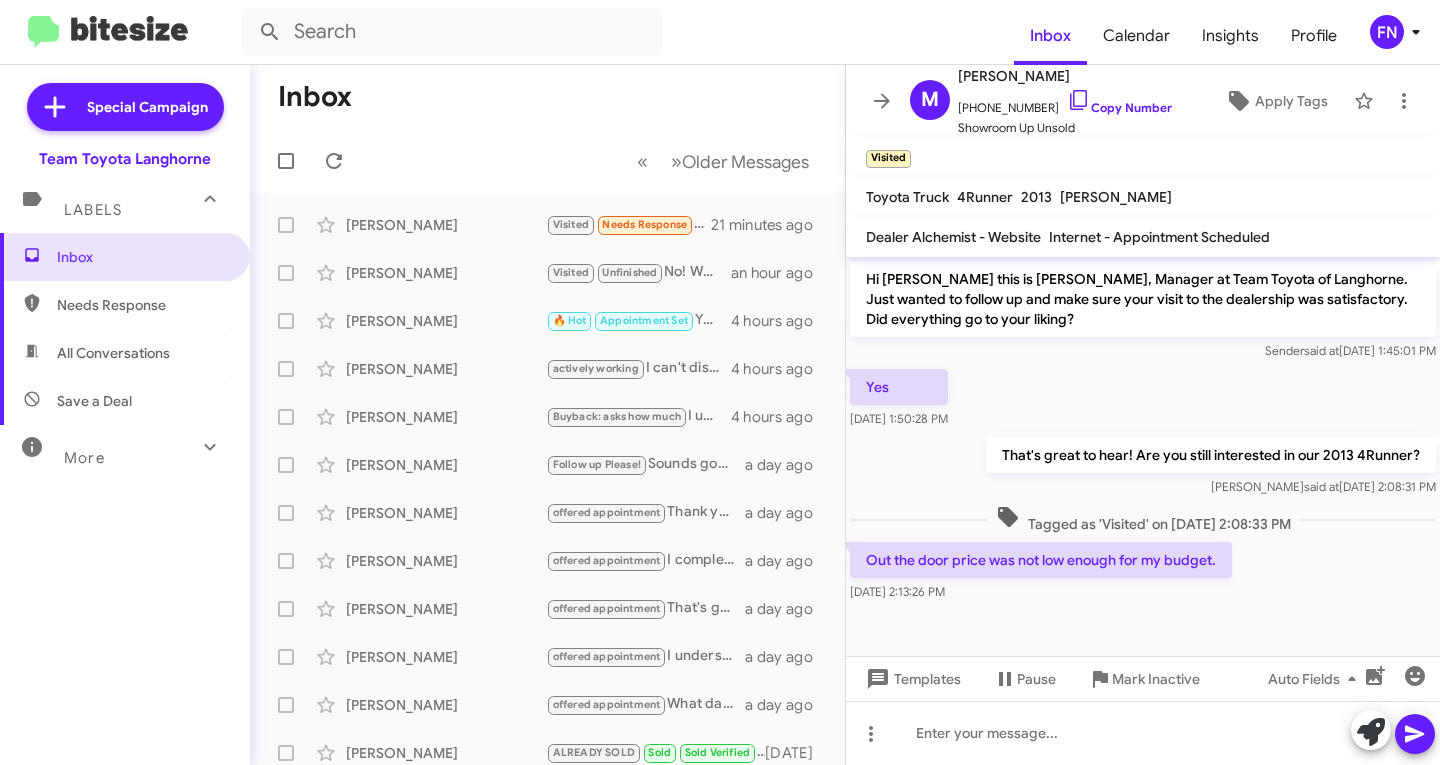 click on "All Conversations" at bounding box center [125, 353] 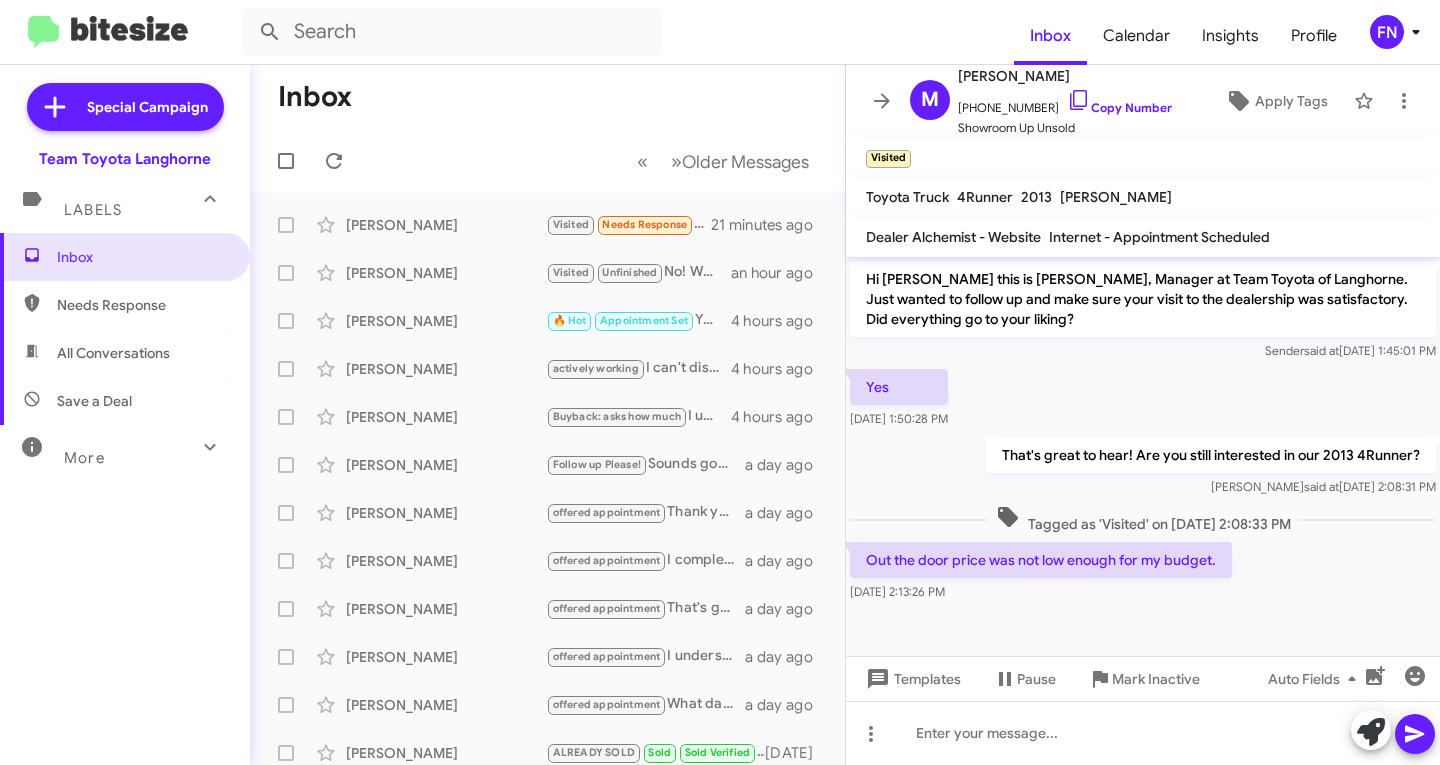 type on "in:all-conversations" 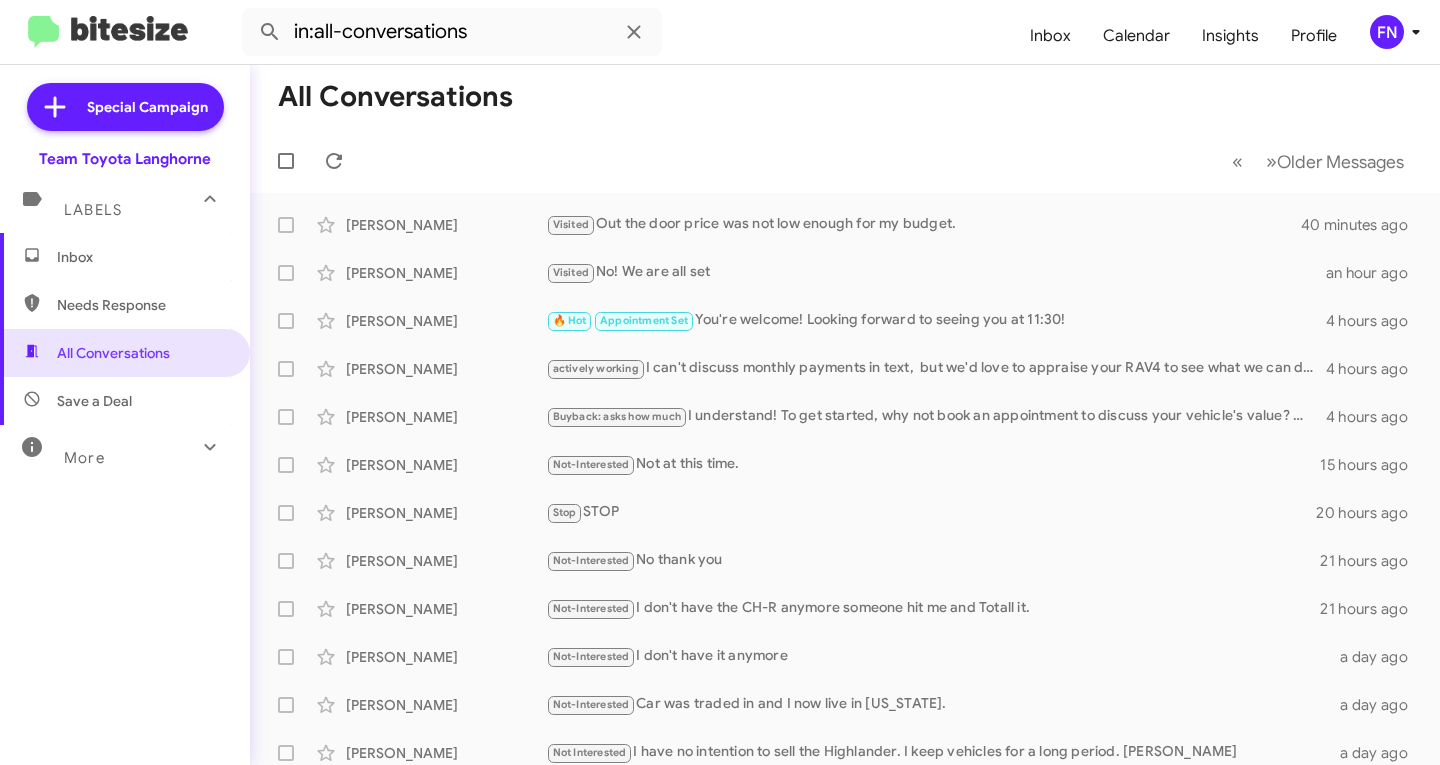 click on "Labels" at bounding box center [125, 201] 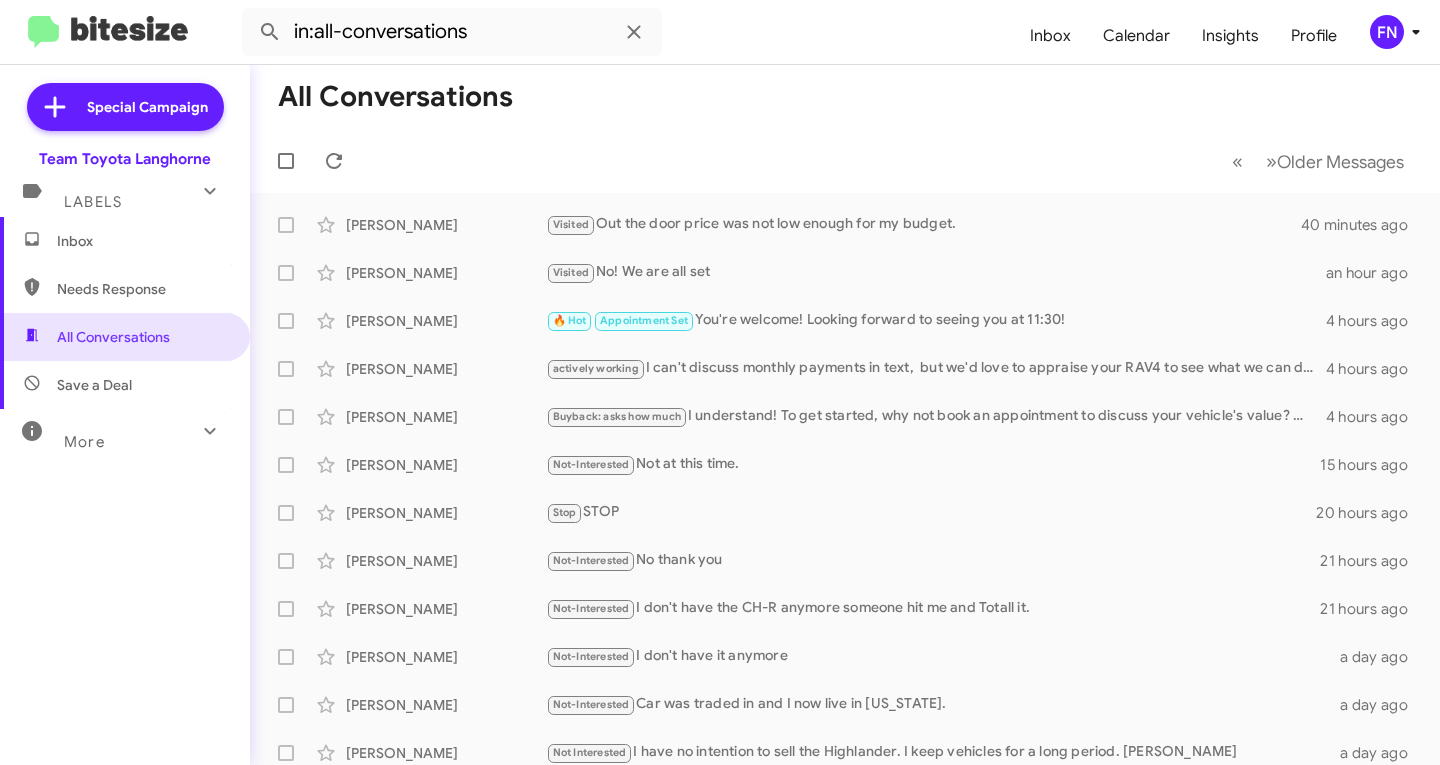 click on "Special Campaign  Team Toyota Langhorne  Labels  Inbox  Needs Response  All Conversations Save a Deal More Important  🔥 Hot Appointment Set
Starred Sent Sold Sold Responded Historic Reactivated Finished Opt out Paused Unpaused Phone Call" 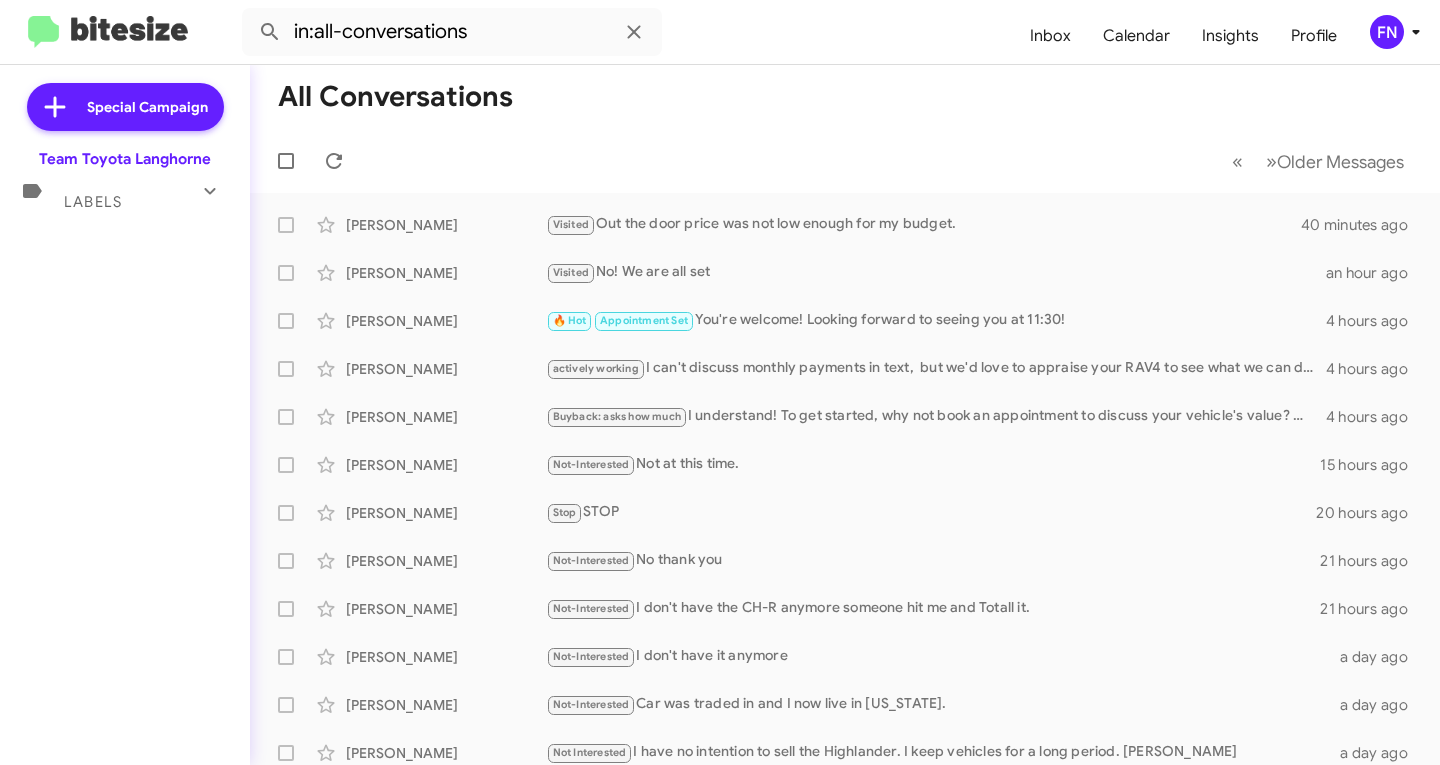 click on "Labels" at bounding box center [105, 193] 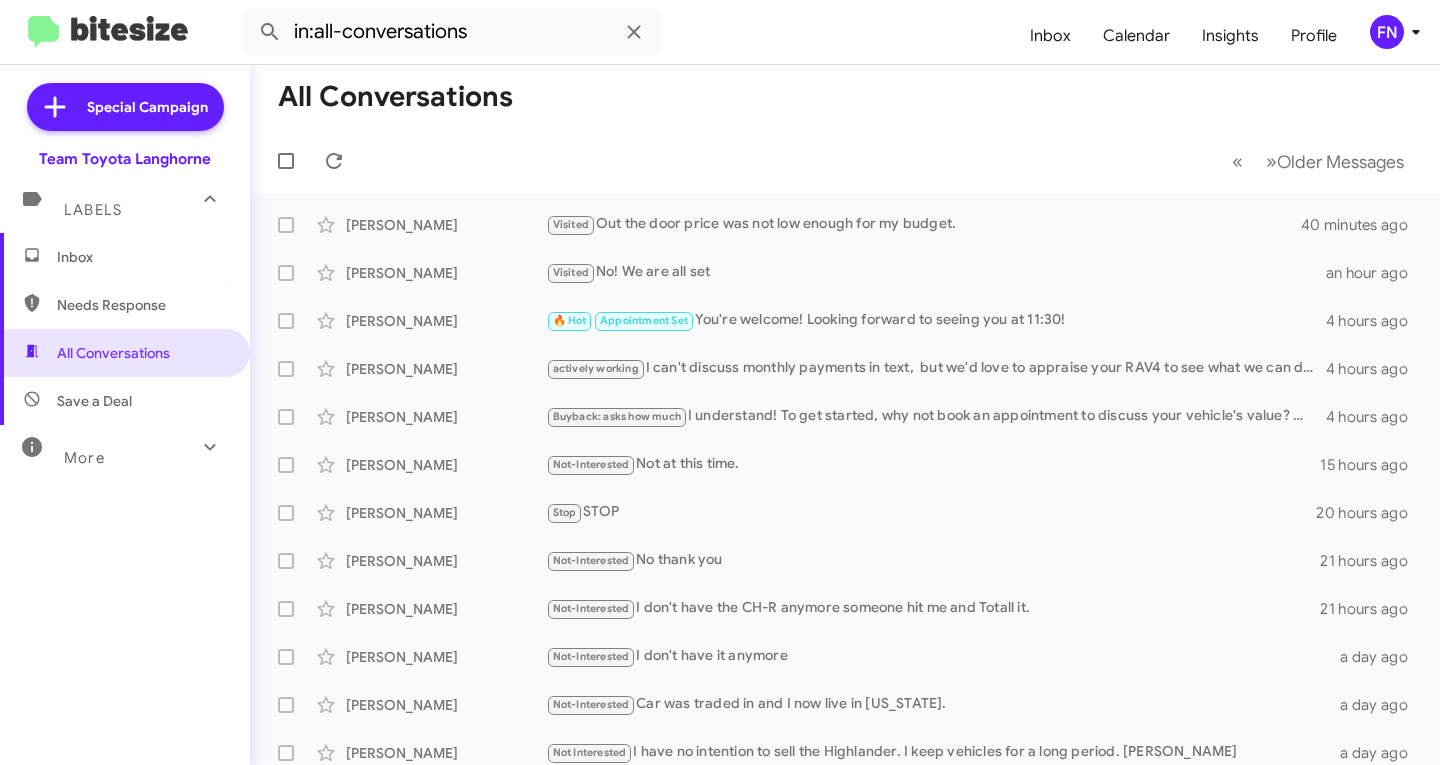 click on "Inbox" at bounding box center (125, 257) 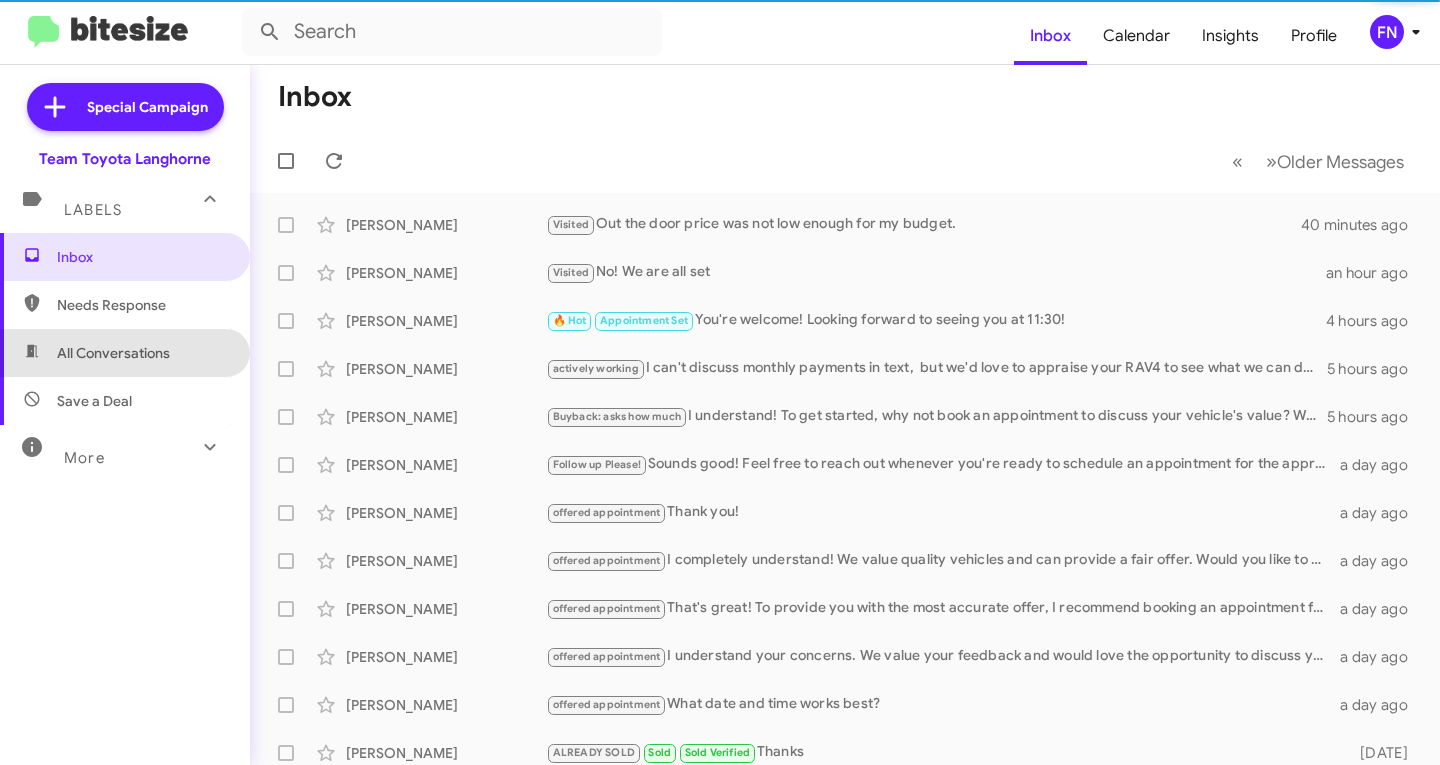 click on "All Conversations" at bounding box center (125, 353) 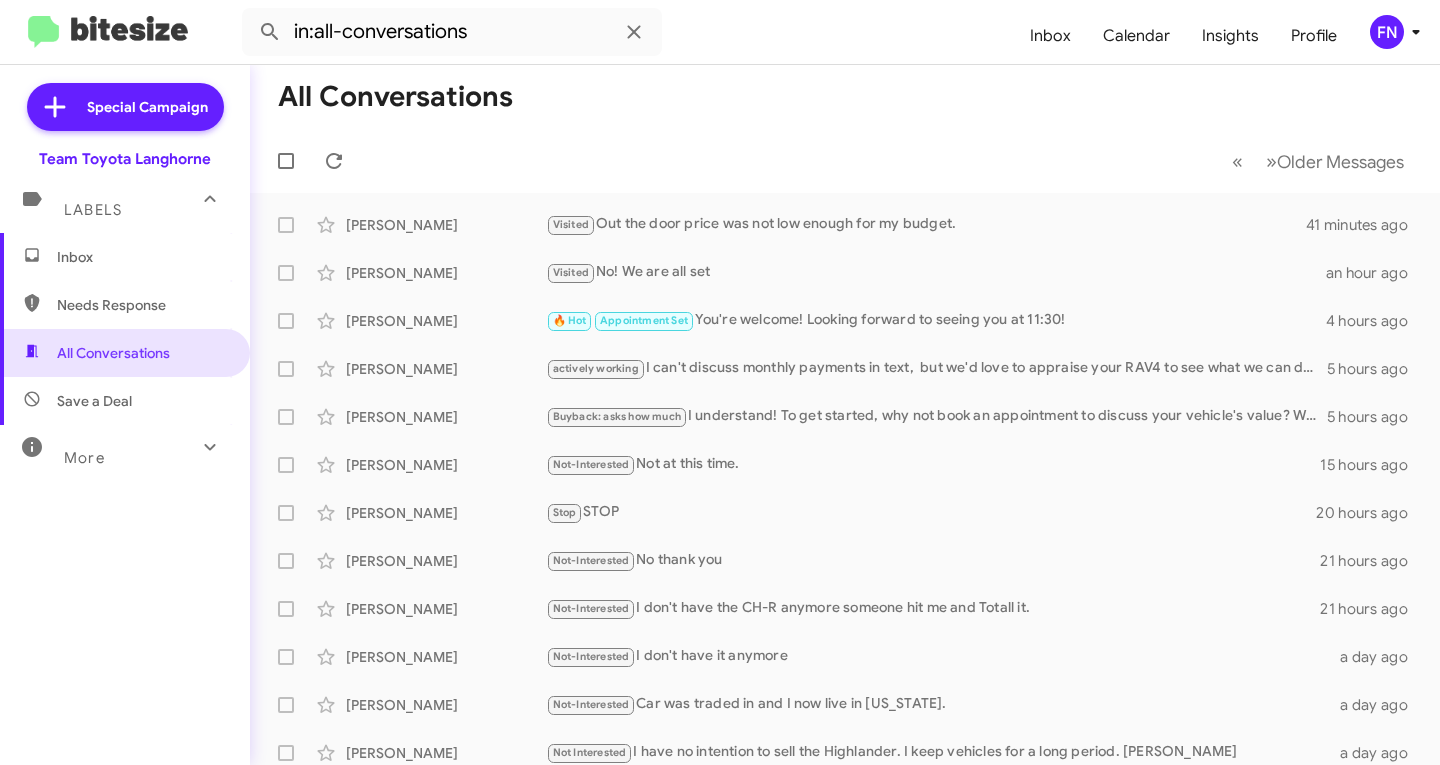 click on "Inbox" at bounding box center [142, 257] 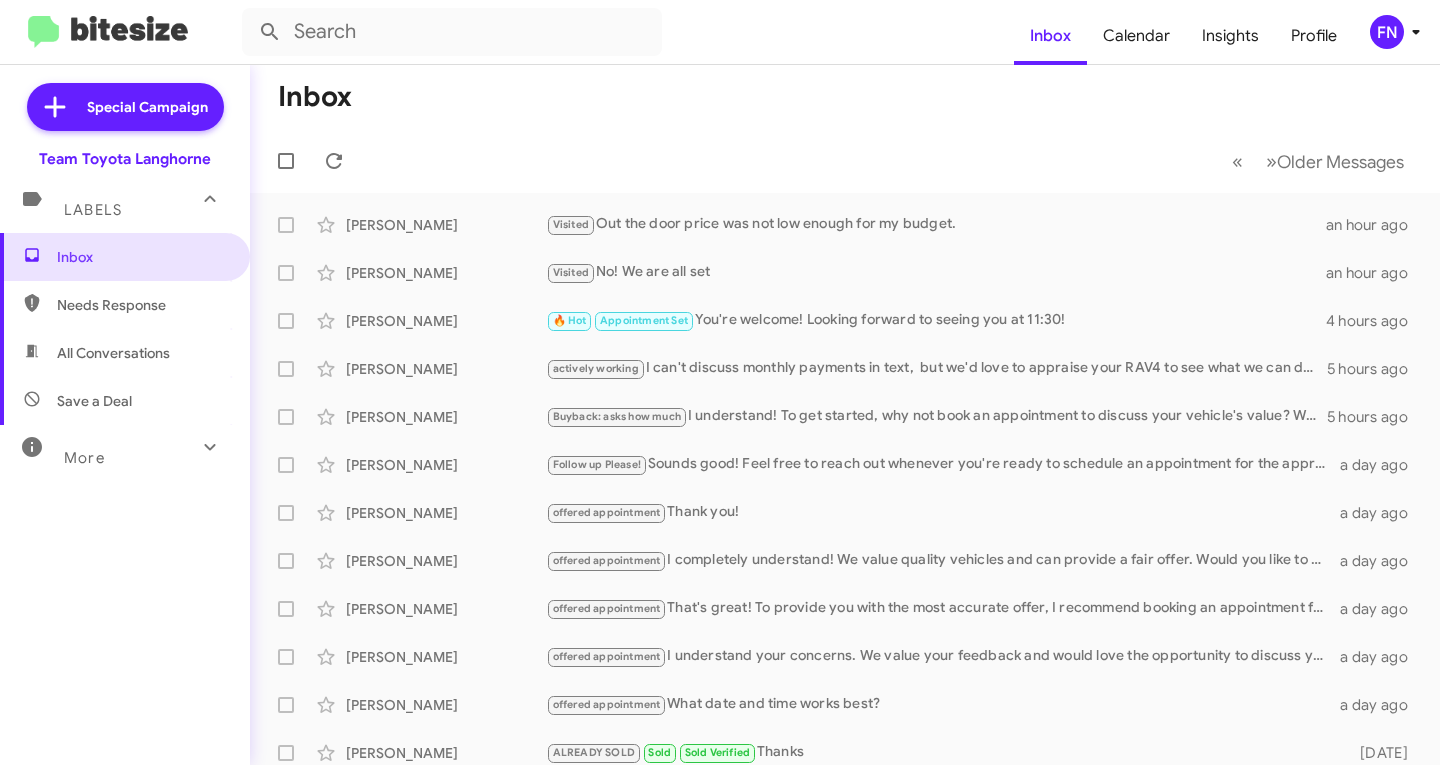 click on "All Conversations" at bounding box center (125, 353) 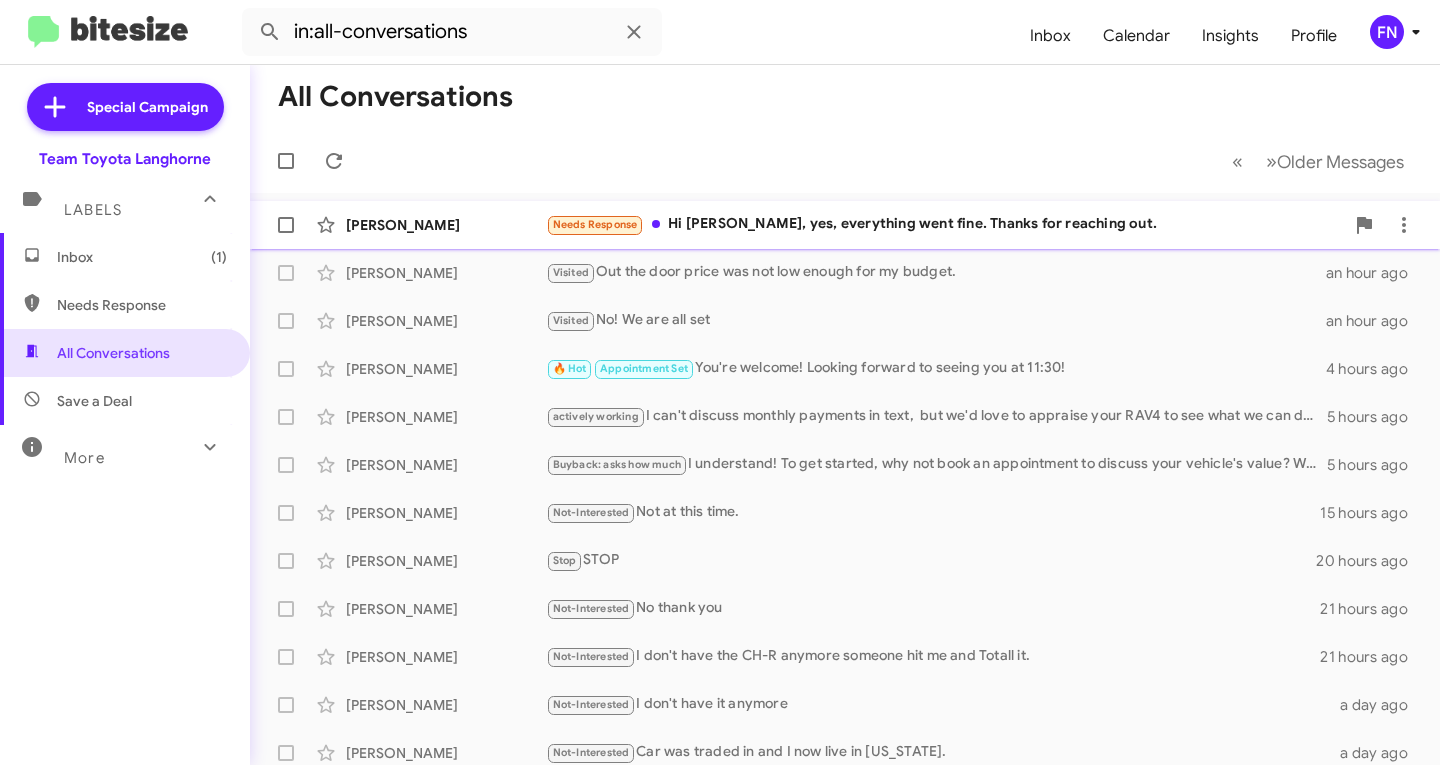 click on "Needs Response   Hi [PERSON_NAME], yes, everything went fine. Thanks for reaching out." 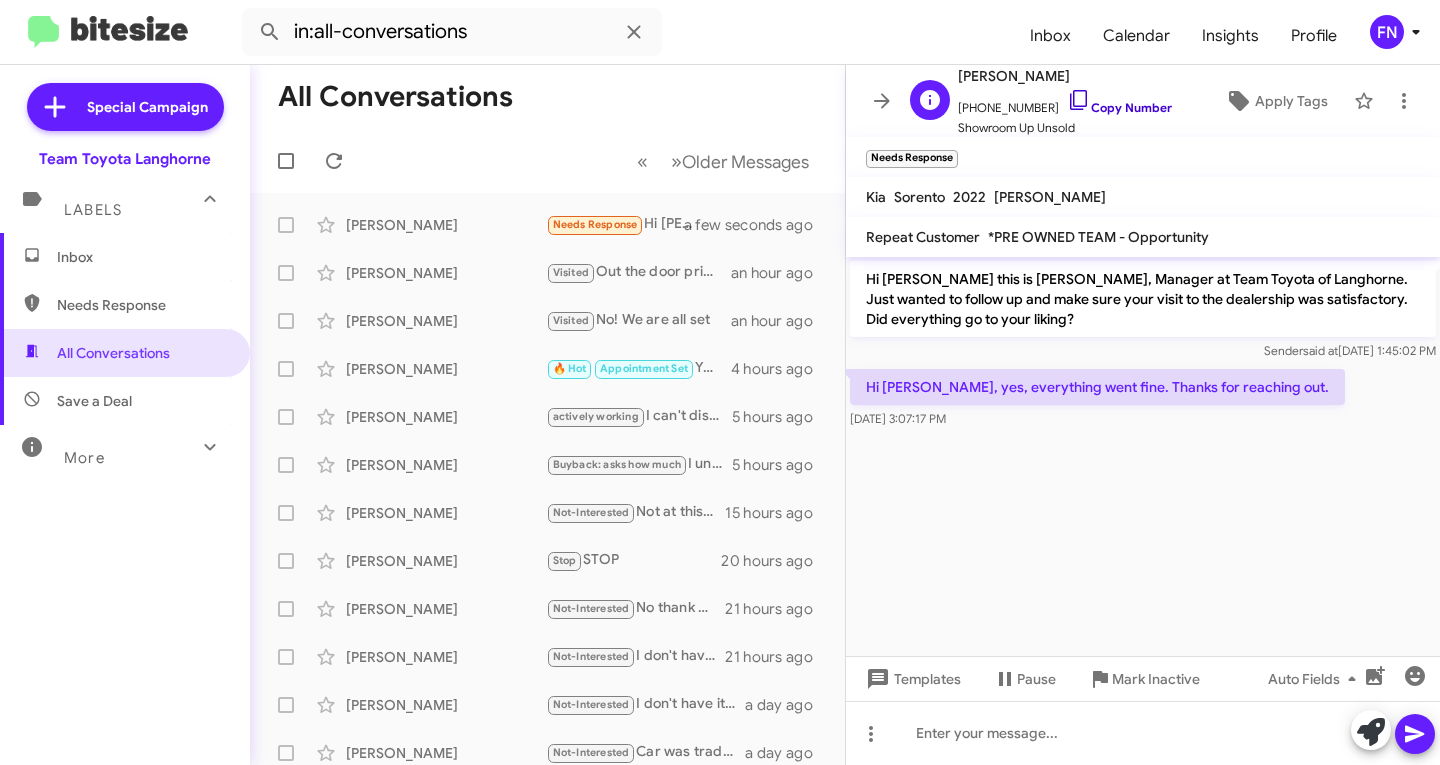 click on "Copy Number" 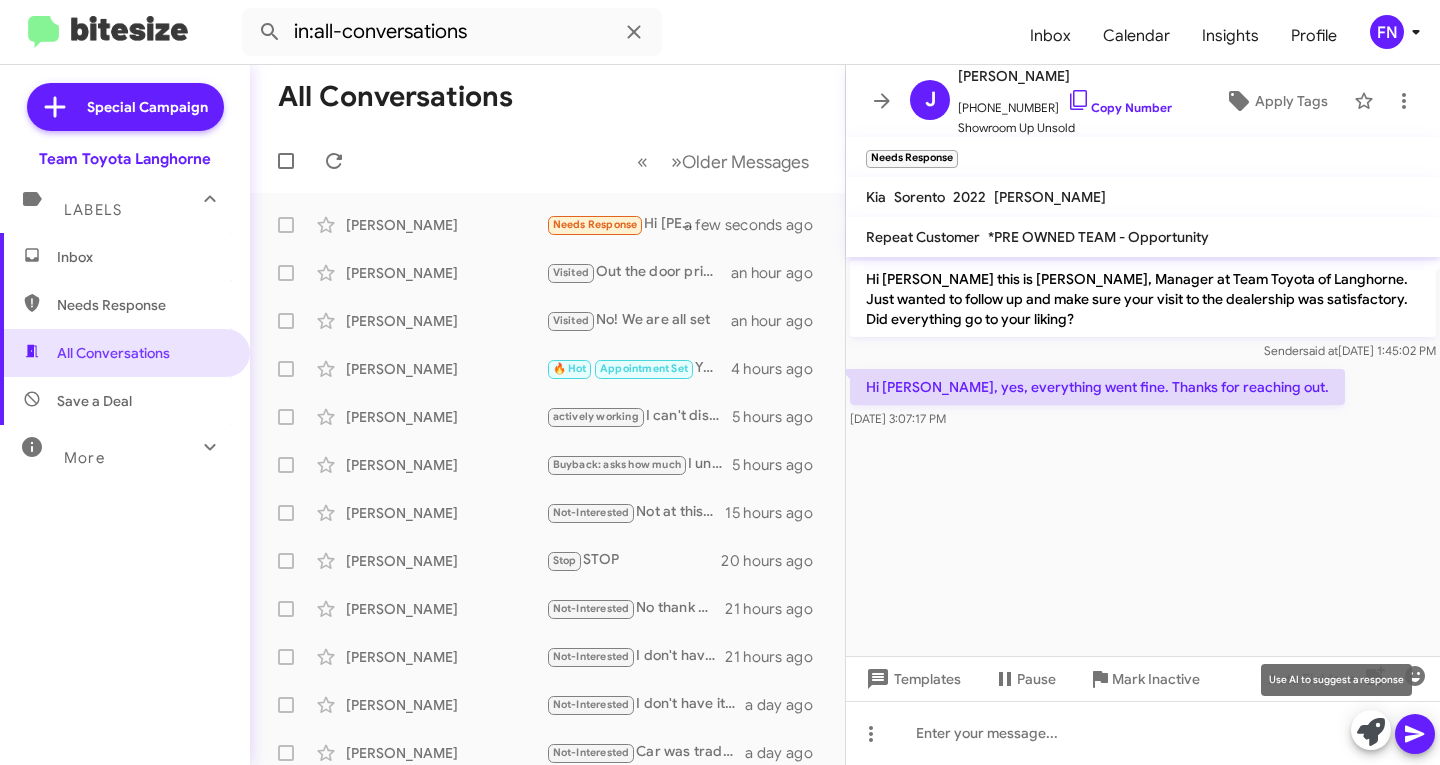 click 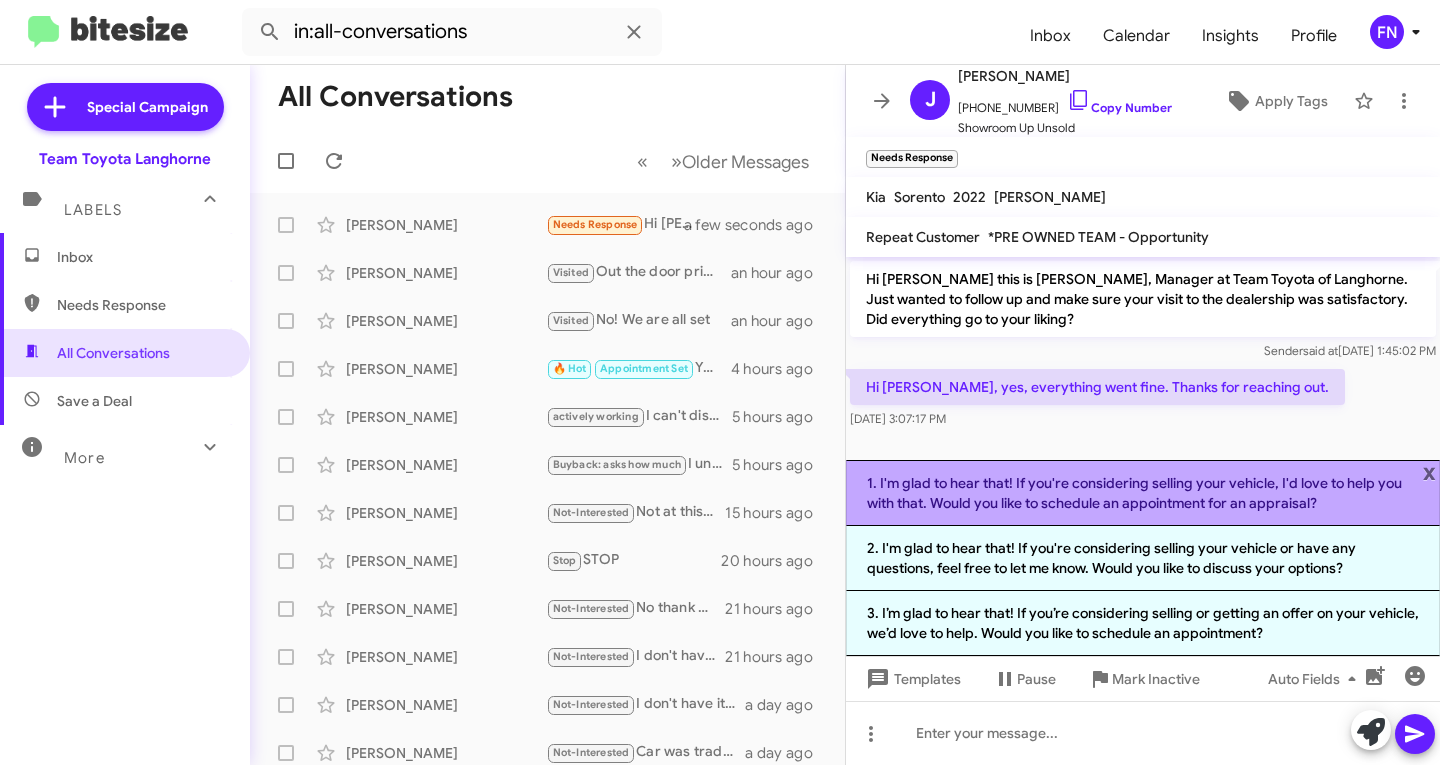 click on "1. I'm glad to hear that! If you're considering selling your vehicle, I'd love to help you with that. Would you like to schedule an appointment for an appraisal?" 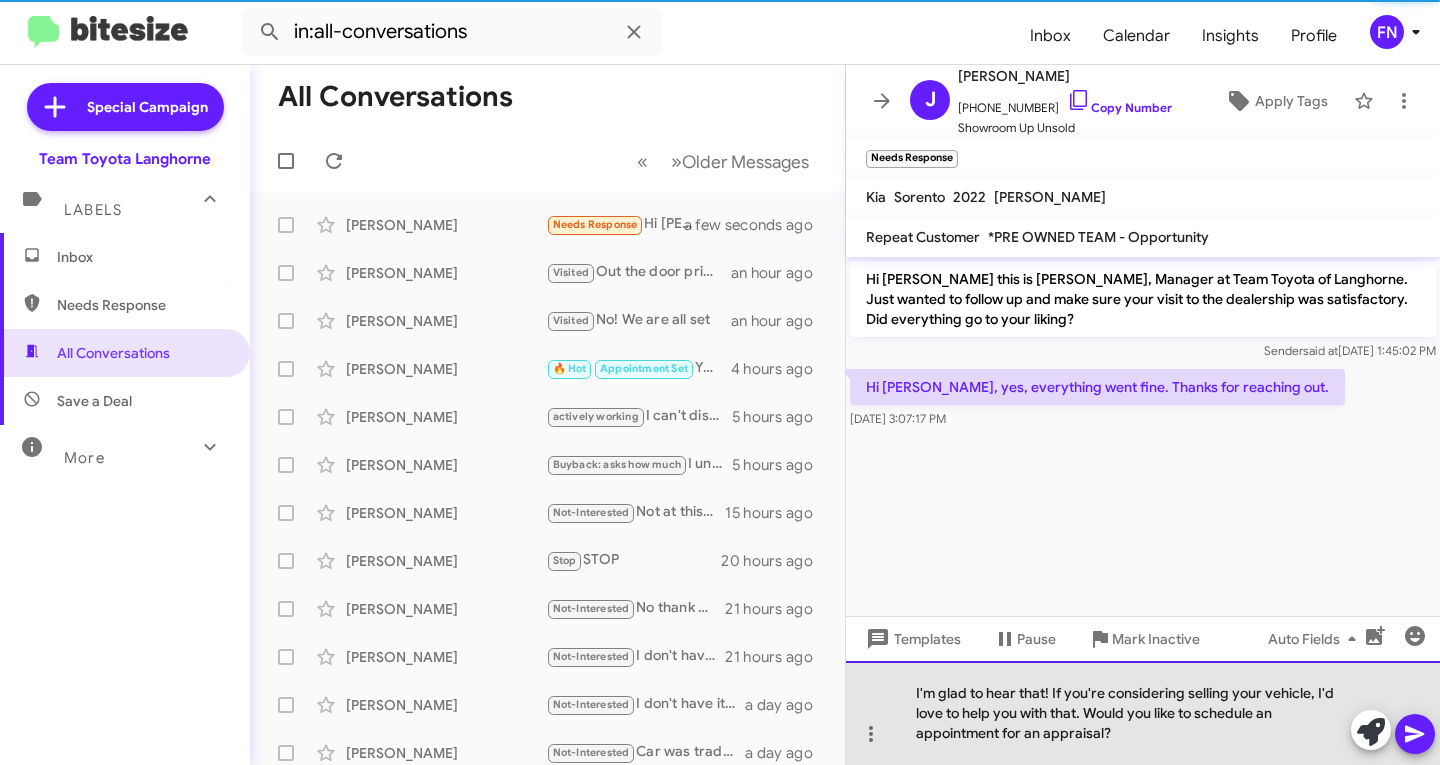 click on "I'm glad to hear that! If you're considering selling your vehicle, I'd love to help you with that. Would you like to schedule an appointment for an appraisal?" 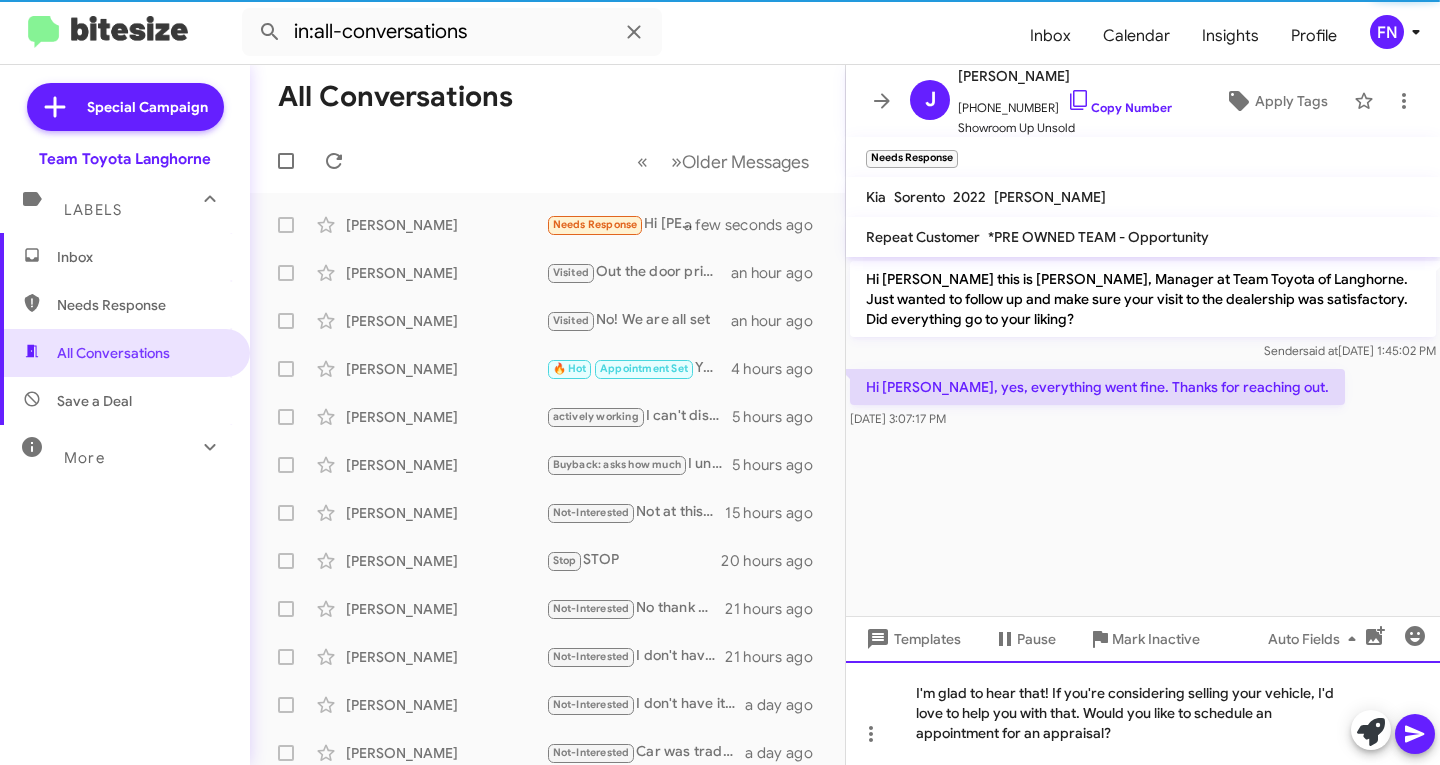 click on "I'm glad to hear that! If you're considering selling your vehicle, I'd love to help you with that. Would you like to schedule an appointment for an appraisal?" 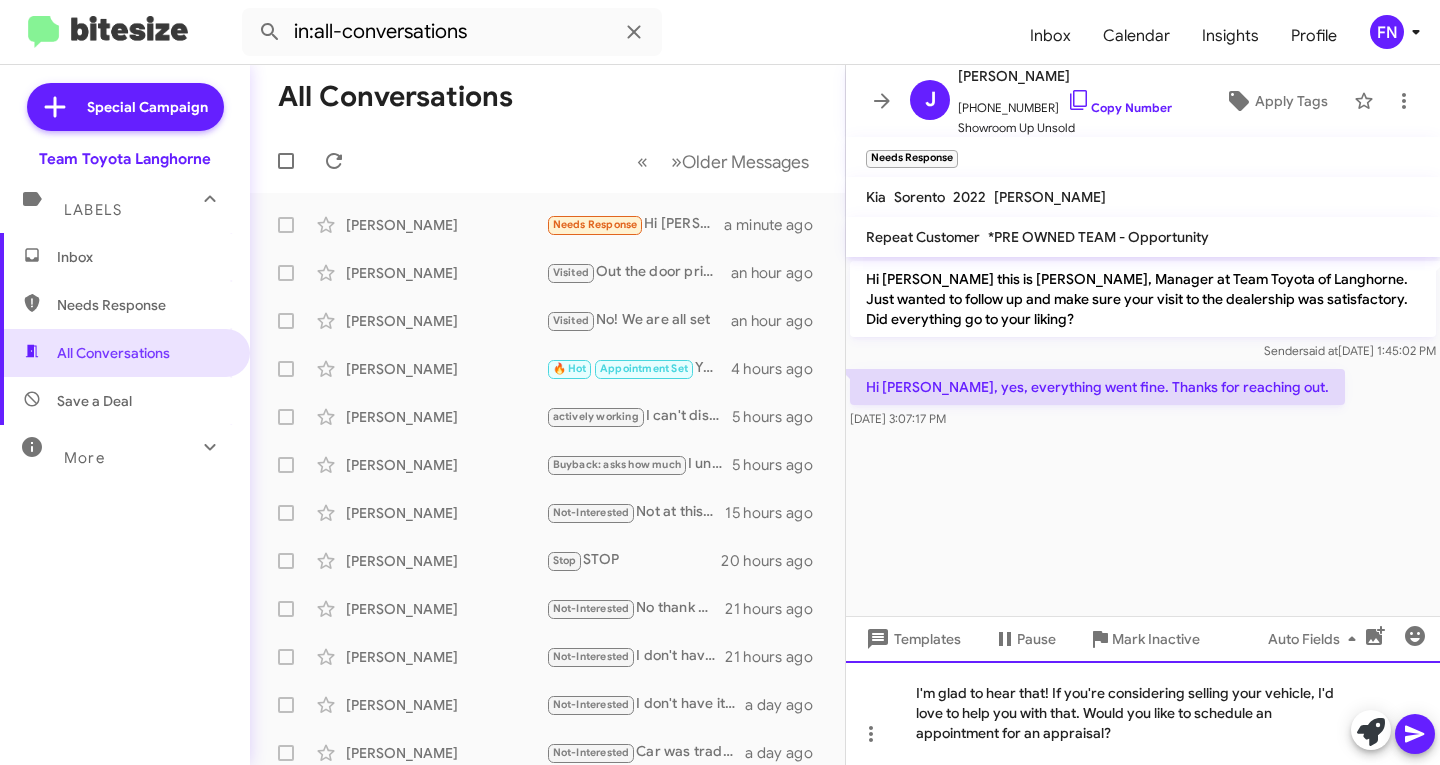 type 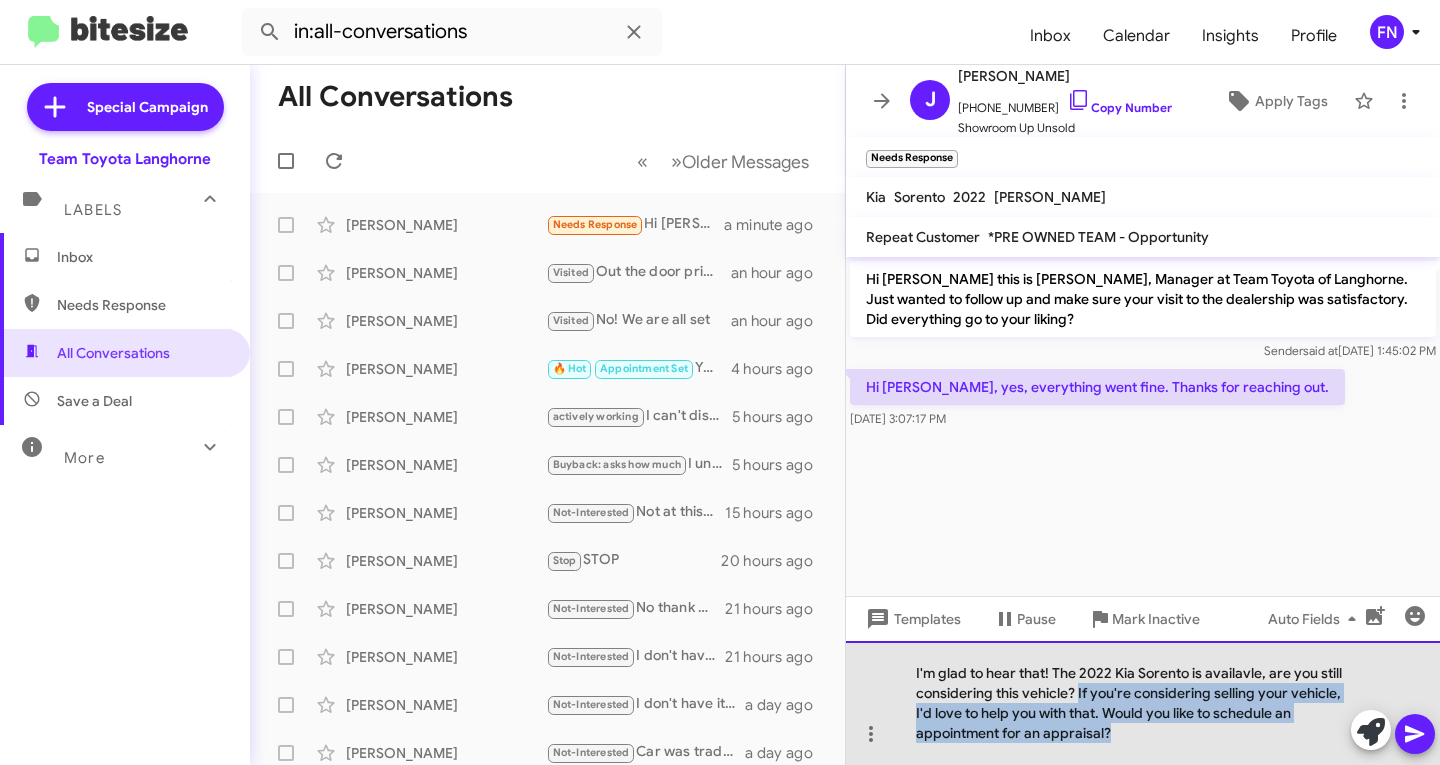 drag, startPoint x: 1143, startPoint y: 743, endPoint x: 1080, endPoint y: 689, distance: 82.9759 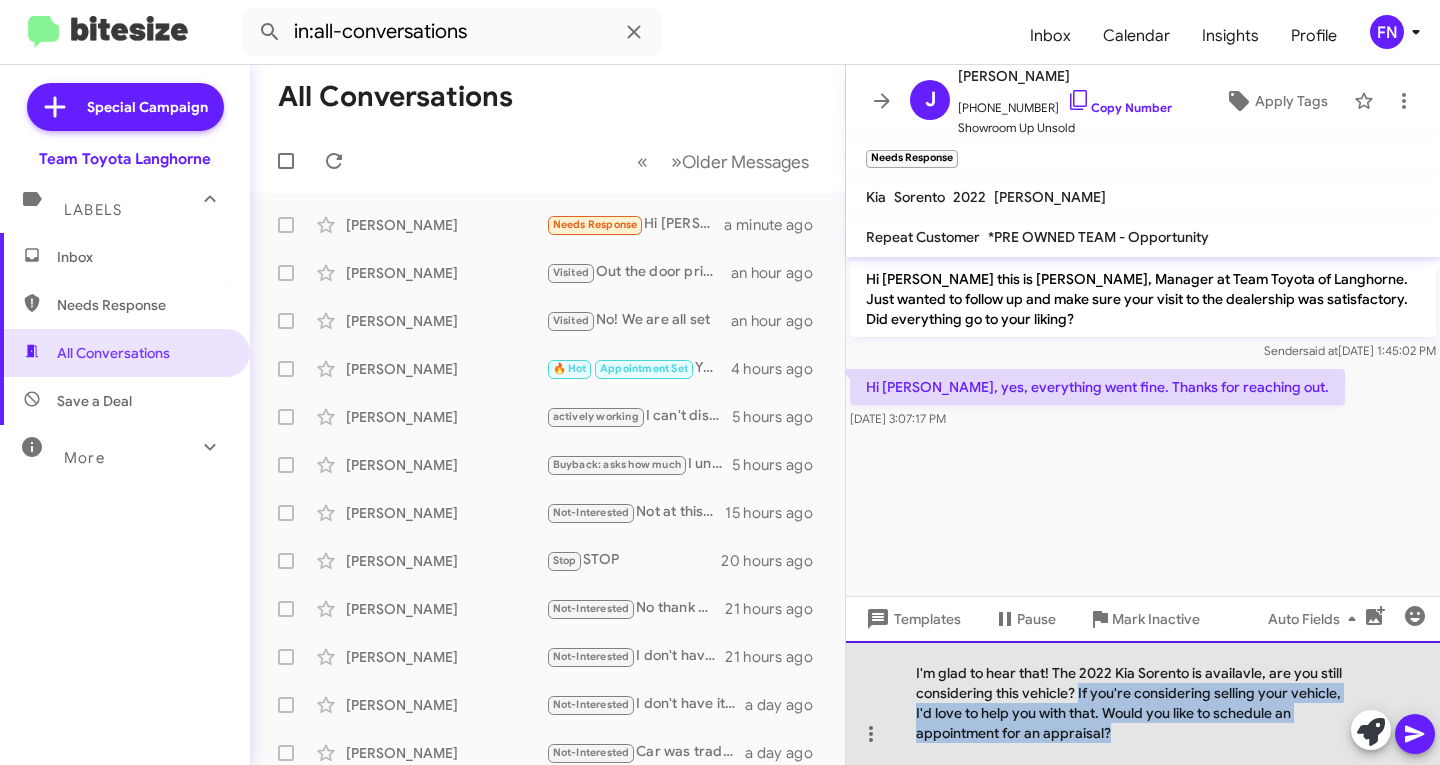 click on "I'm glad to hear that! The 2022 Kia Sorento is availavle, are you still considering this vehicle? If you're considering selling your vehicle, I'd love to help you with that. Would you like to schedule an appointment for an appraisal?" 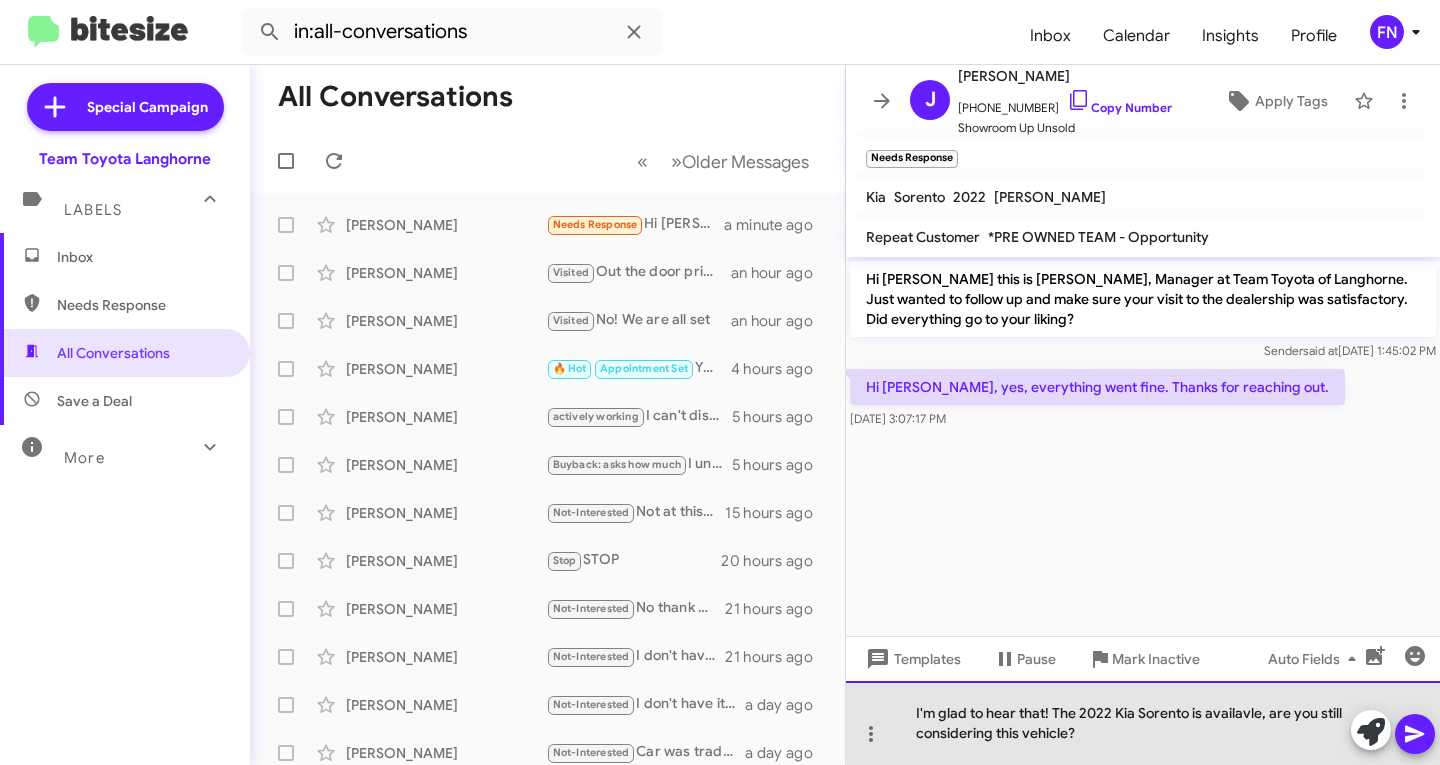 click on "I'm glad to hear that! The 2022 Kia Sorento is availavle, are you still considering this vehicle?" 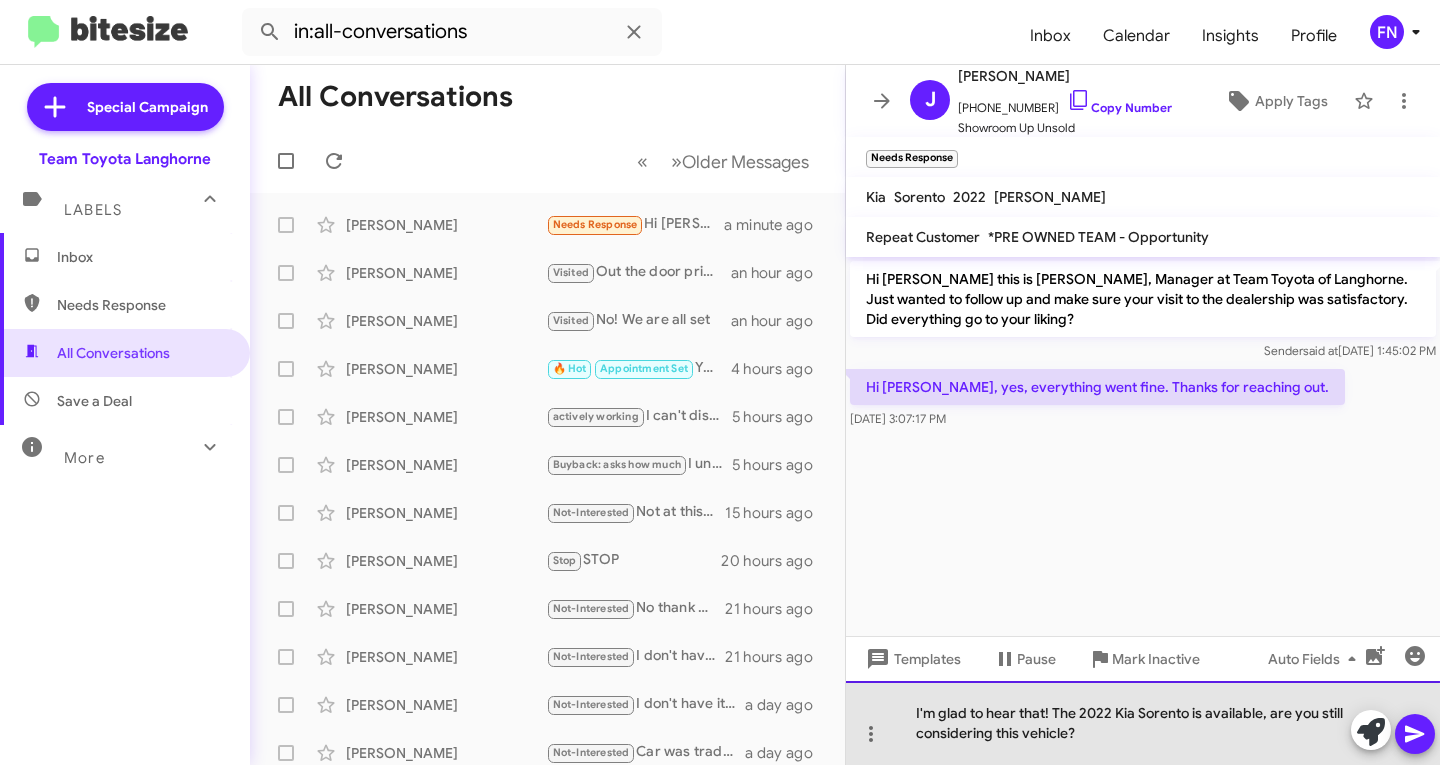 click on "I'm glad to hear that! The 2022 Kia Sorento is available, are you still considering this vehicle?" 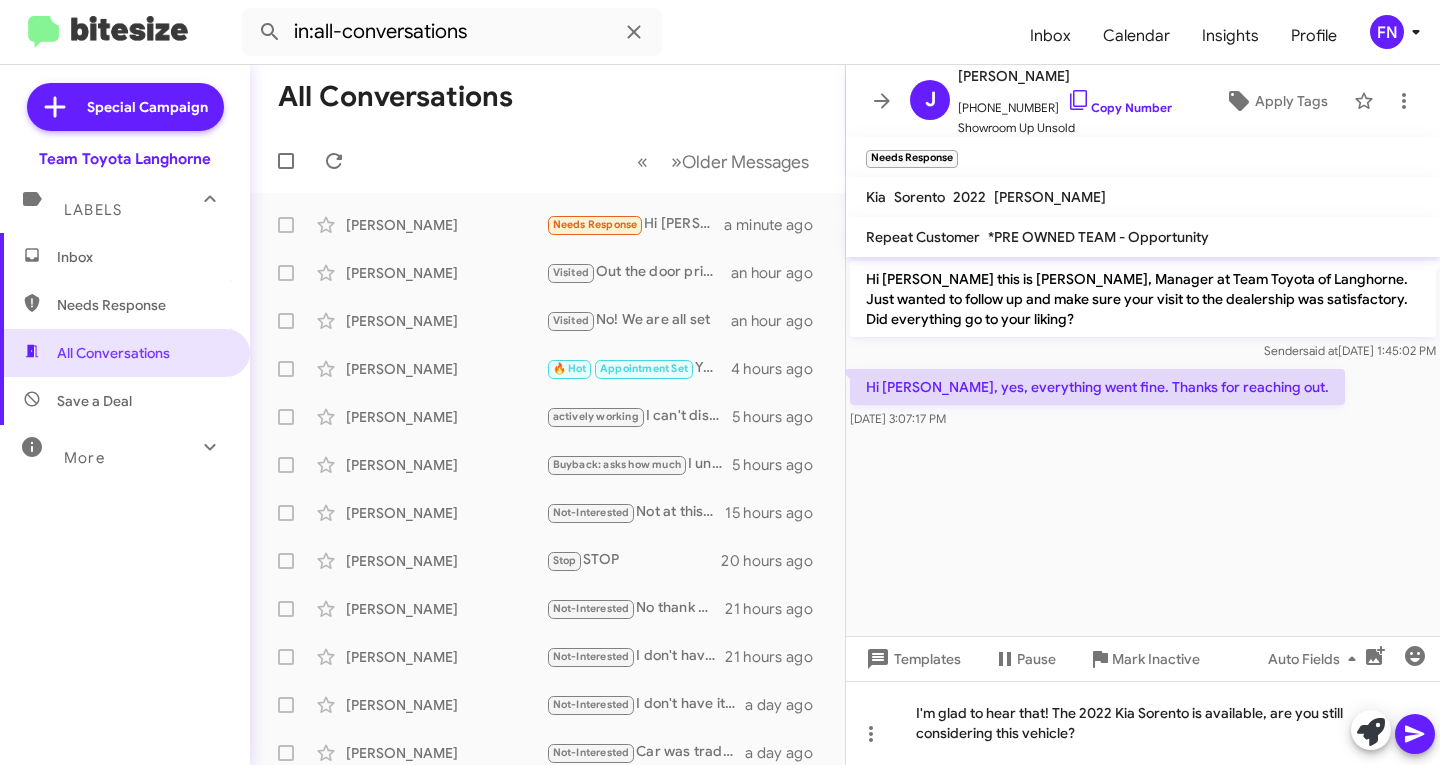 click 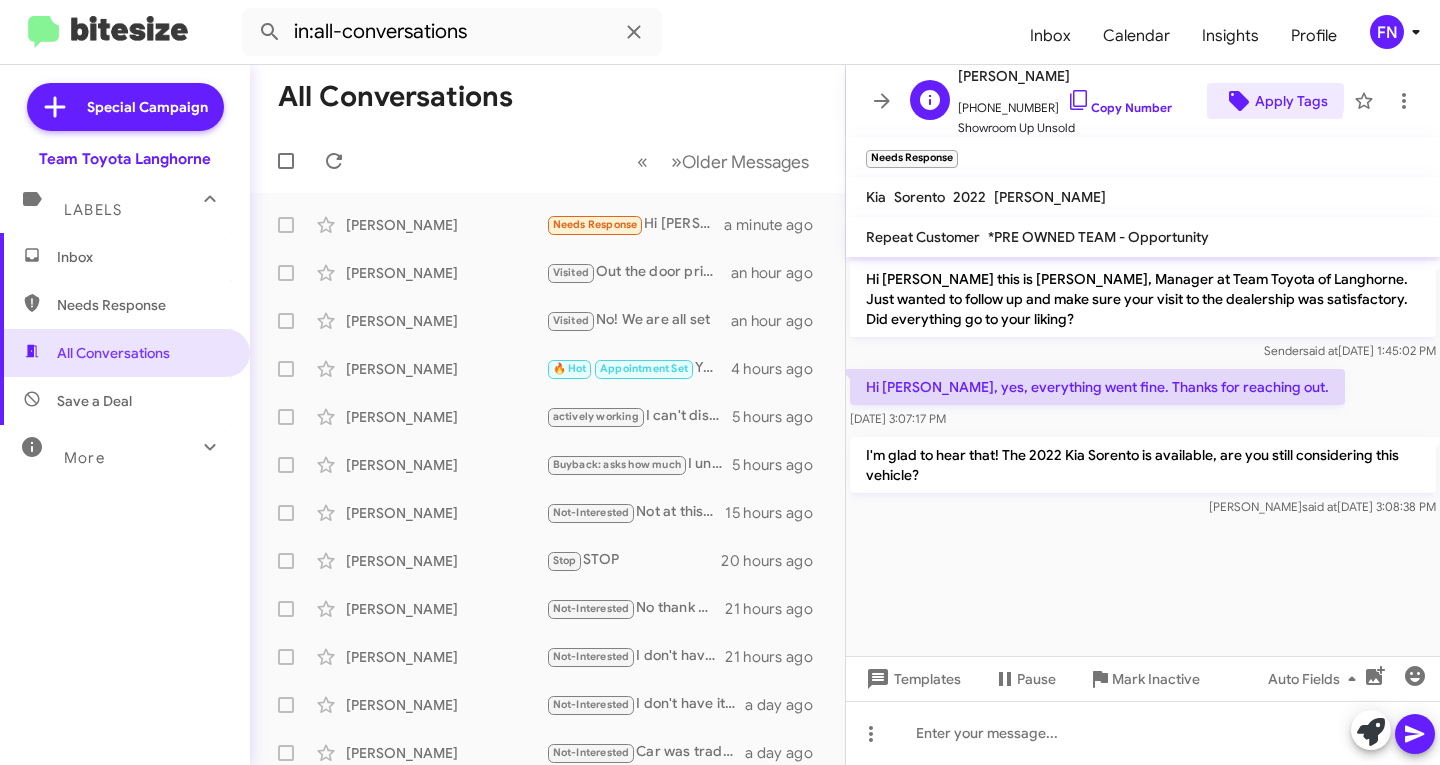 click 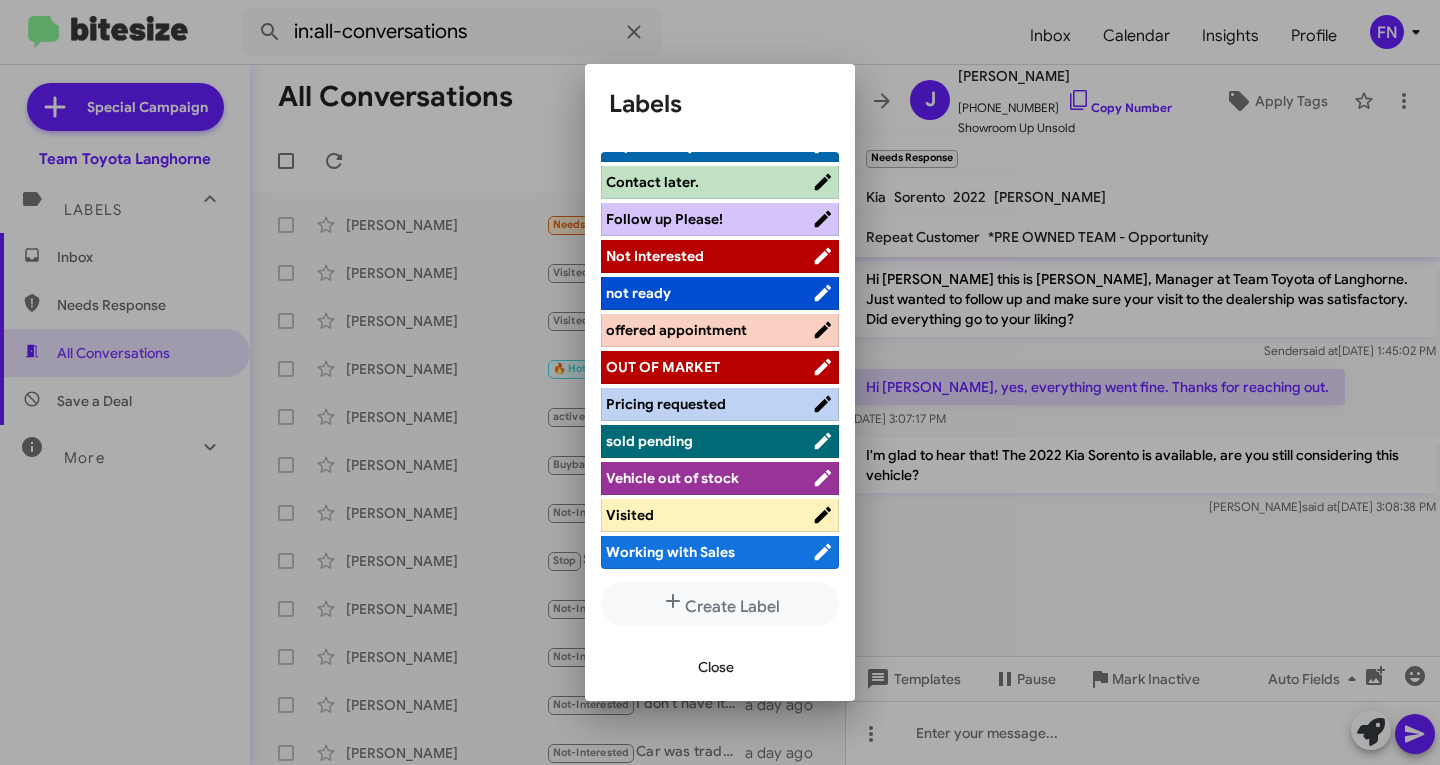 click on "Visited" at bounding box center [709, 515] 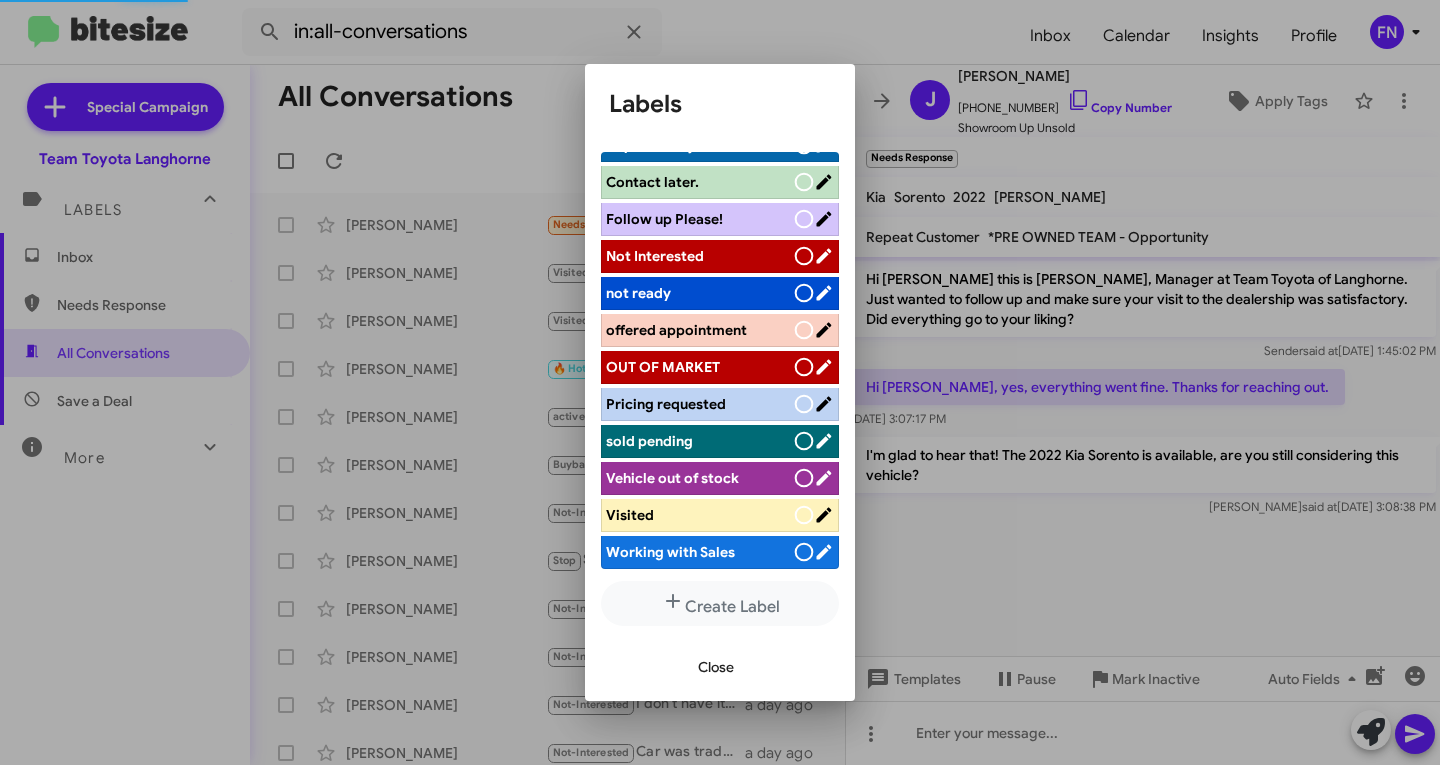 scroll, scrollTop: 283, scrollLeft: 0, axis: vertical 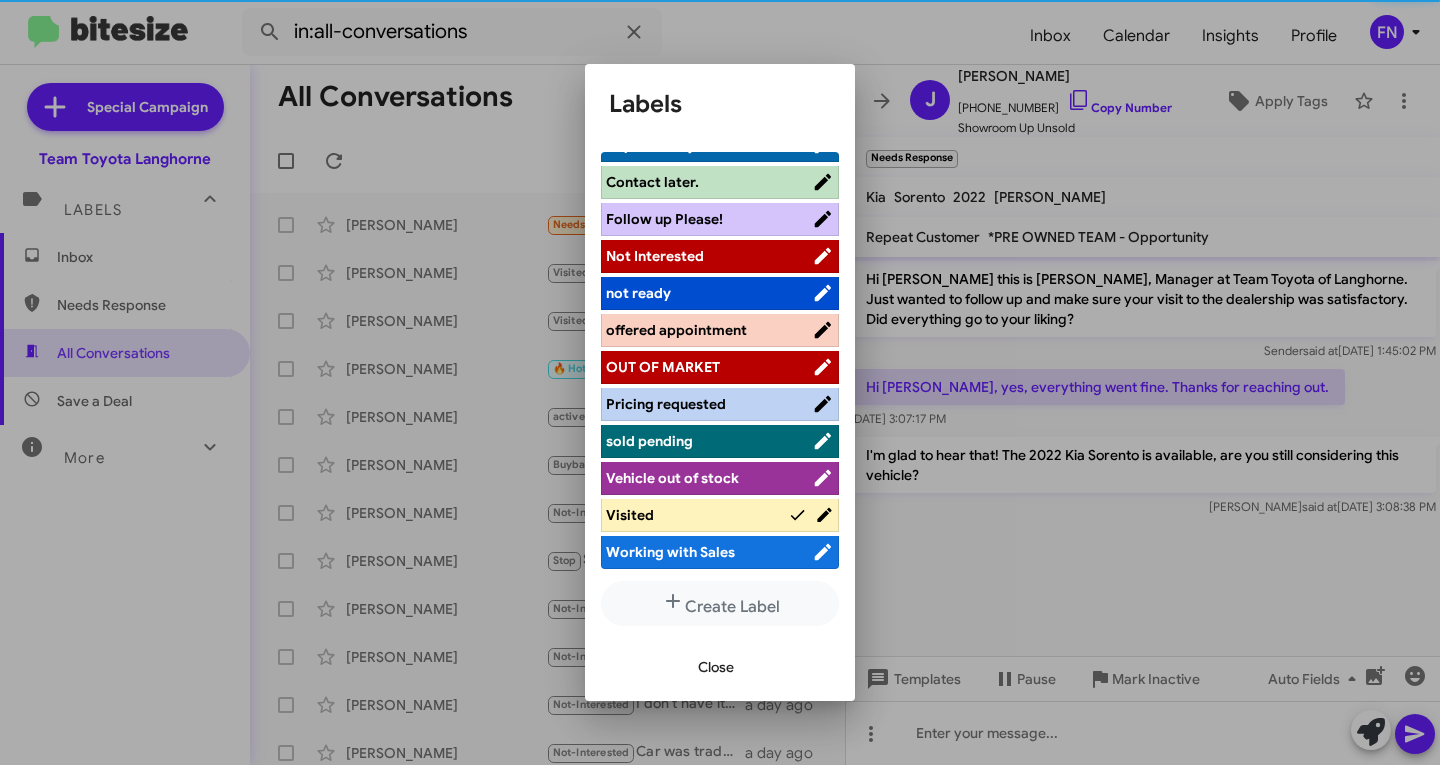 click on "Close" at bounding box center (716, 667) 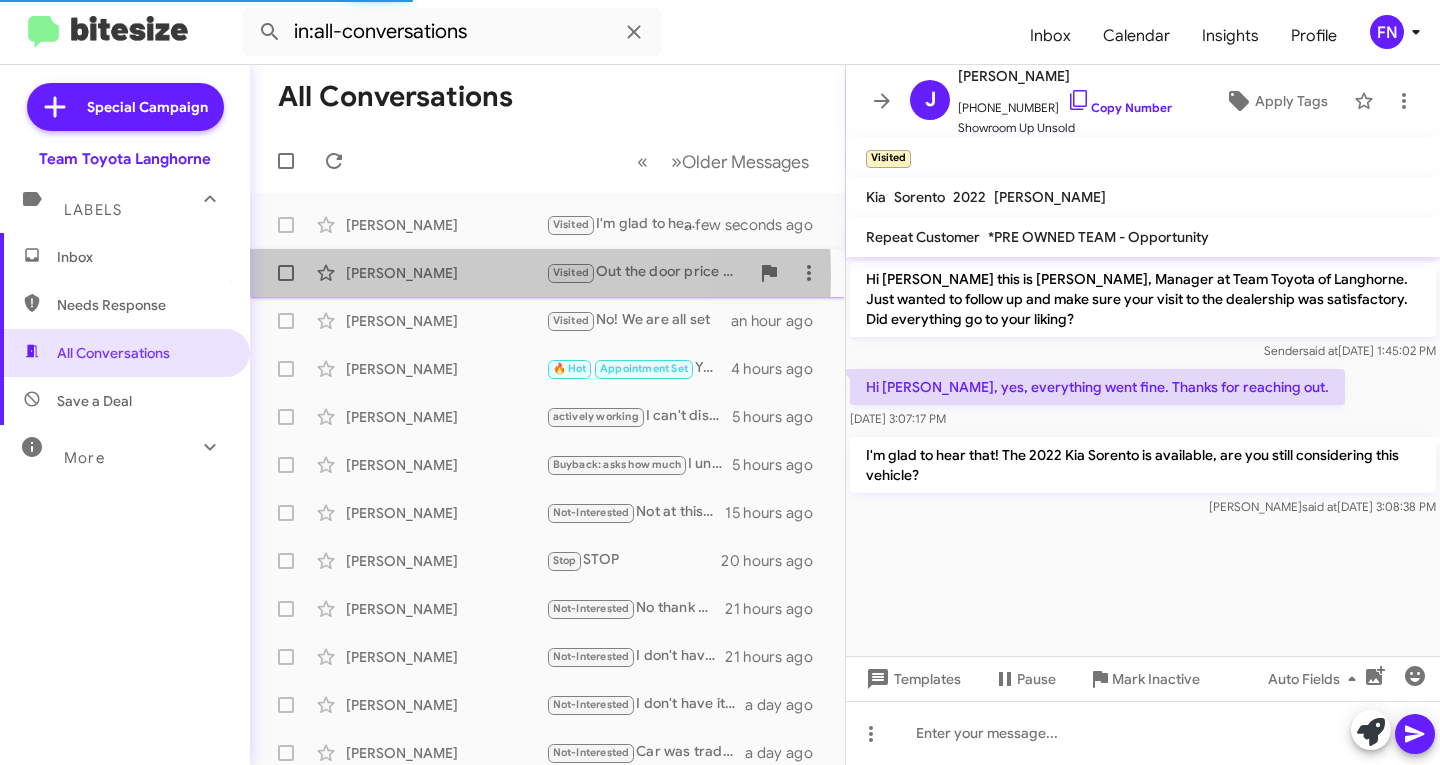 click on "[PERSON_NAME]" 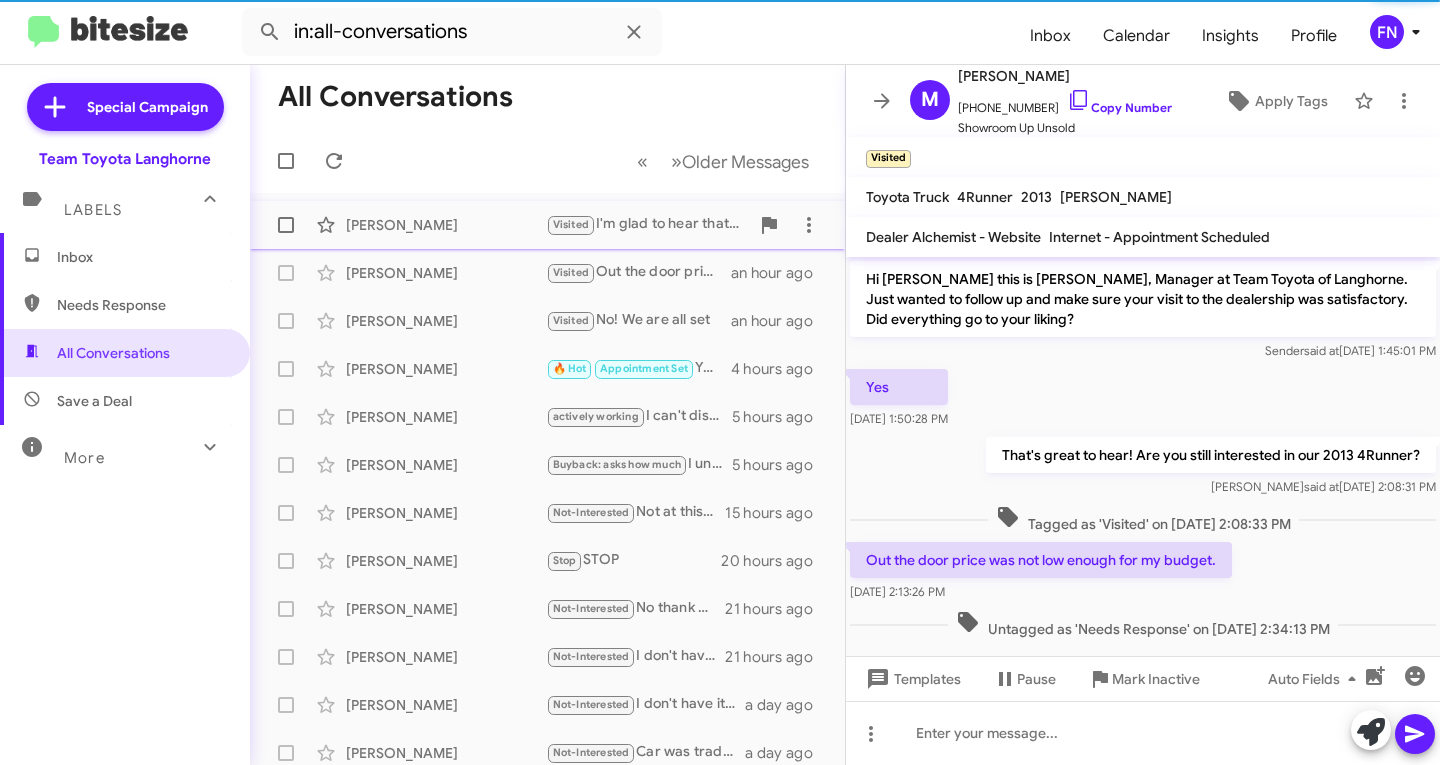 scroll, scrollTop: 17, scrollLeft: 0, axis: vertical 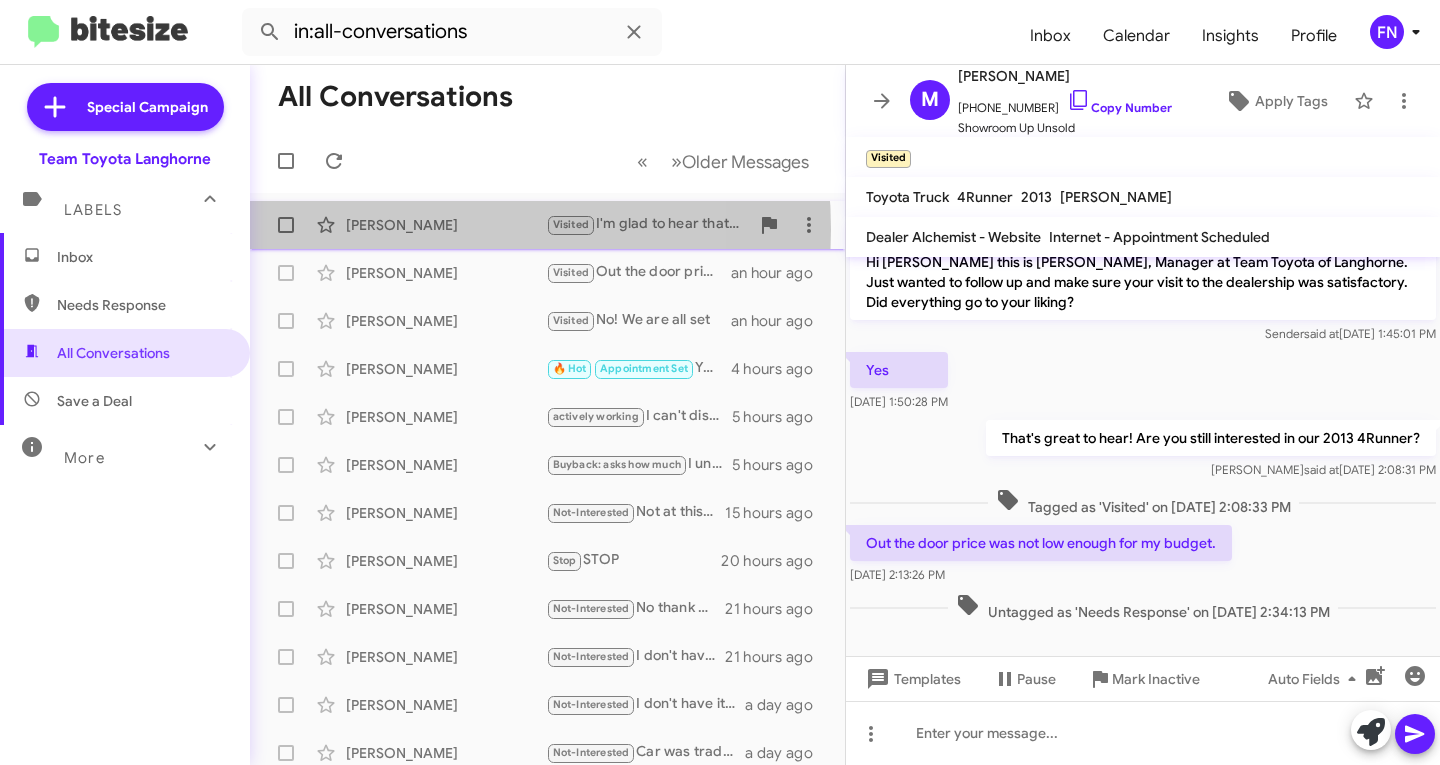 click on "[PERSON_NAME]" 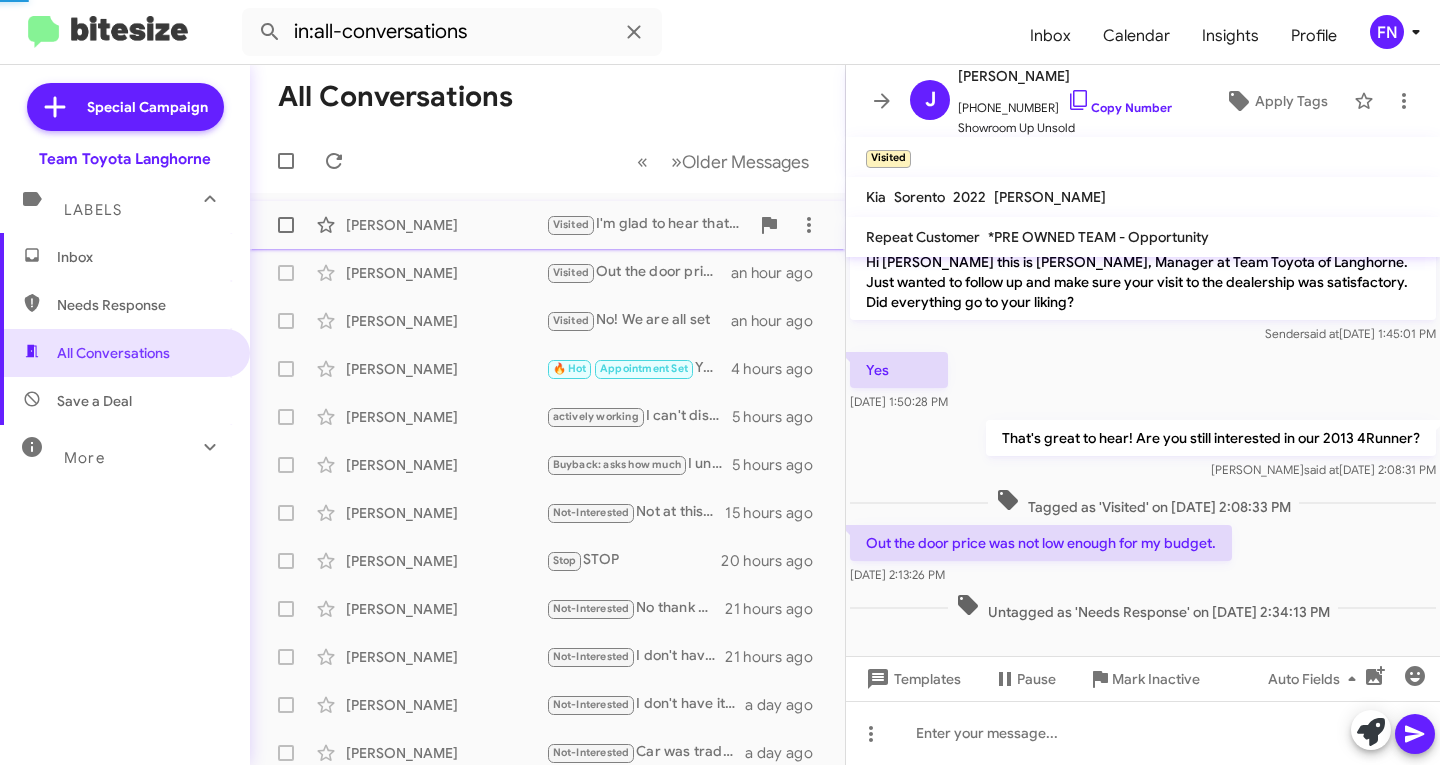 scroll, scrollTop: 0, scrollLeft: 0, axis: both 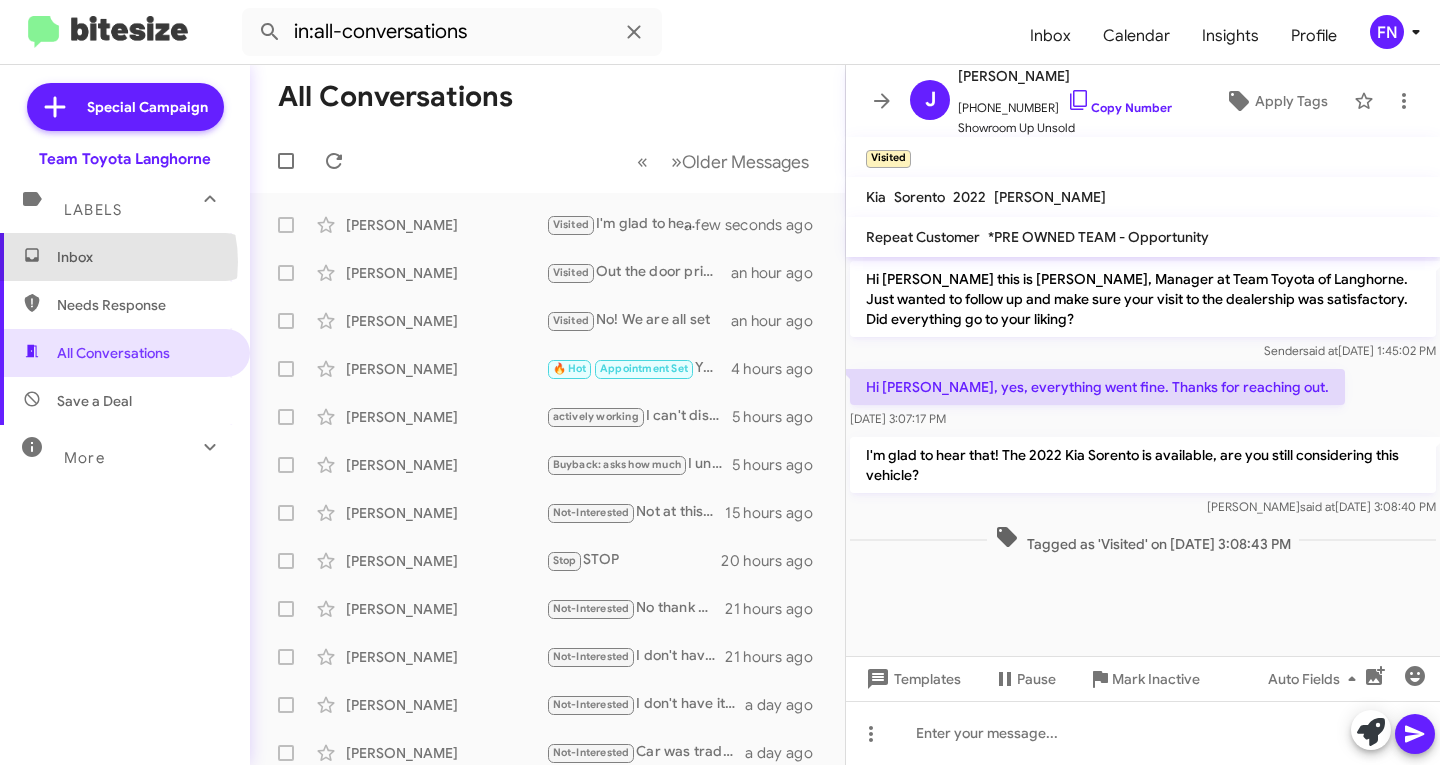 click on "Inbox" at bounding box center [142, 257] 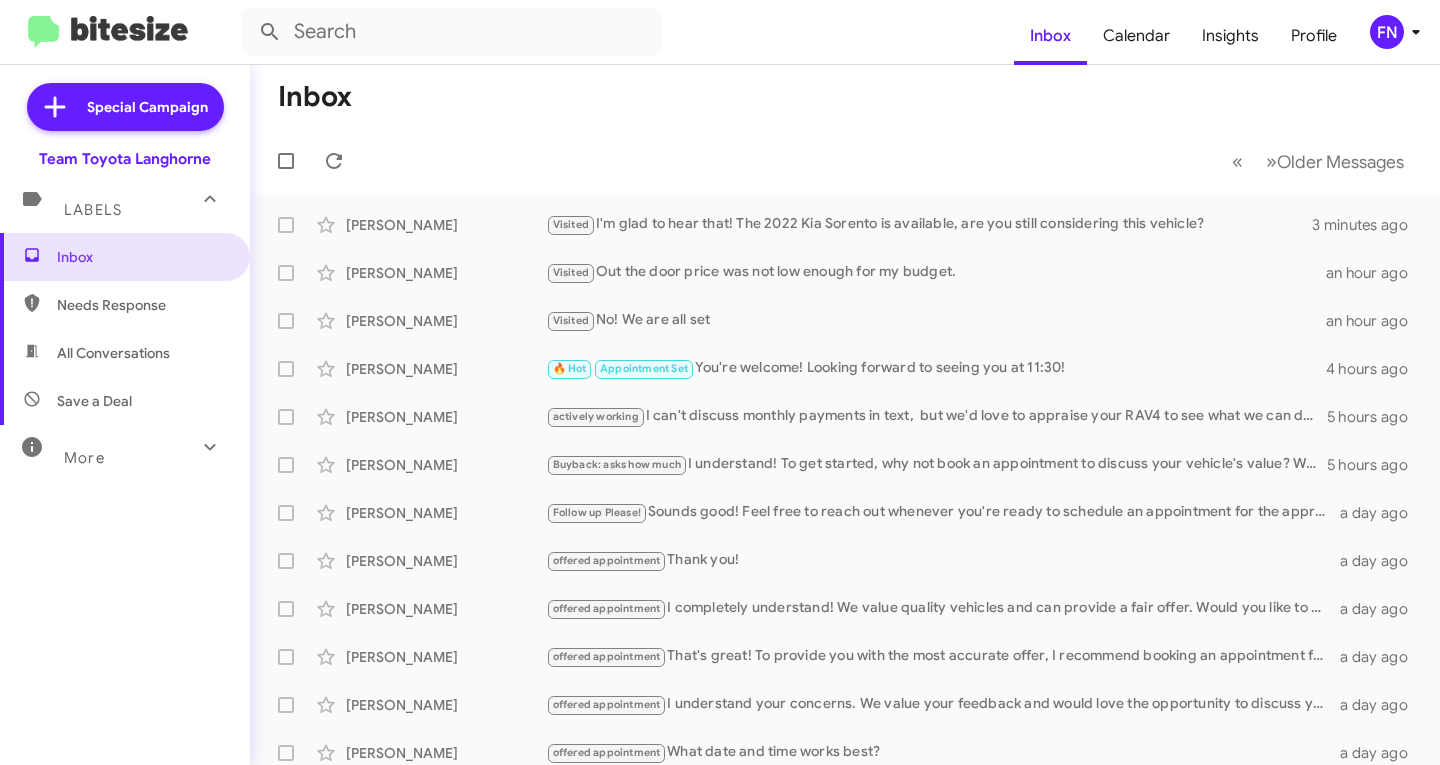 drag, startPoint x: 82, startPoint y: 351, endPoint x: 71, endPoint y: 349, distance: 11.18034 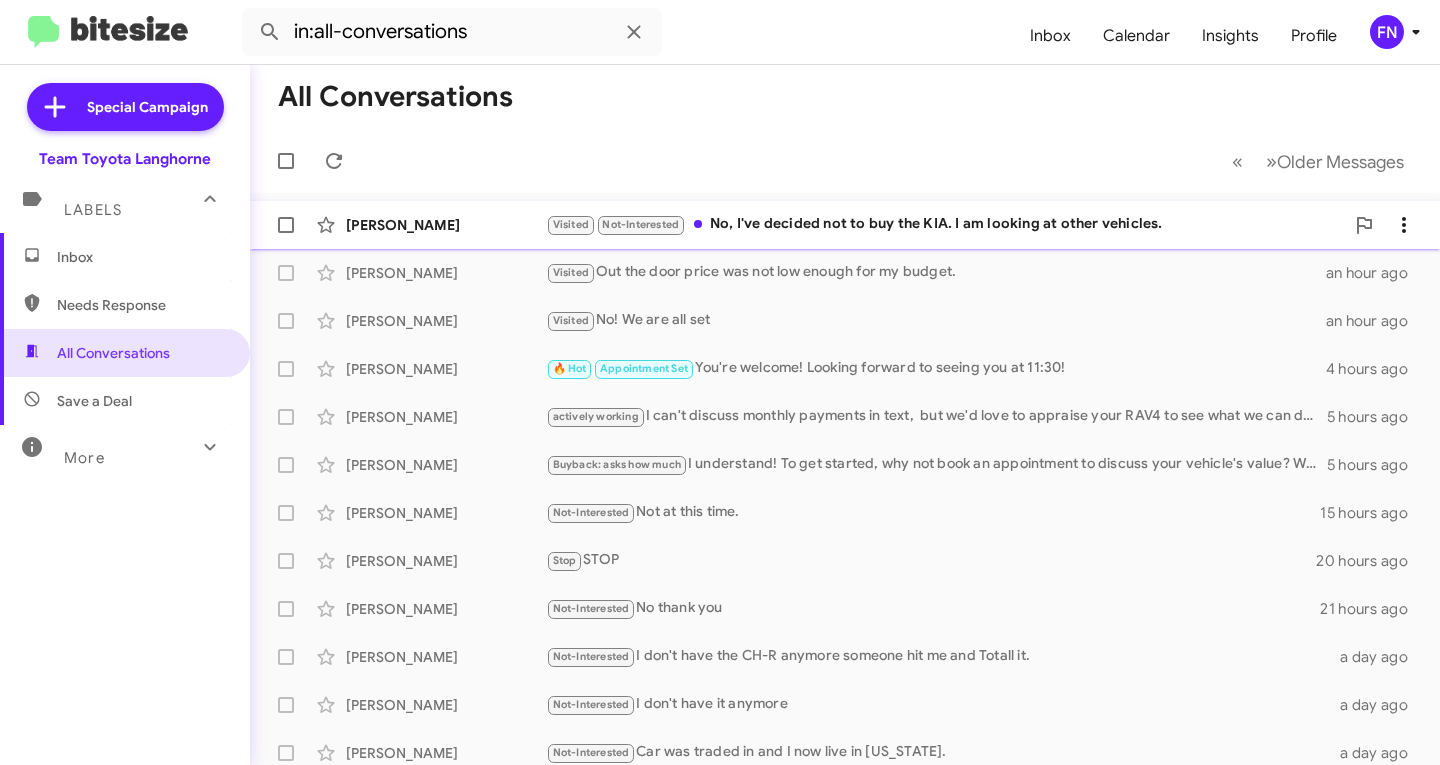 drag, startPoint x: 792, startPoint y: 212, endPoint x: 797, endPoint y: 223, distance: 12.083046 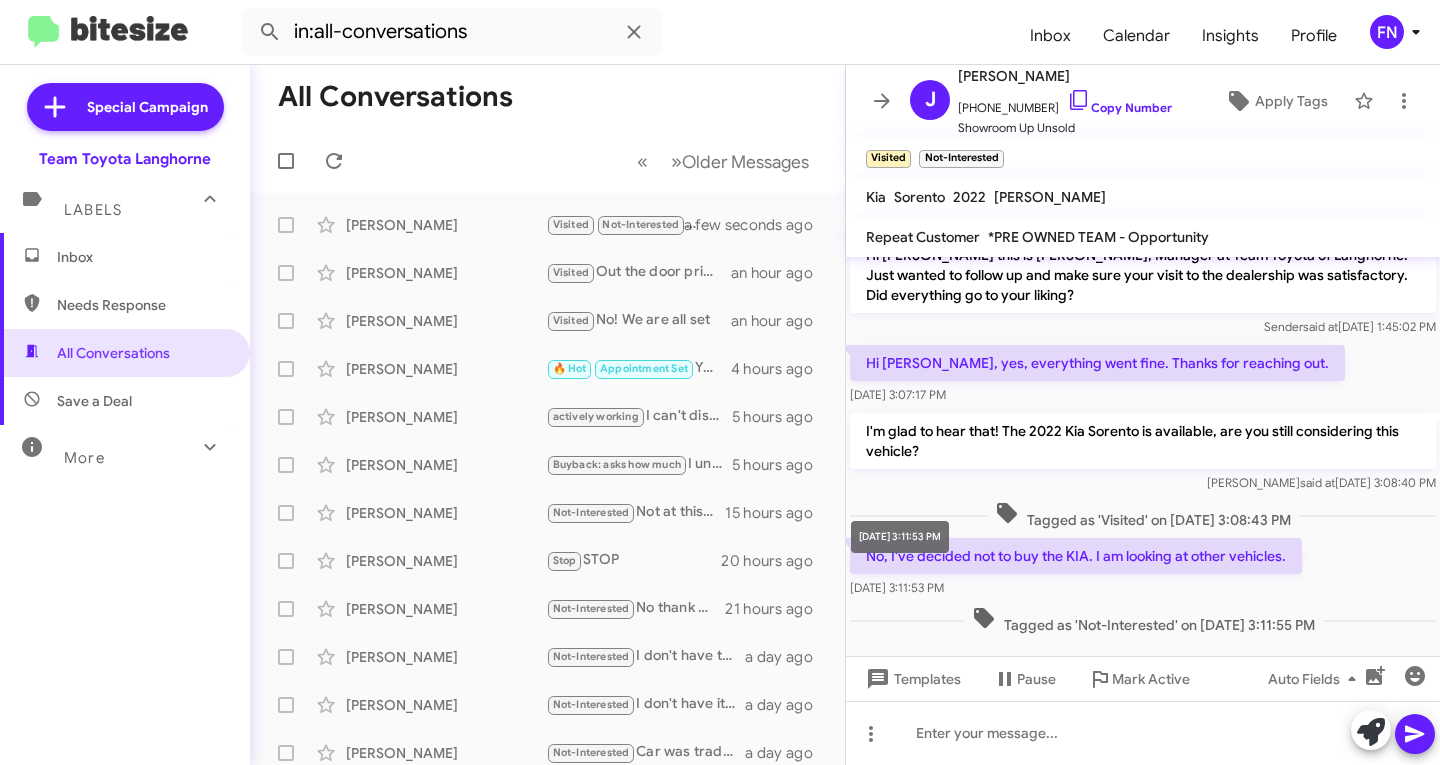 scroll, scrollTop: 37, scrollLeft: 0, axis: vertical 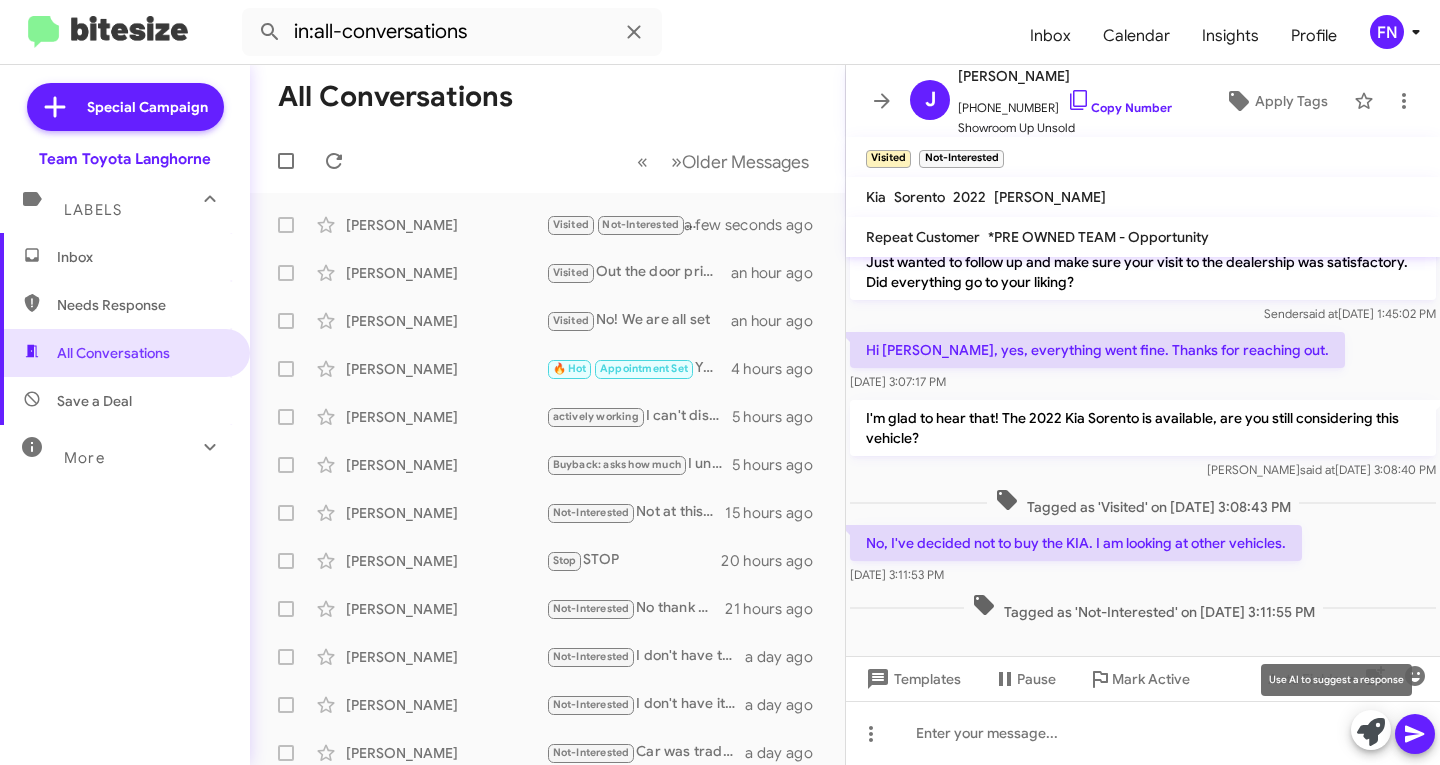 click 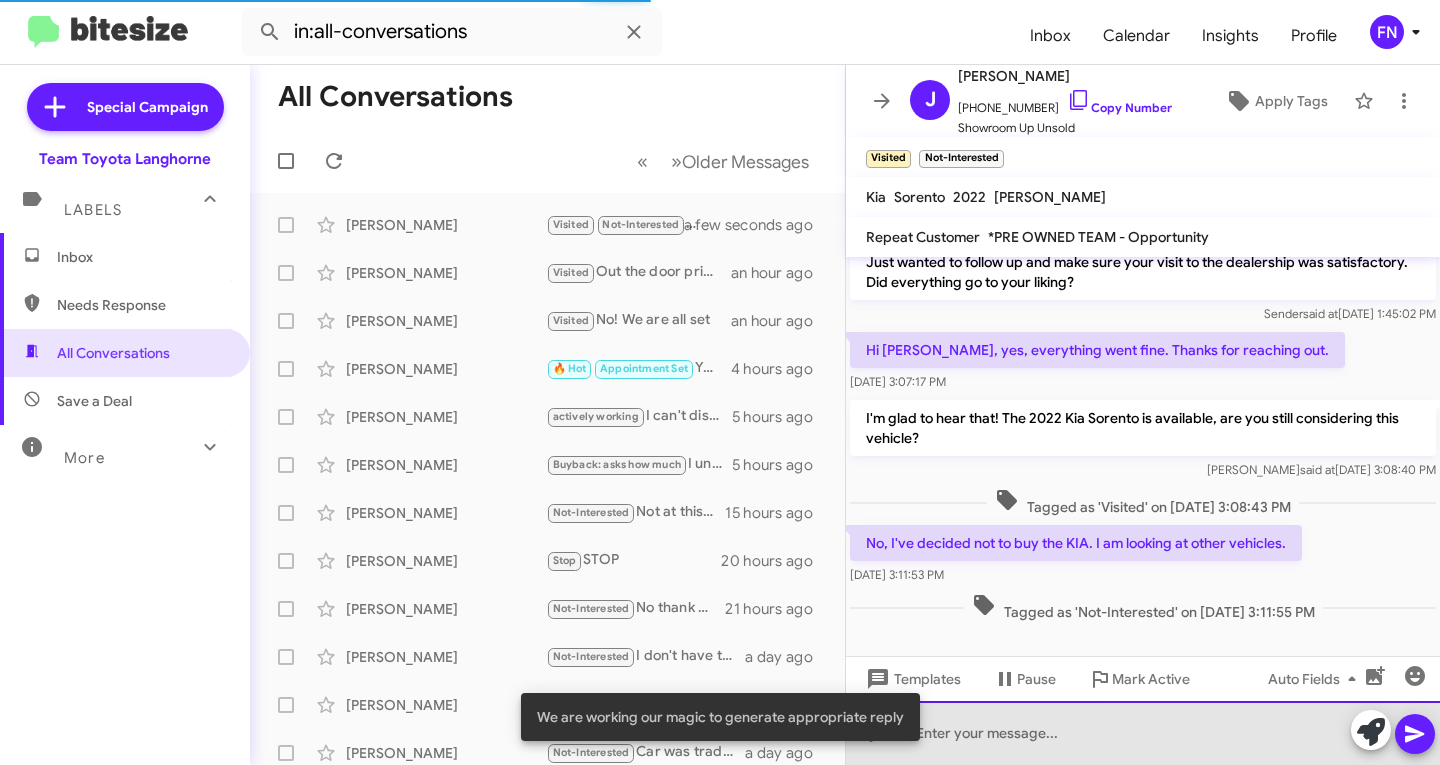 drag, startPoint x: 1185, startPoint y: 732, endPoint x: 1296, endPoint y: 724, distance: 111.28792 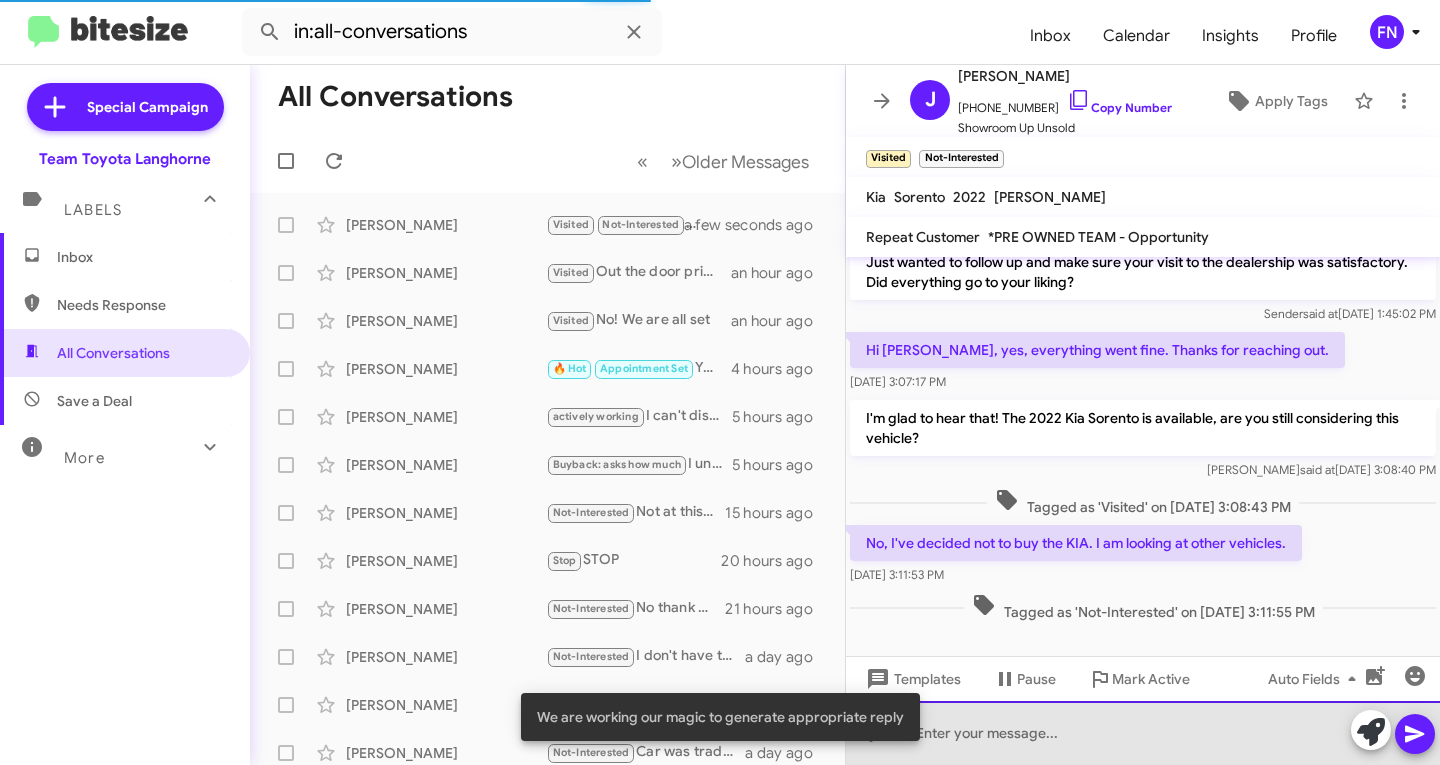 click 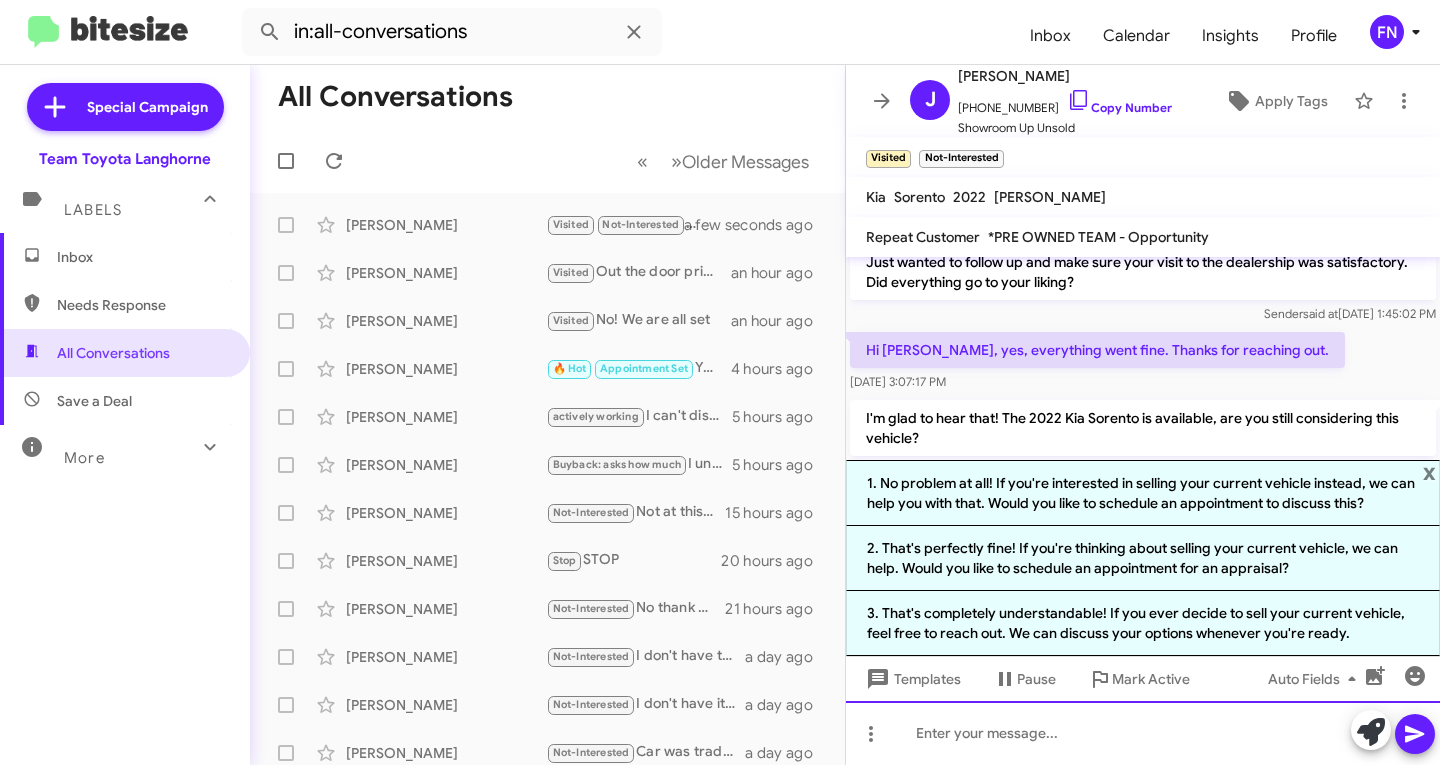 type 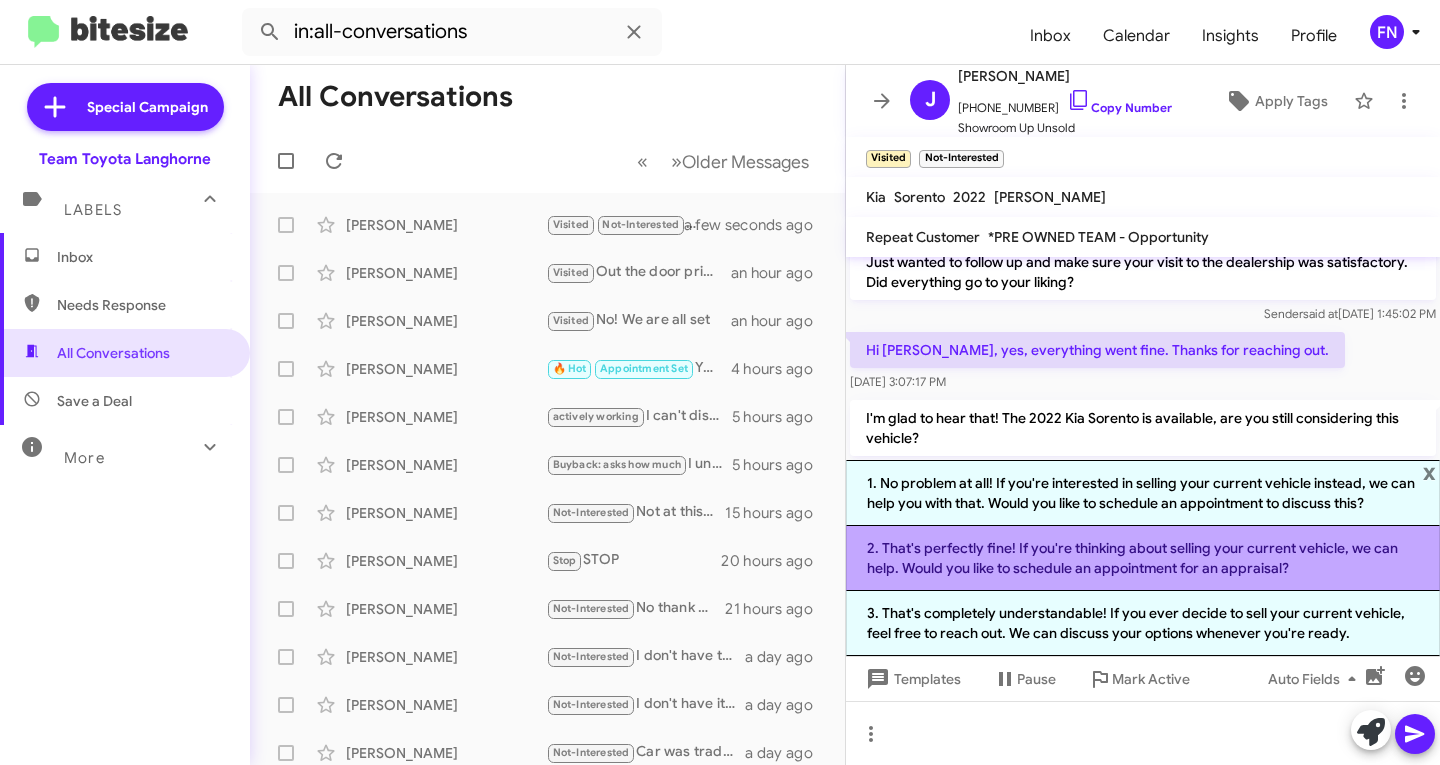 click on "2. That's perfectly fine! If you're thinking about selling your current vehicle, we can help. Would you like to schedule an appointment for an appraisal?" 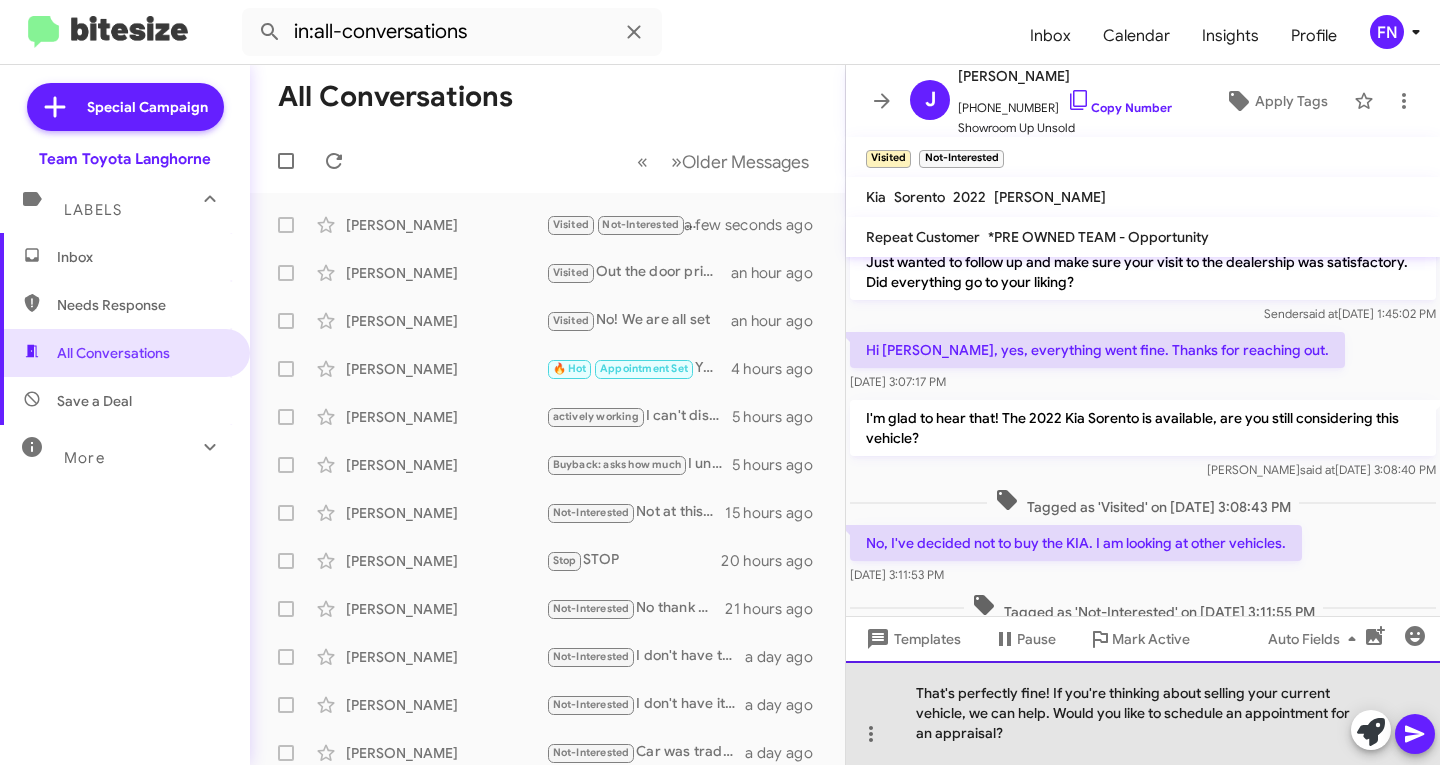 drag, startPoint x: 1035, startPoint y: 741, endPoint x: 1052, endPoint y: 698, distance: 46.238514 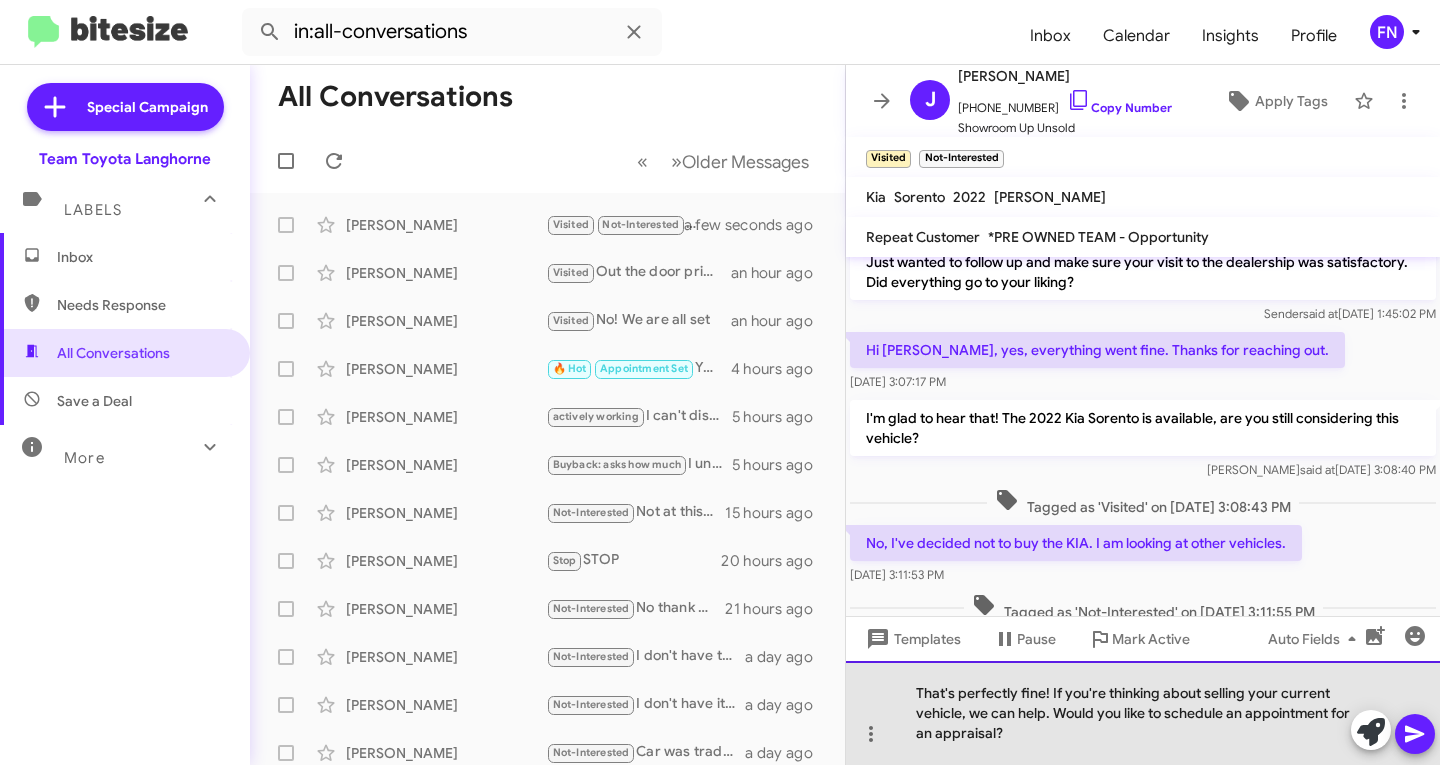 click on "That's perfectly fine! If you're thinking about selling your current vehicle, we can help. Would you like to schedule an appointment for an appraisal?" 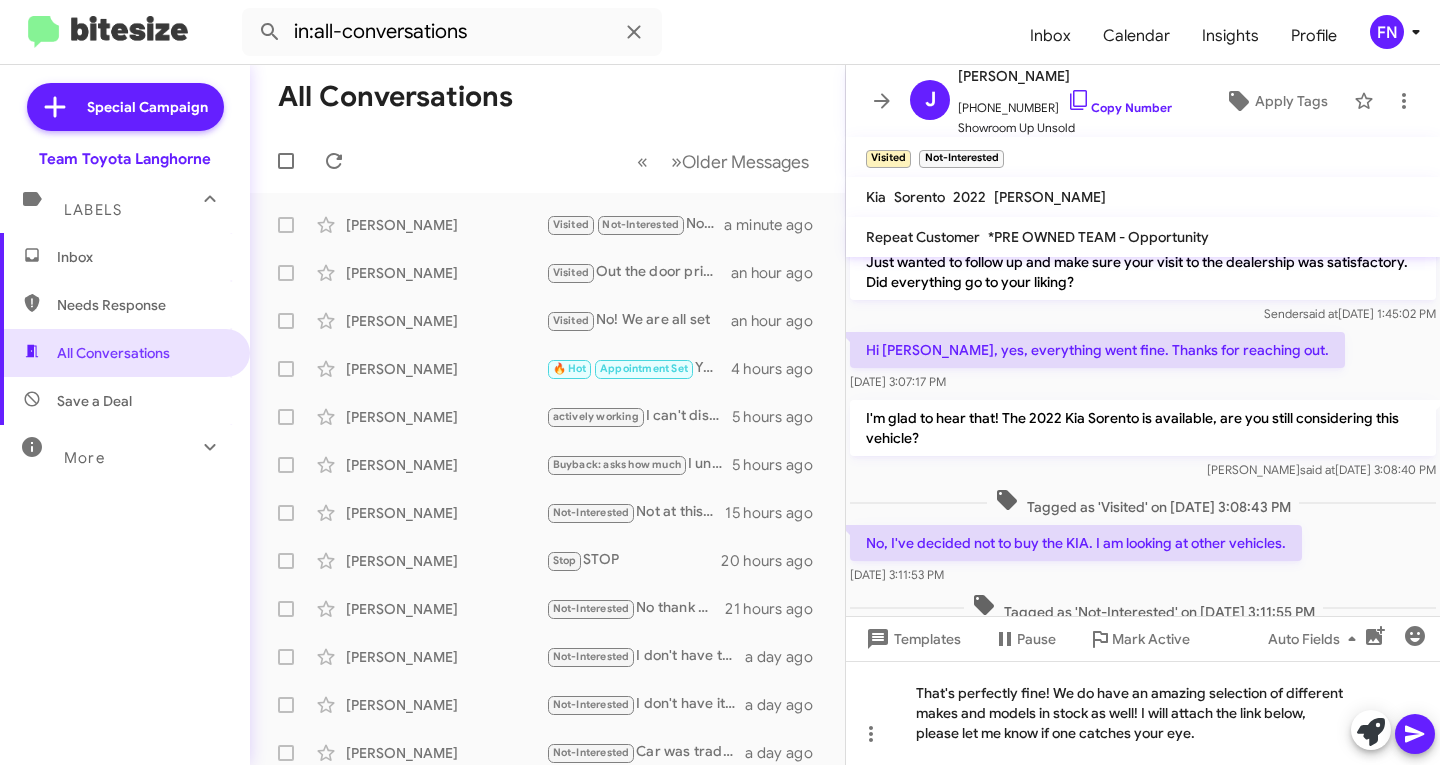 click 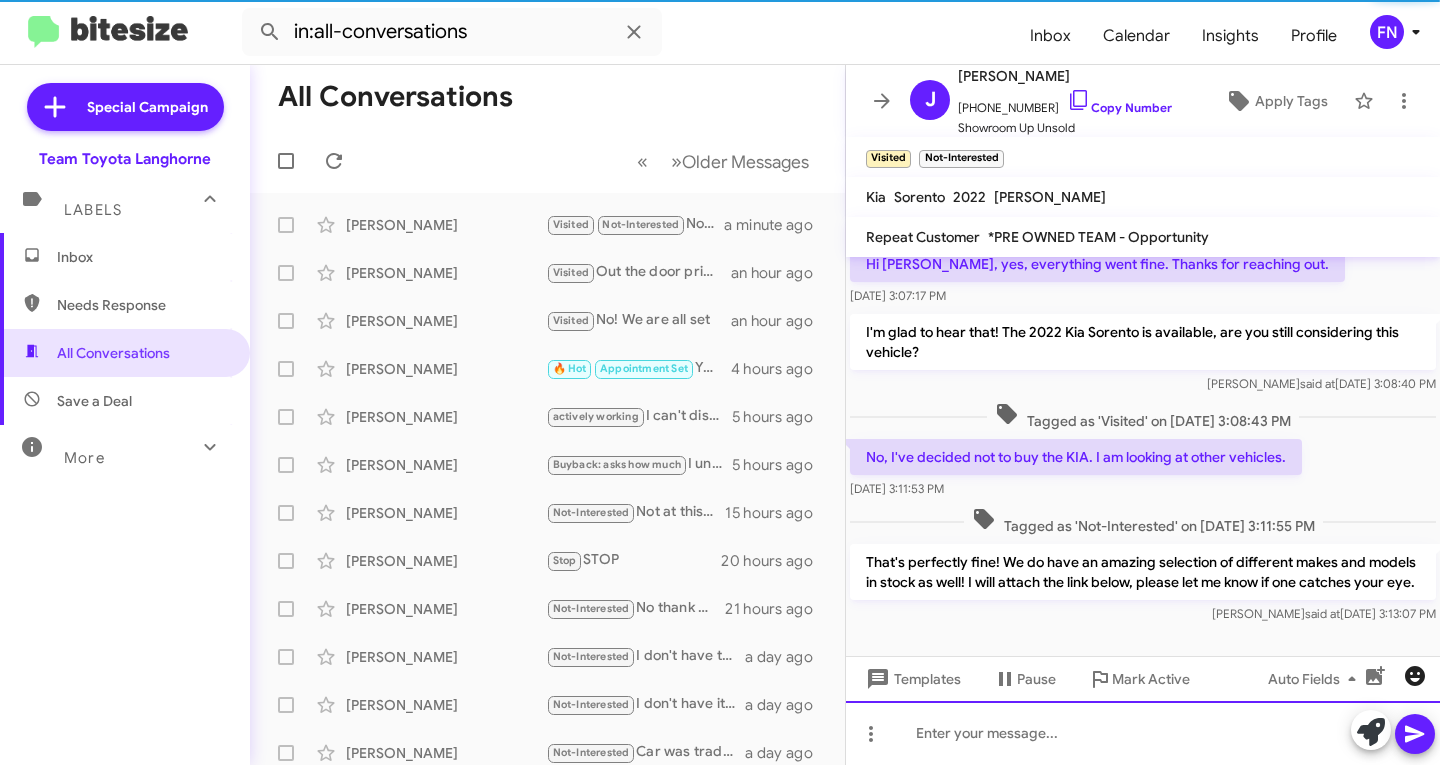scroll, scrollTop: 150, scrollLeft: 0, axis: vertical 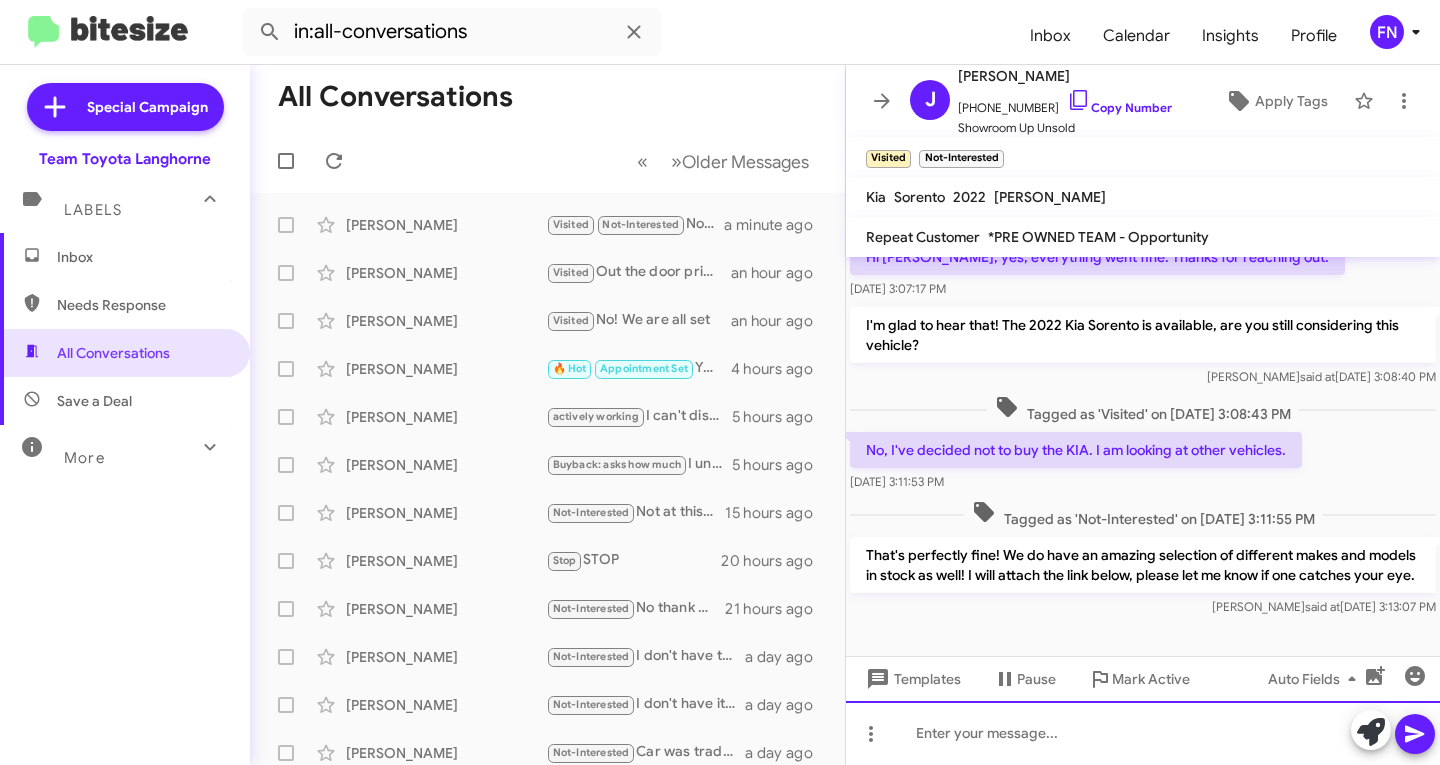 click 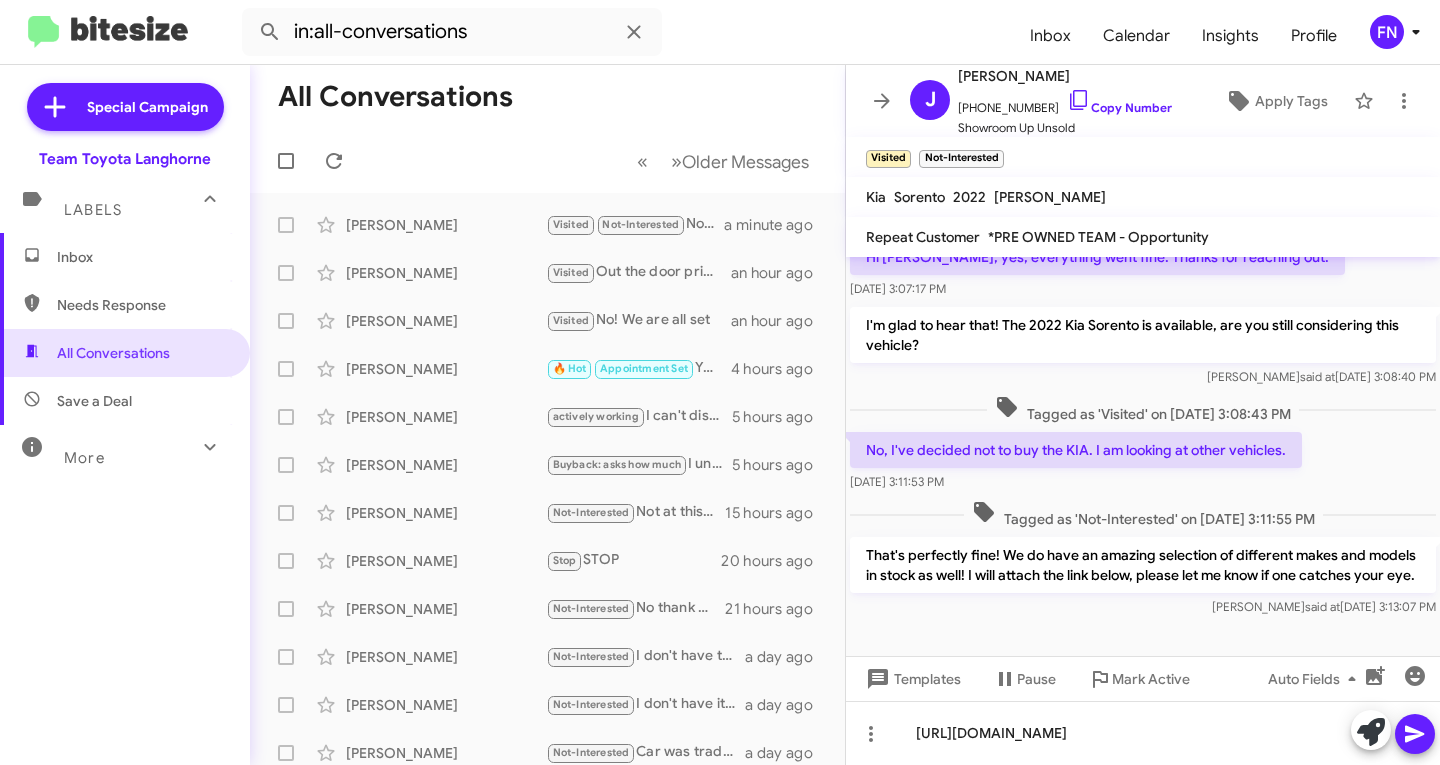 click 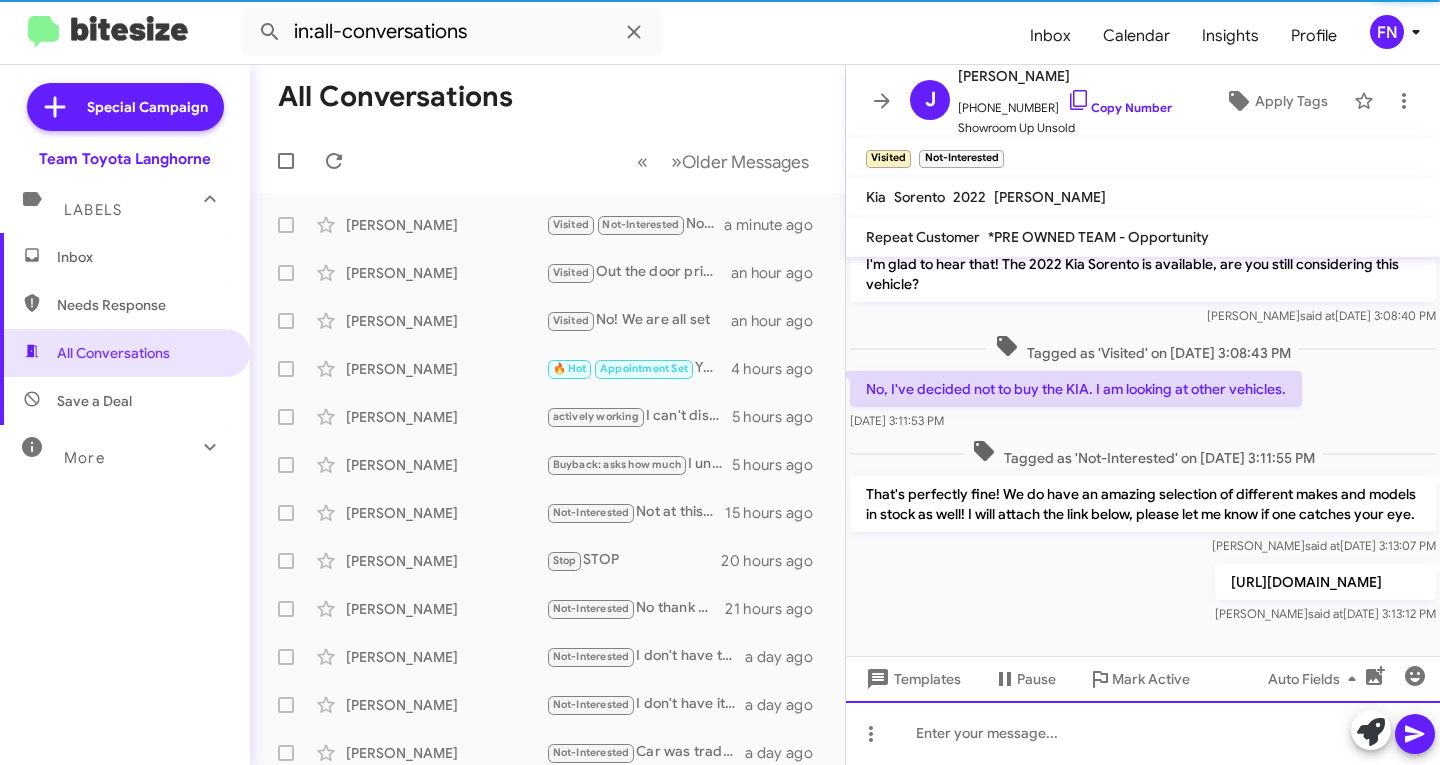scroll, scrollTop: 223, scrollLeft: 0, axis: vertical 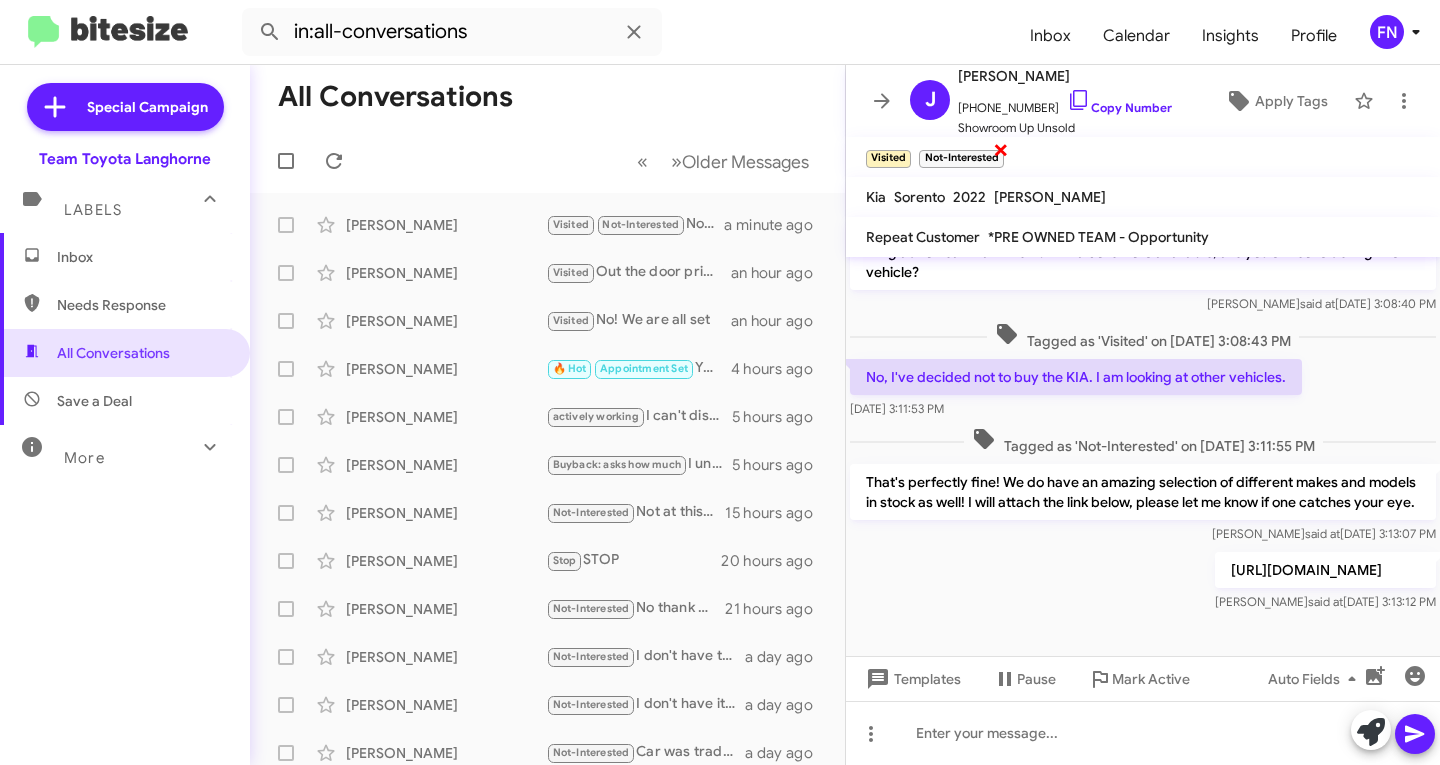 click on "×" 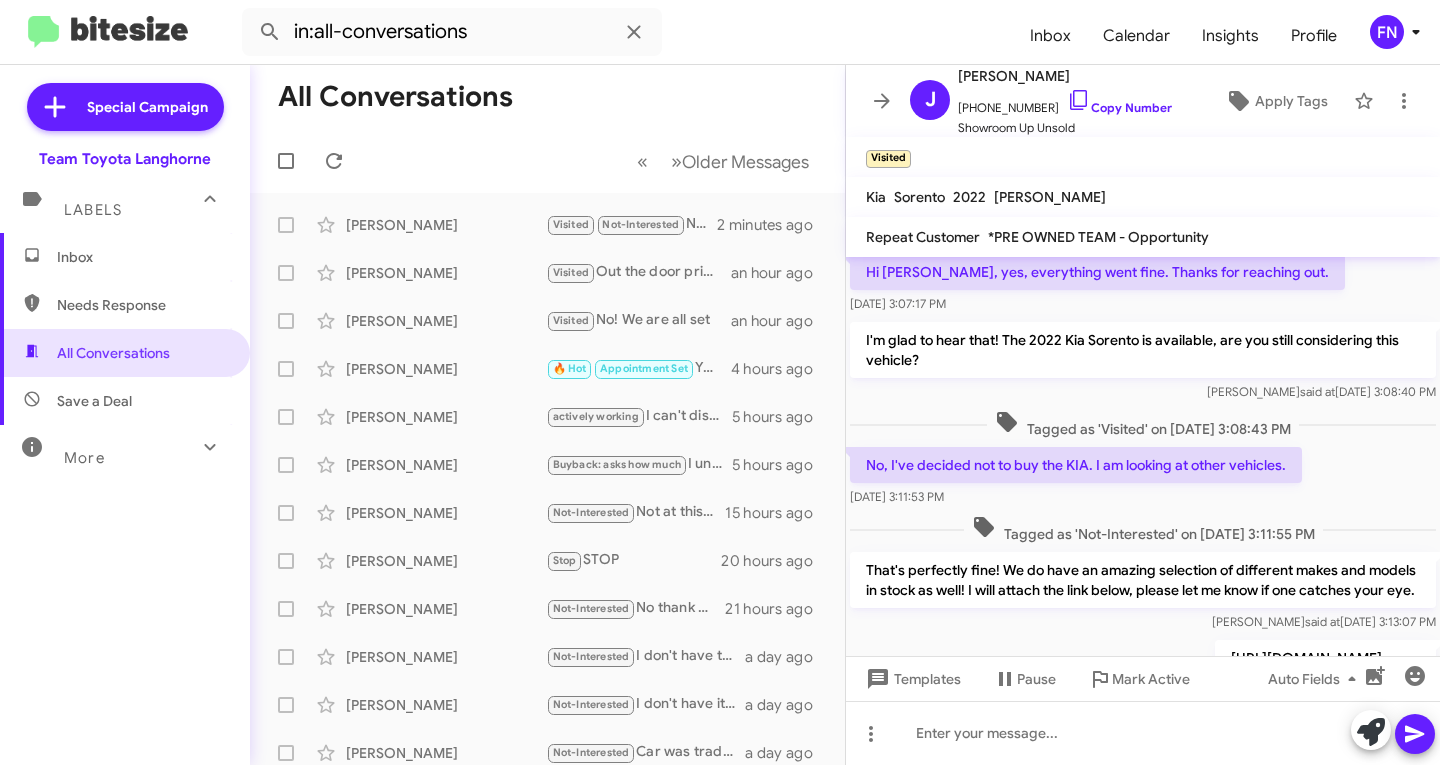 scroll, scrollTop: 223, scrollLeft: 0, axis: vertical 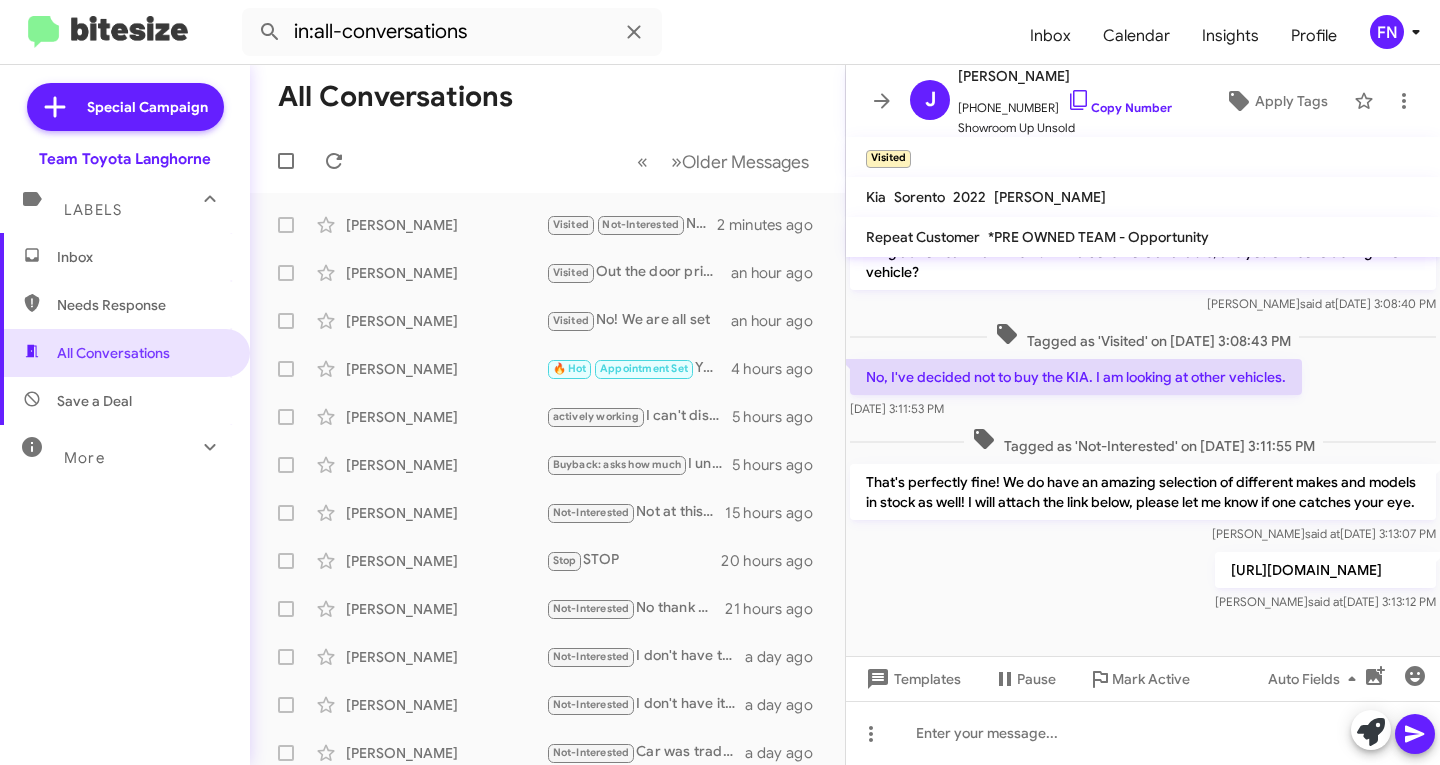 click on "Inbox" at bounding box center [125, 257] 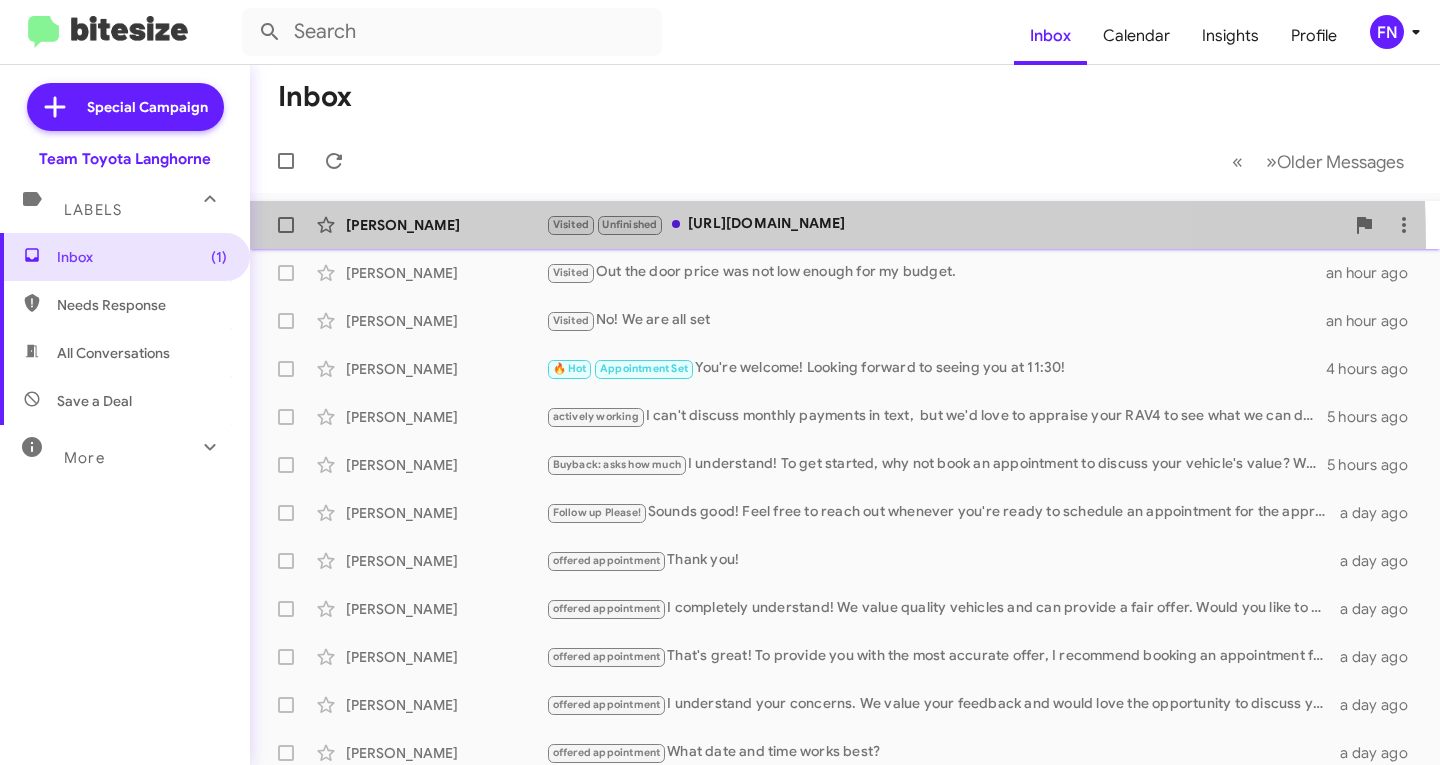 click on "[PERSON_NAME]  Visited   Unfinished   [URL][DOMAIN_NAME]   a few seconds ago" 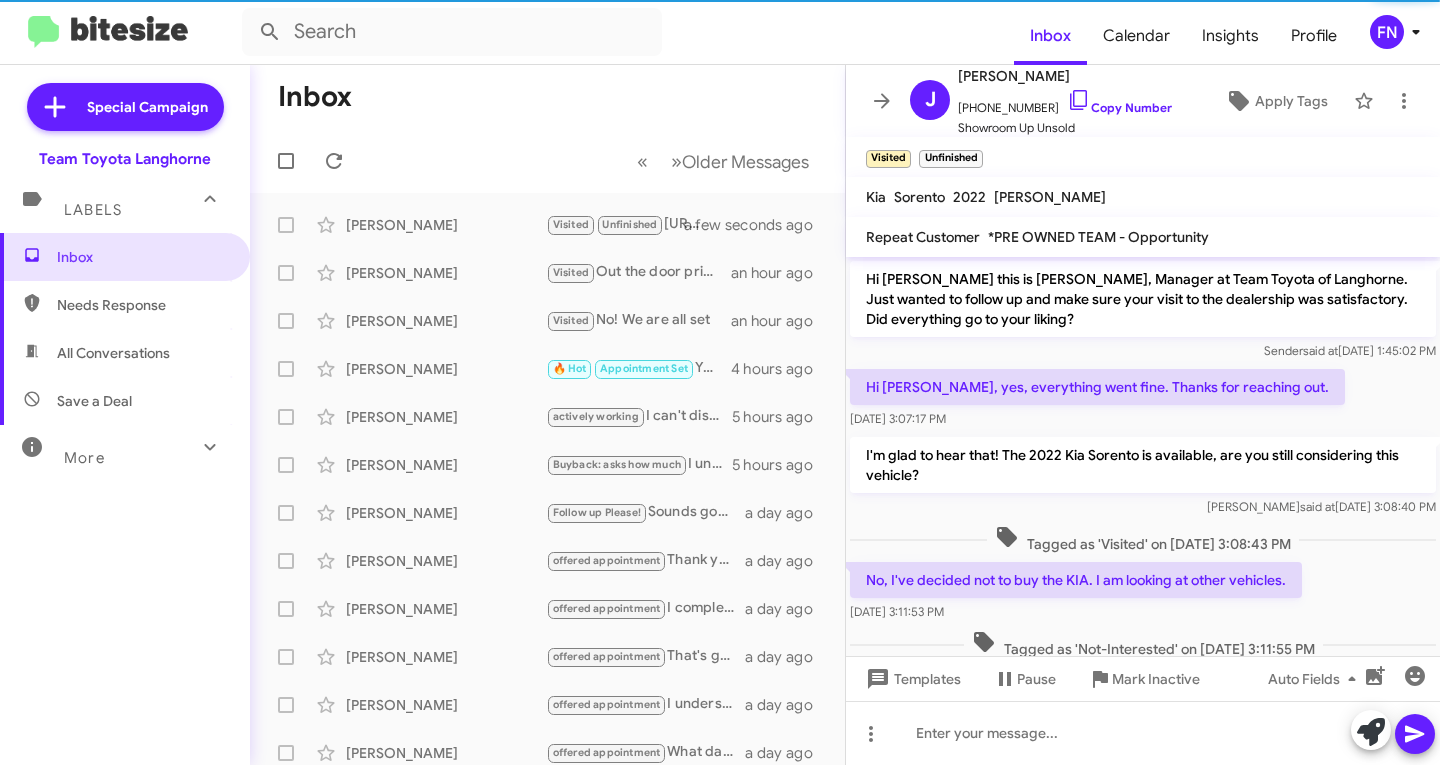 scroll, scrollTop: 225, scrollLeft: 0, axis: vertical 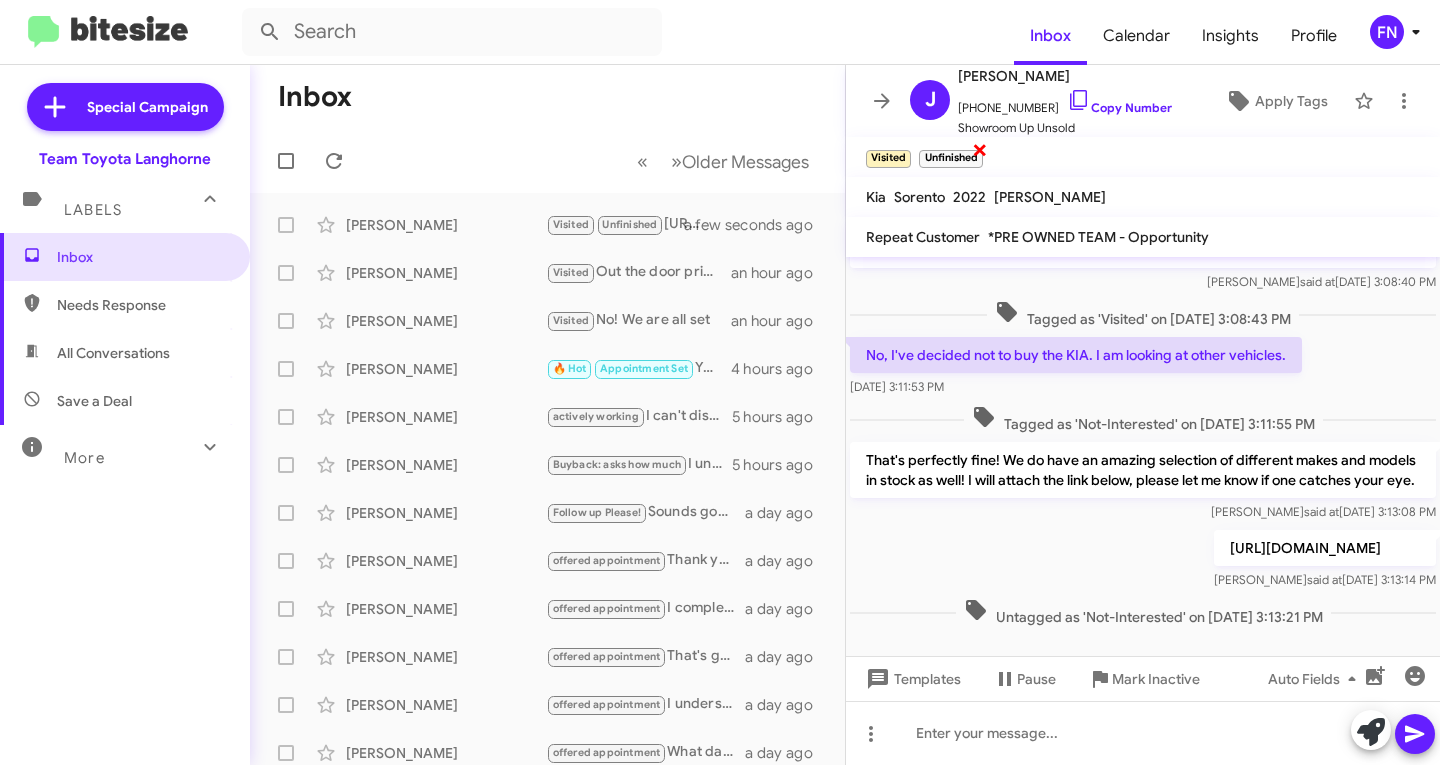 click on "×" 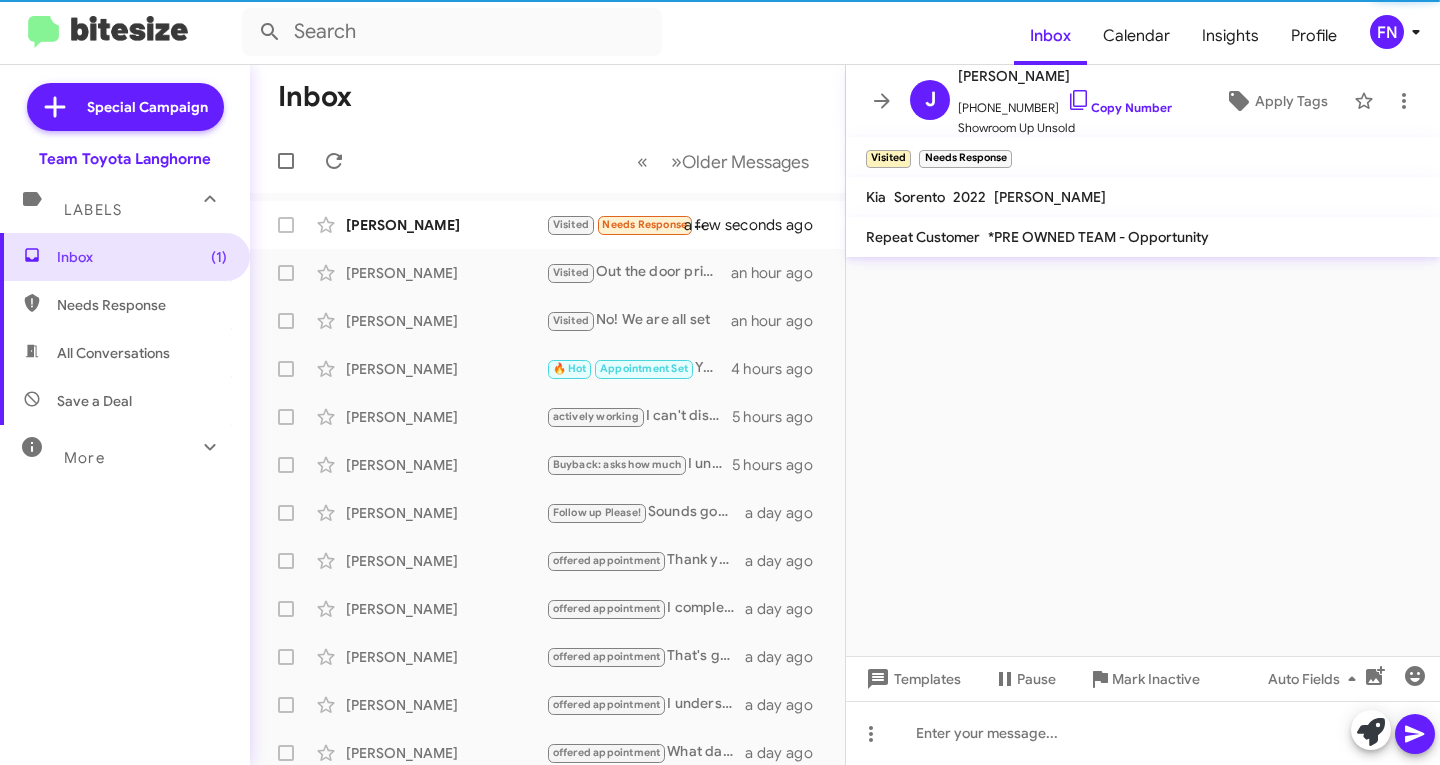 scroll, scrollTop: 0, scrollLeft: 0, axis: both 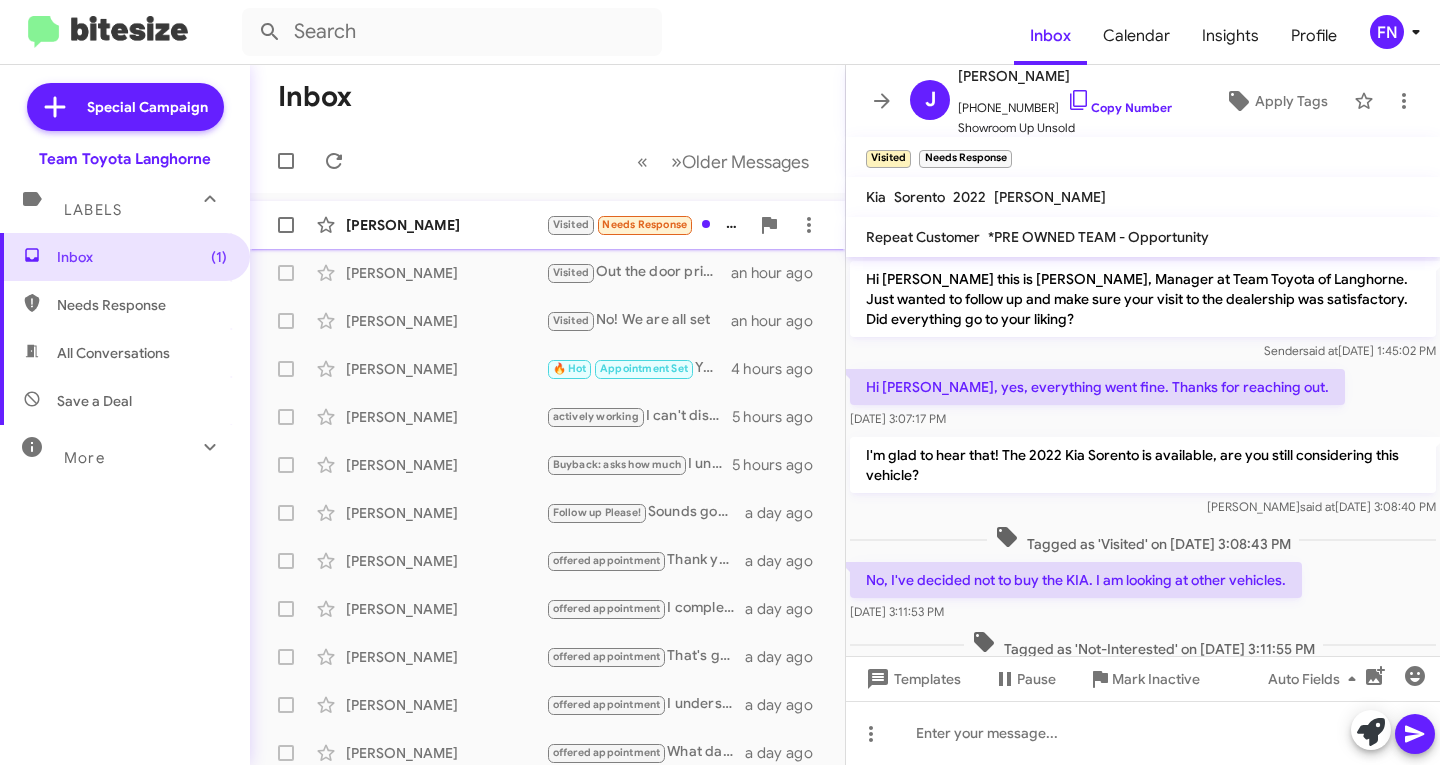 click on "[PERSON_NAME]" 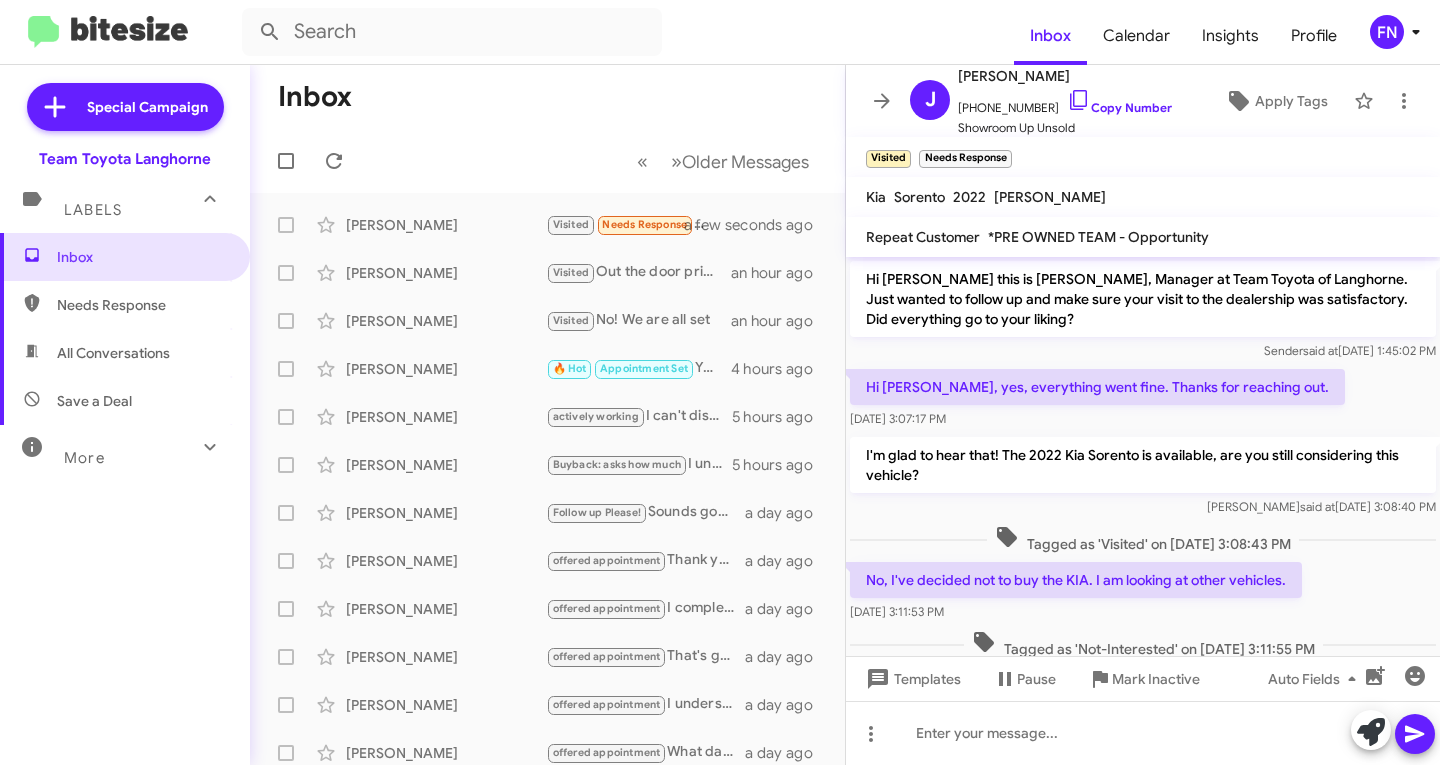 scroll, scrollTop: 380, scrollLeft: 0, axis: vertical 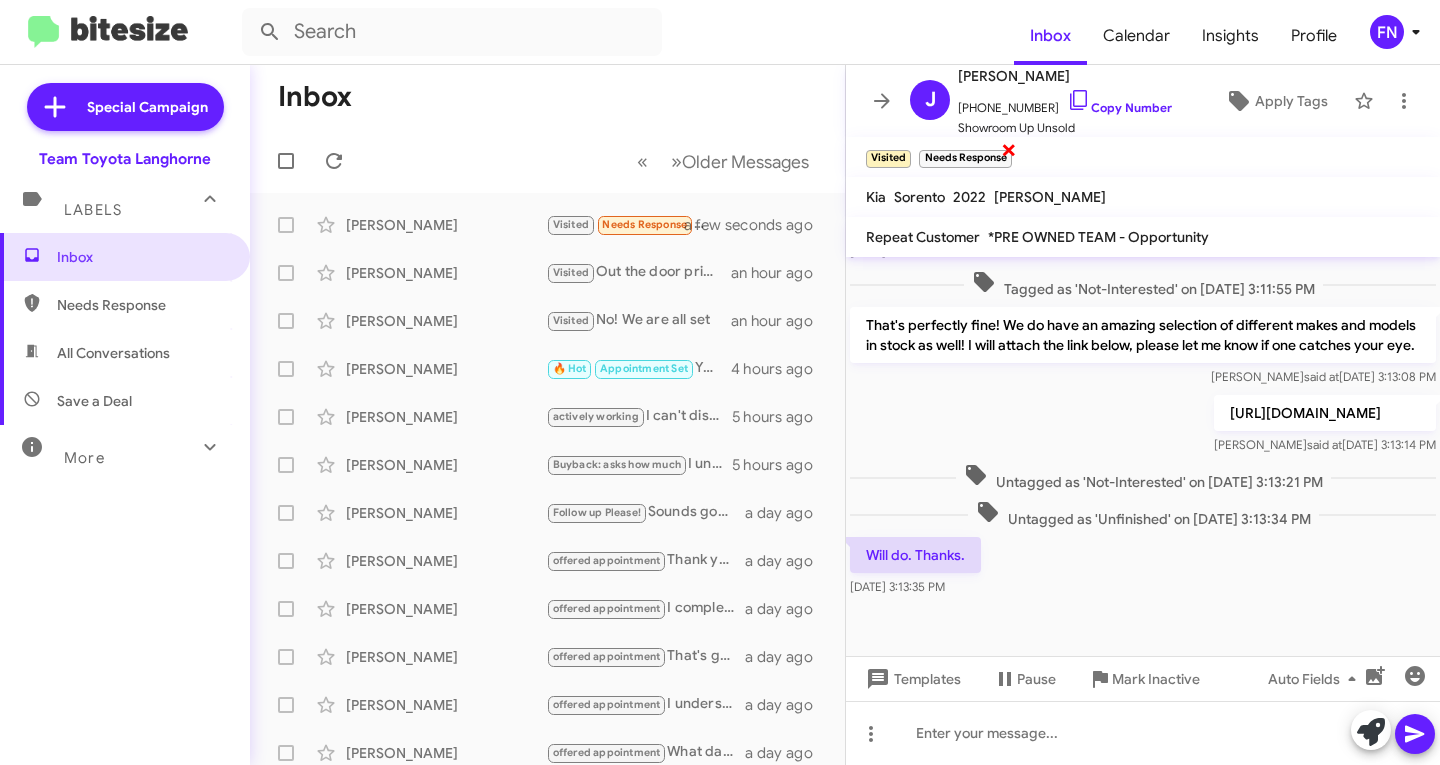 click on "×" 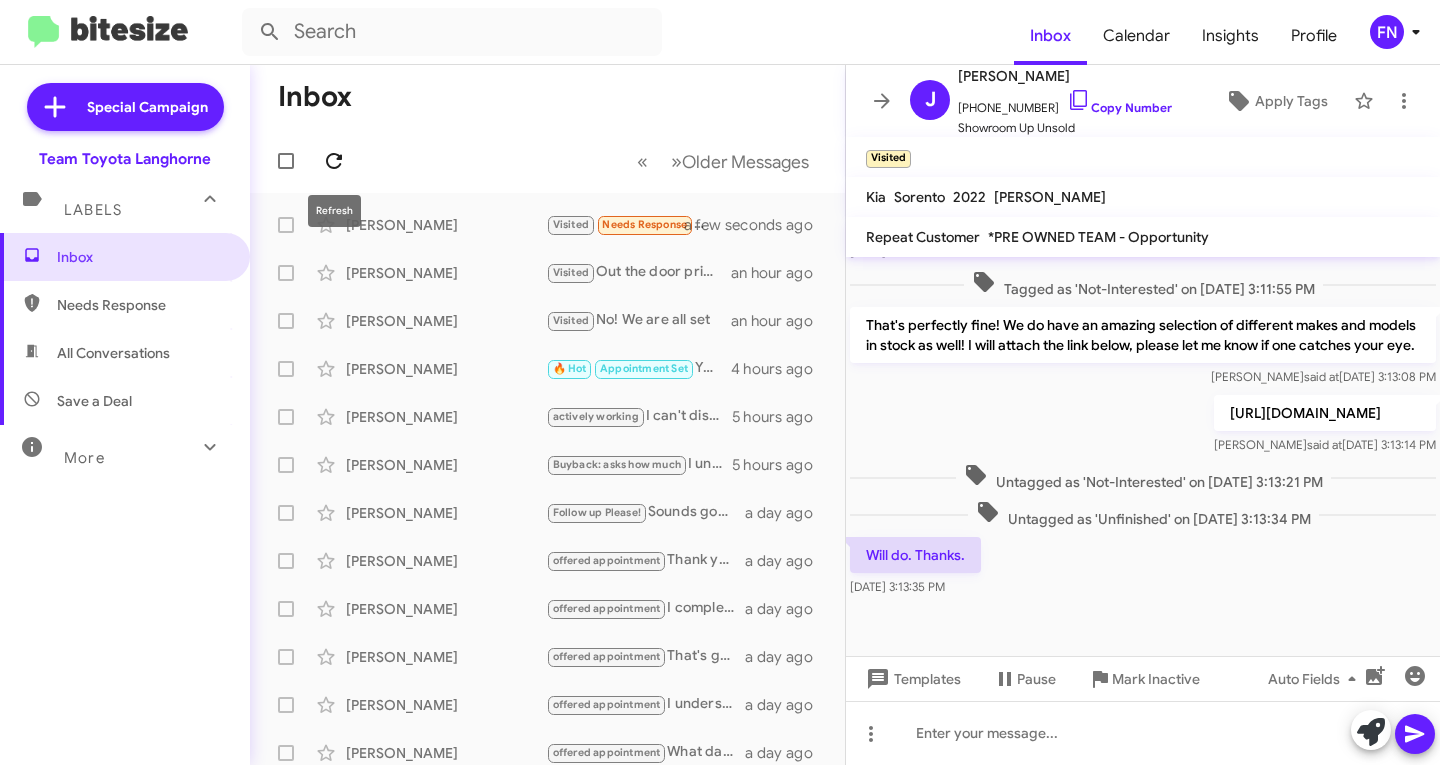 click 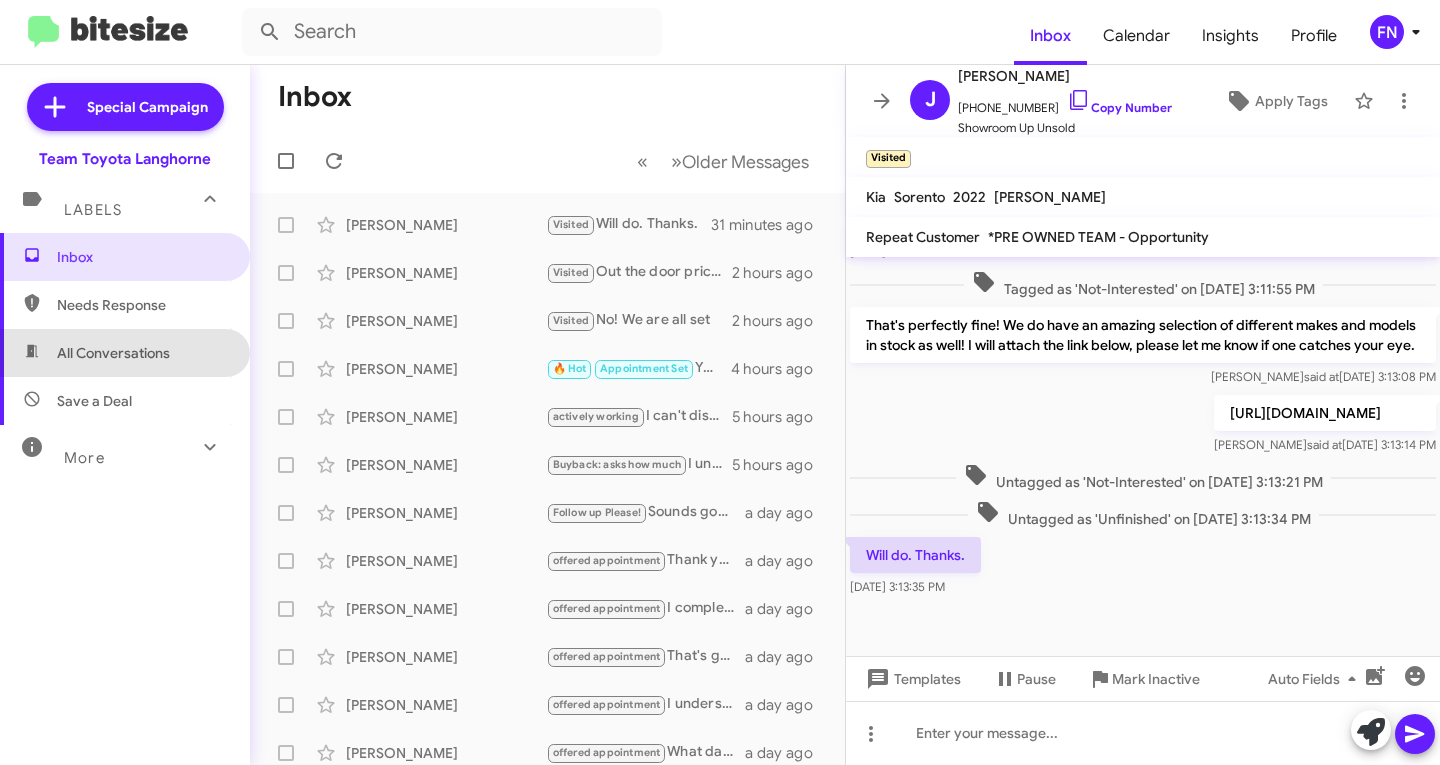 click on "All Conversations" at bounding box center [125, 353] 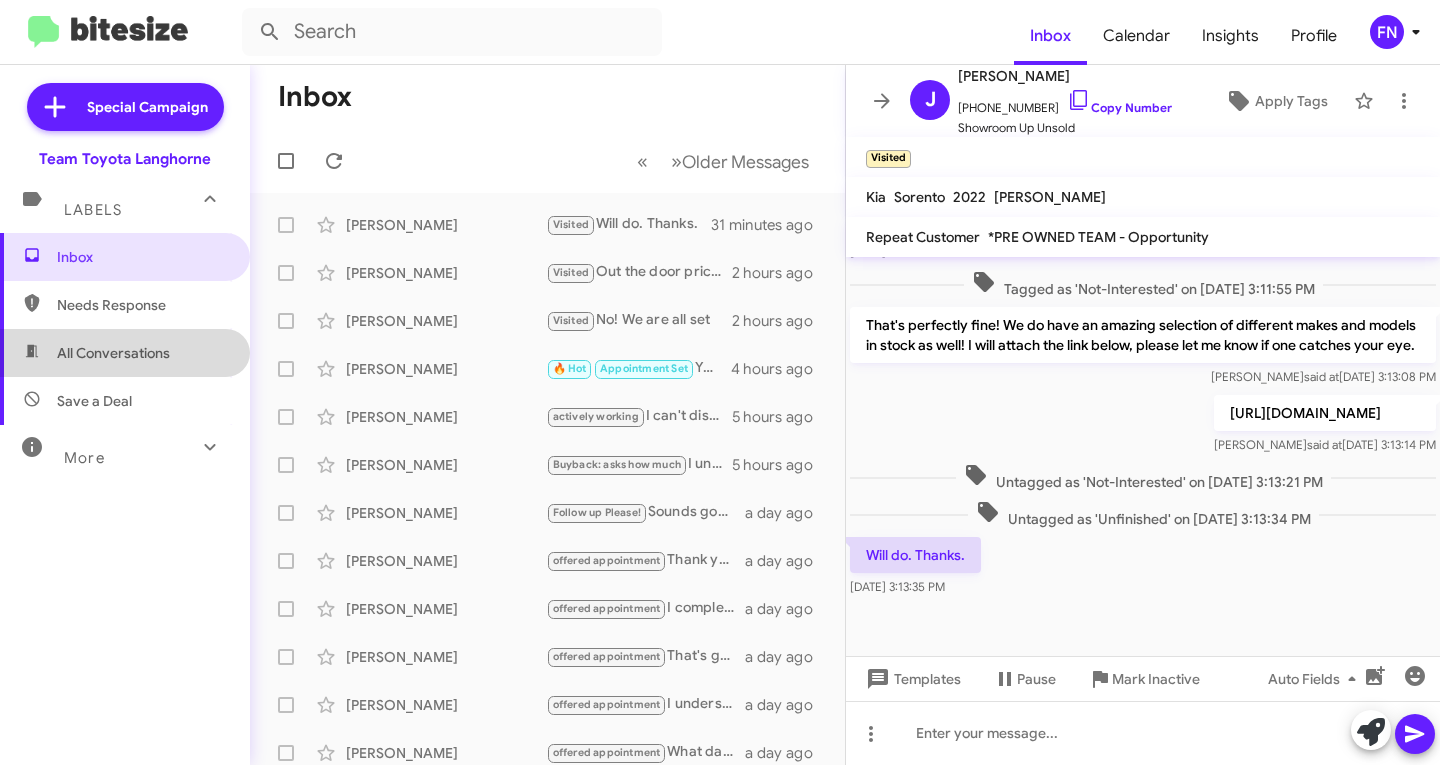 type on "in:all-conversations" 